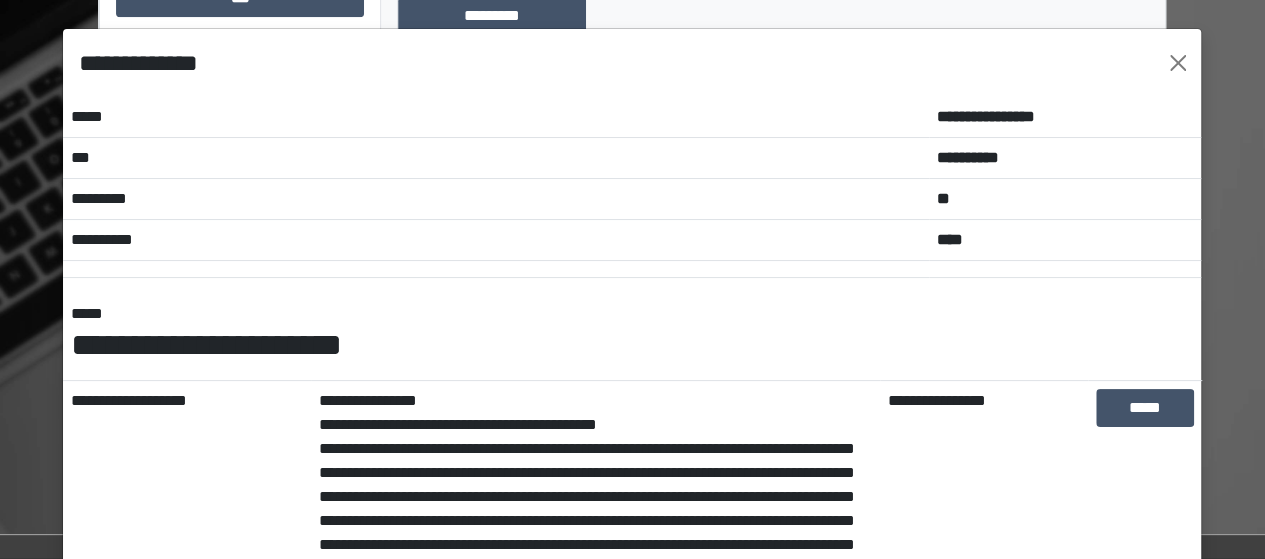 scroll, scrollTop: 799, scrollLeft: 0, axis: vertical 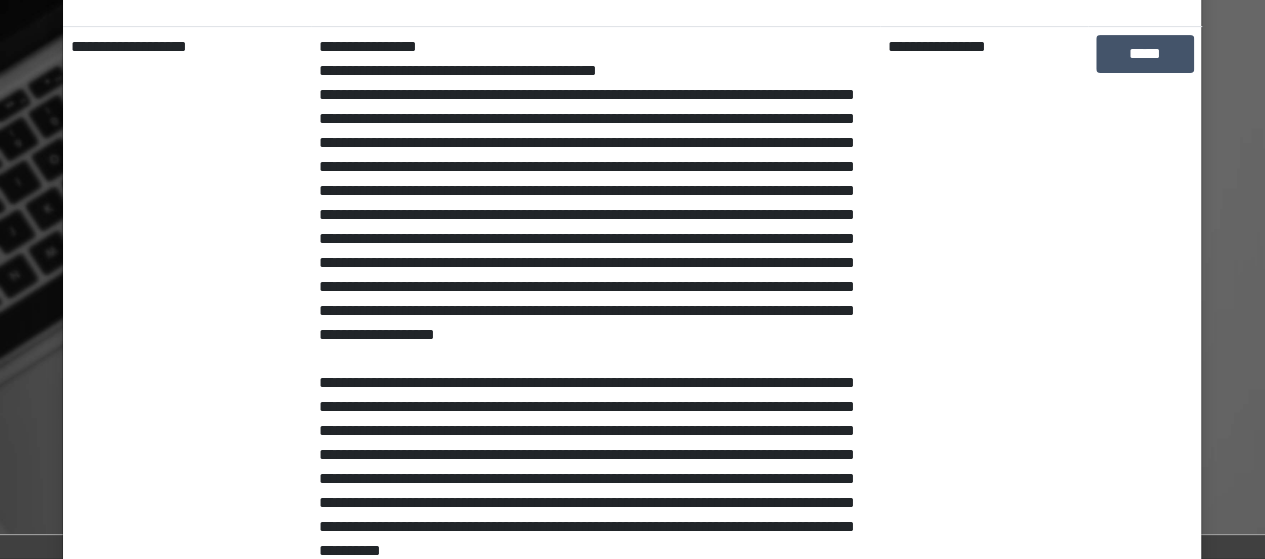 click on "**********" at bounding box center [186, 419] 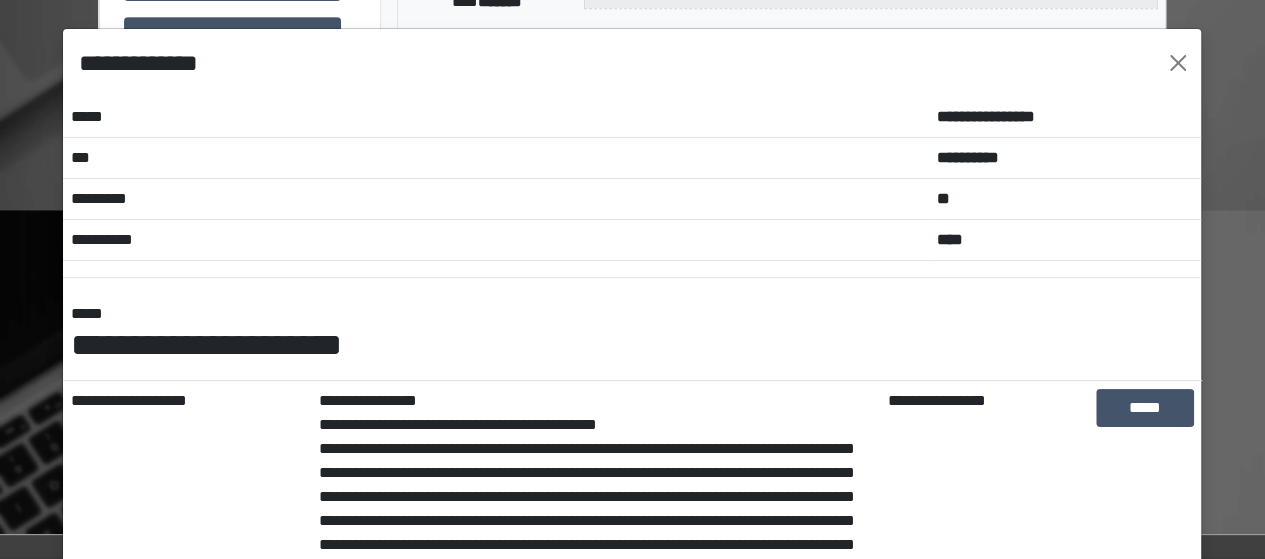 scroll, scrollTop: 431, scrollLeft: 0, axis: vertical 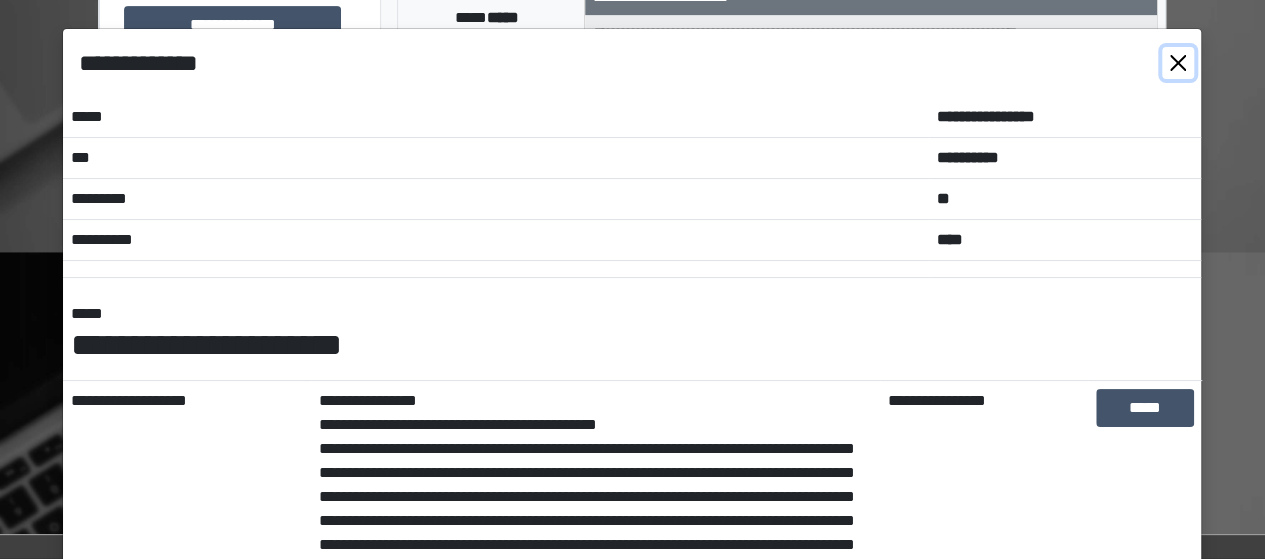 click at bounding box center [1178, 63] 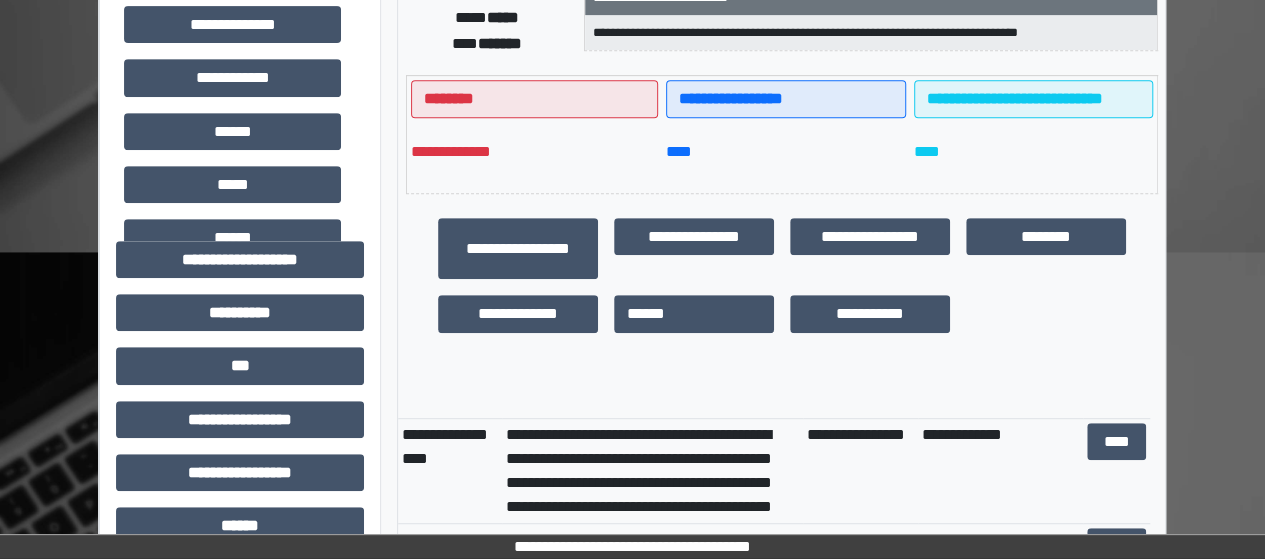 scroll, scrollTop: 0, scrollLeft: 0, axis: both 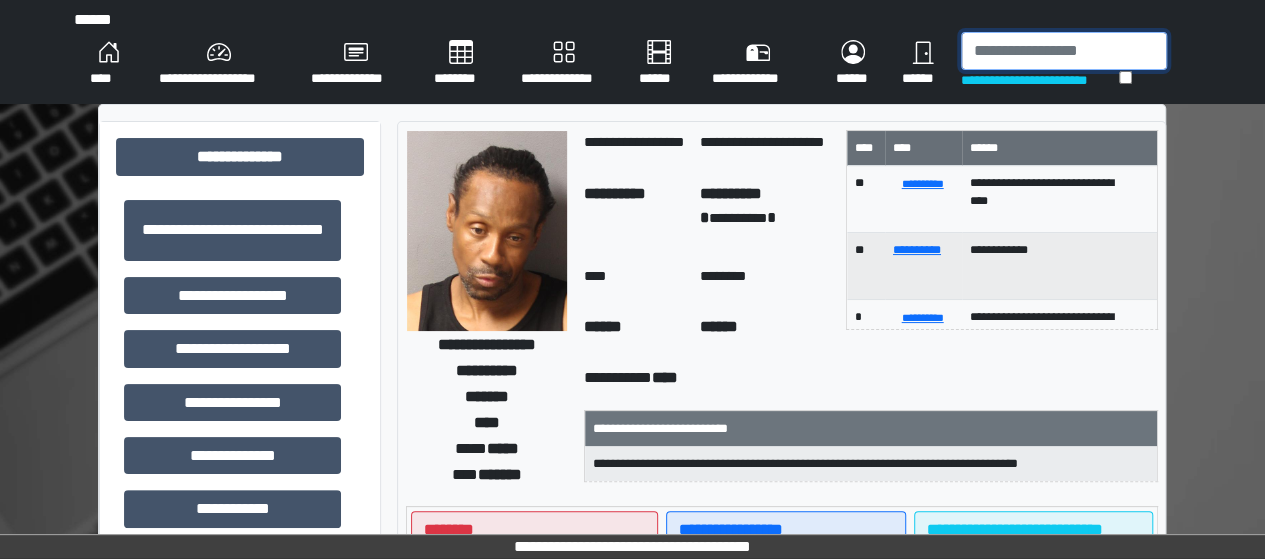 click at bounding box center (1064, 51) 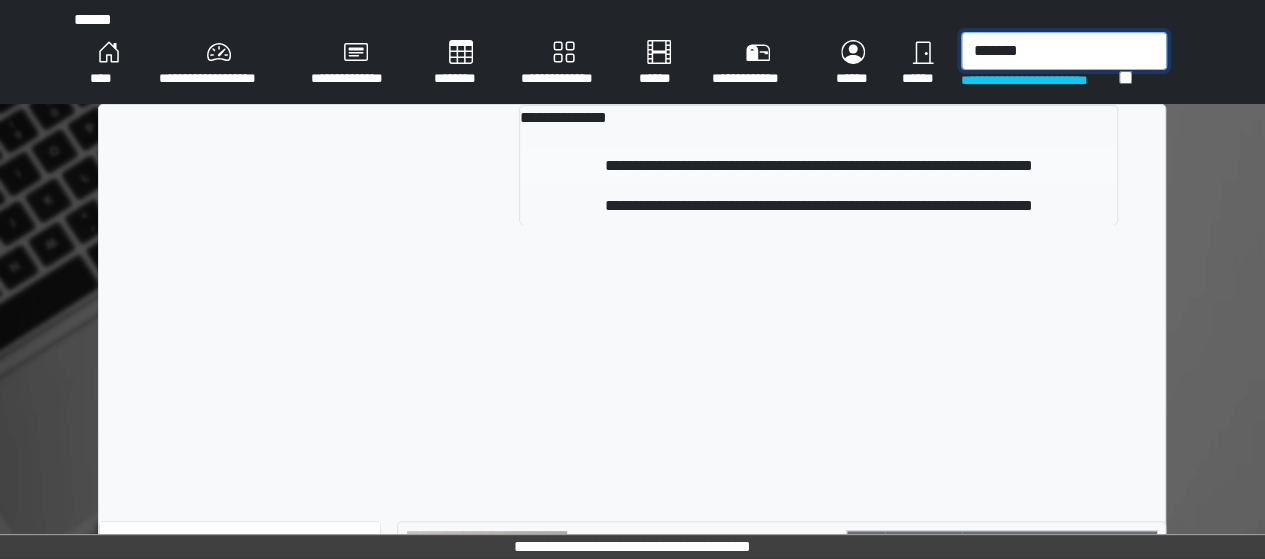 type on "*******" 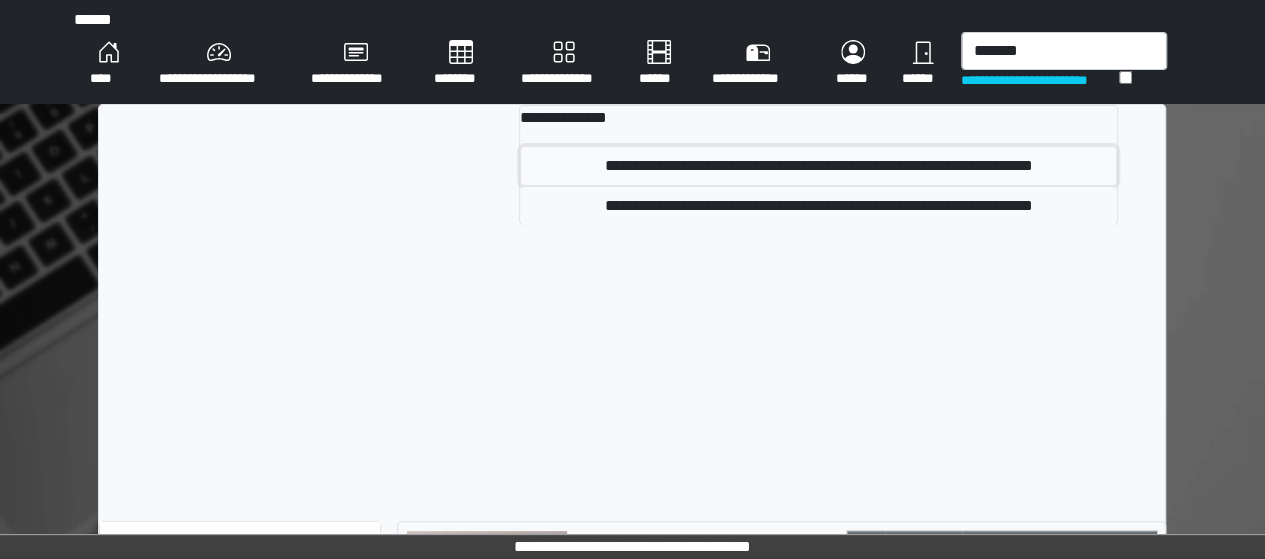 click on "**********" at bounding box center (818, 166) 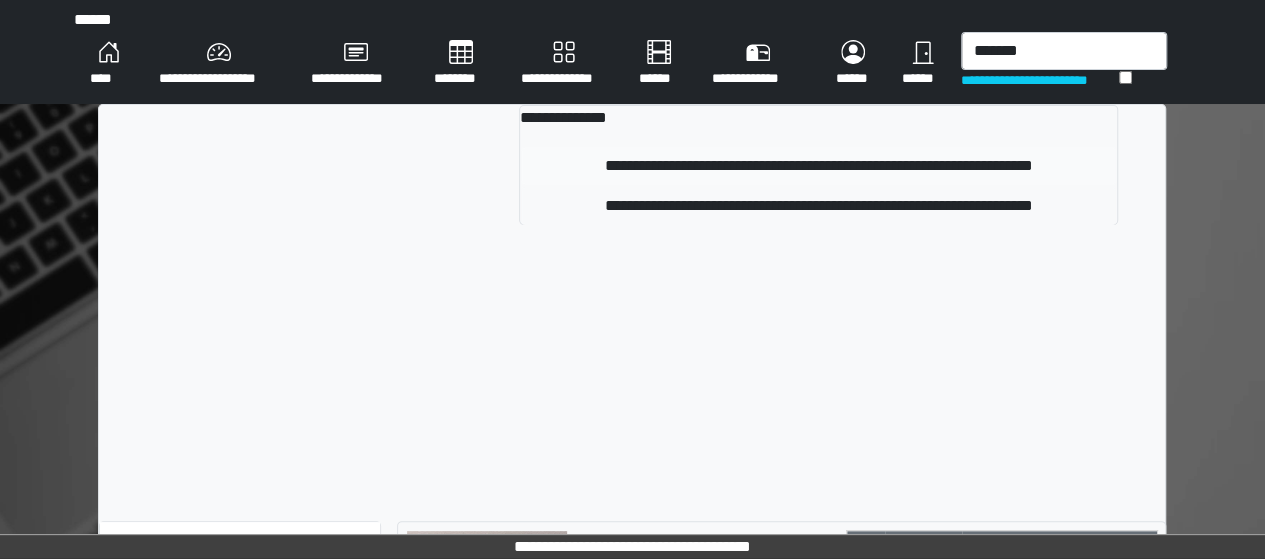 type 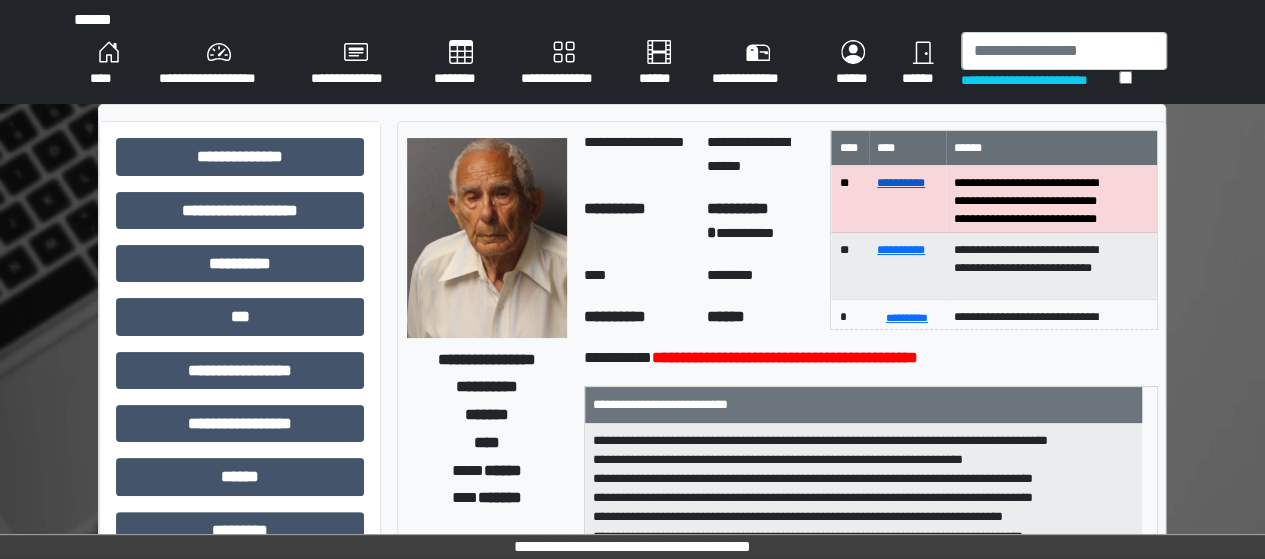 click on "**********" at bounding box center (901, 183) 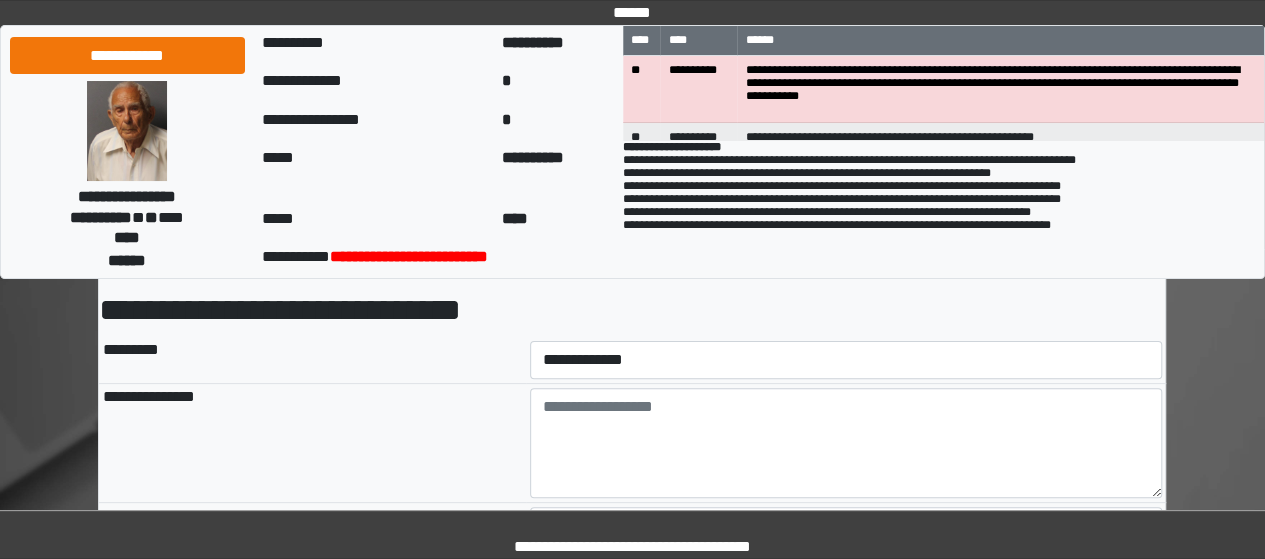 scroll, scrollTop: 0, scrollLeft: 0, axis: both 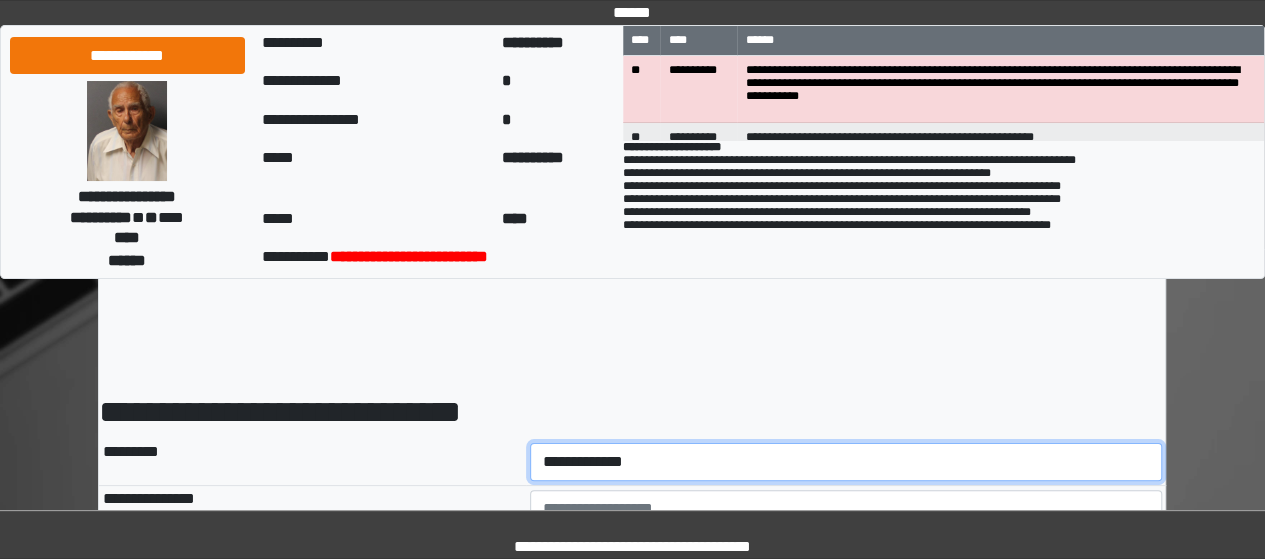 click on "**********" at bounding box center (846, 462) 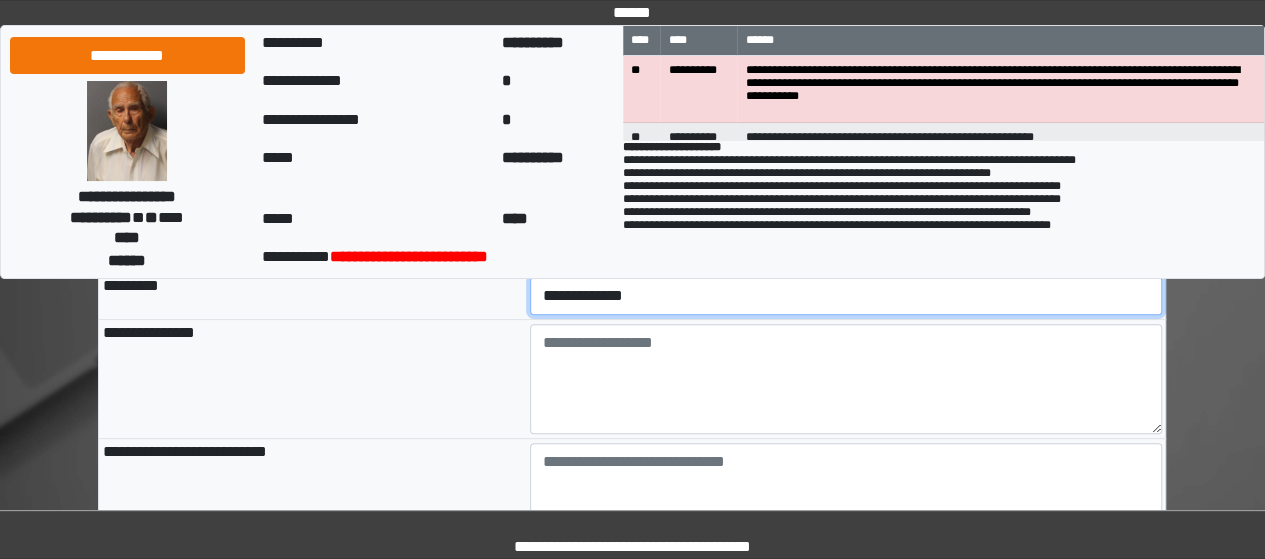scroll, scrollTop: 165, scrollLeft: 0, axis: vertical 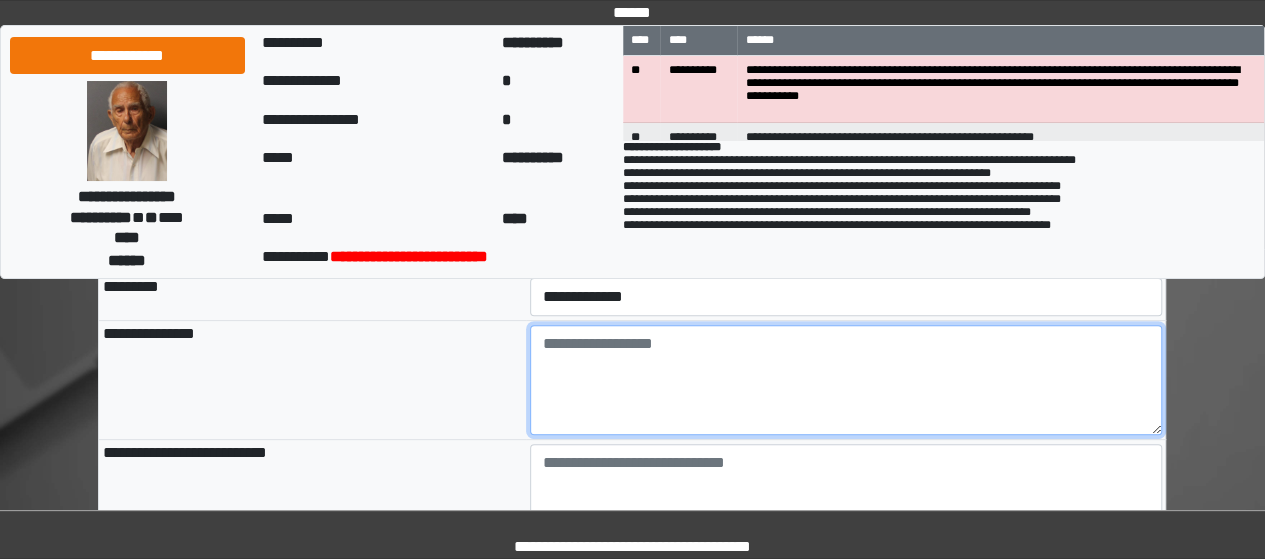 click at bounding box center (846, 380) 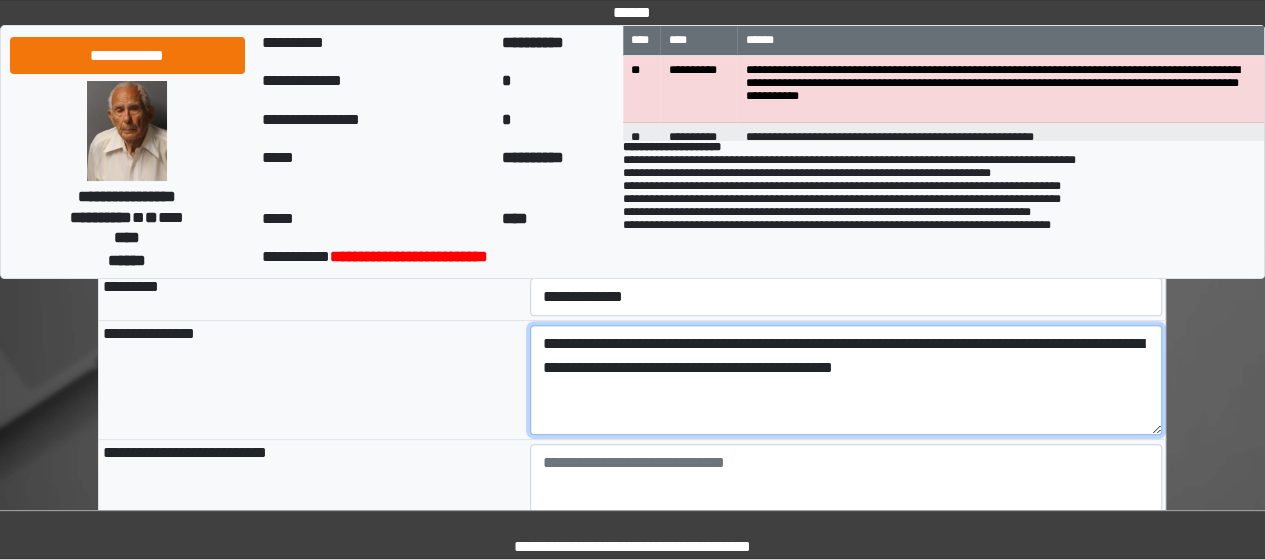 click on "**********" at bounding box center [846, 380] 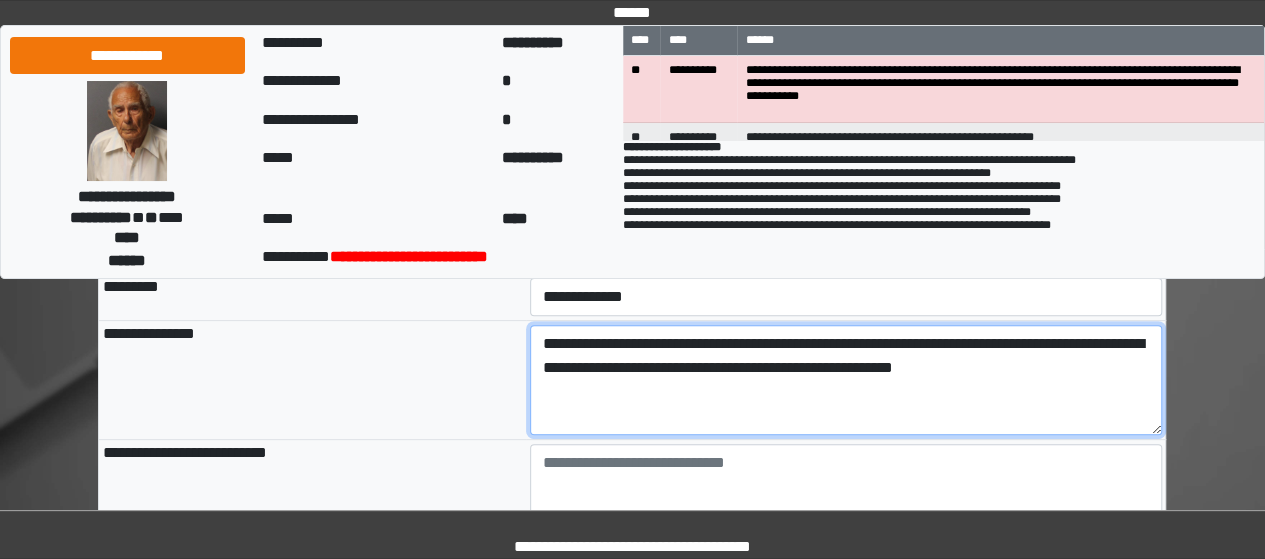 click on "**********" at bounding box center (846, 380) 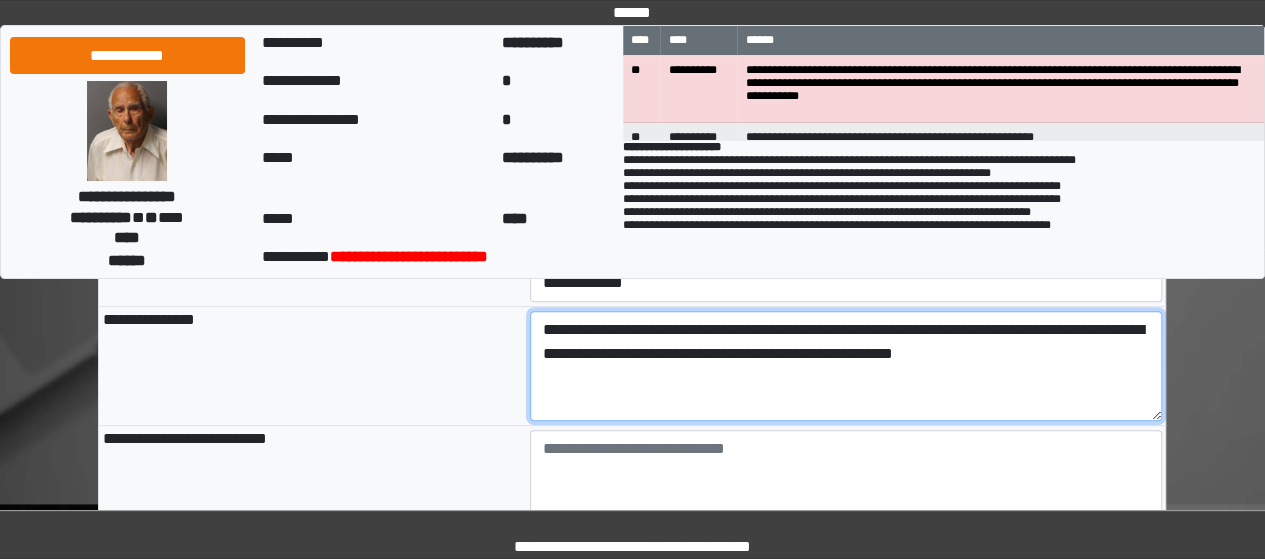 type on "**********" 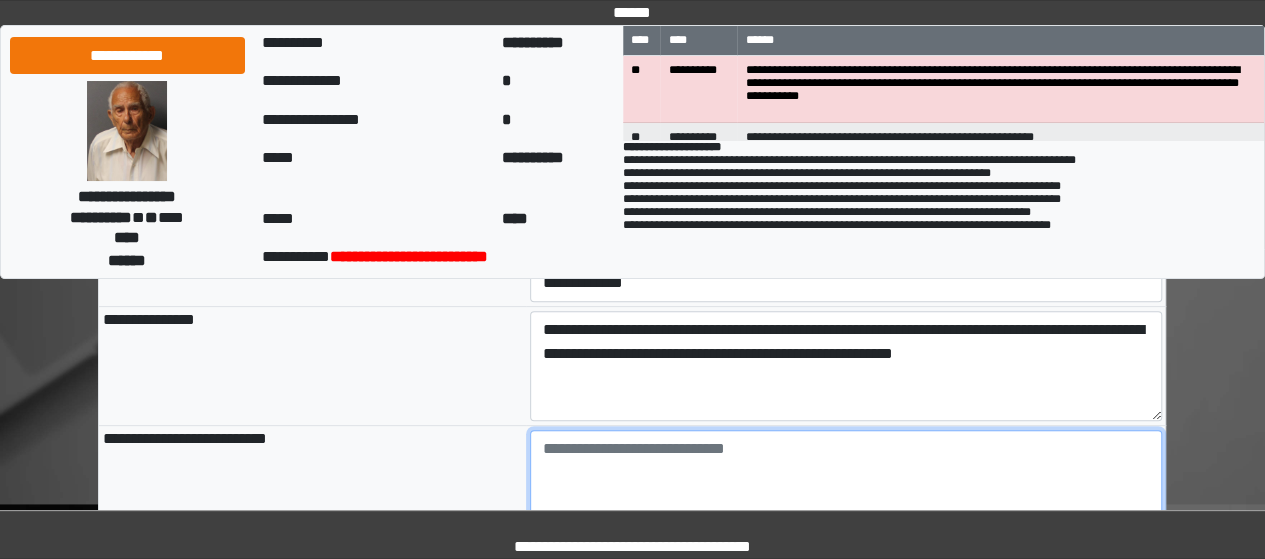 type on "**********" 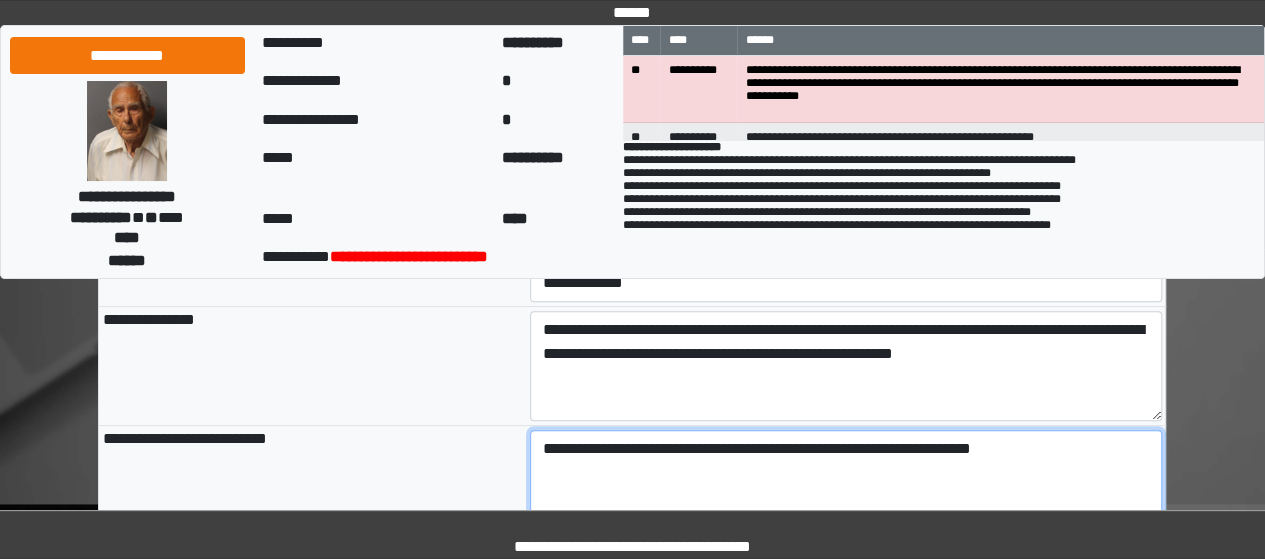 click on "**********" at bounding box center [846, 485] 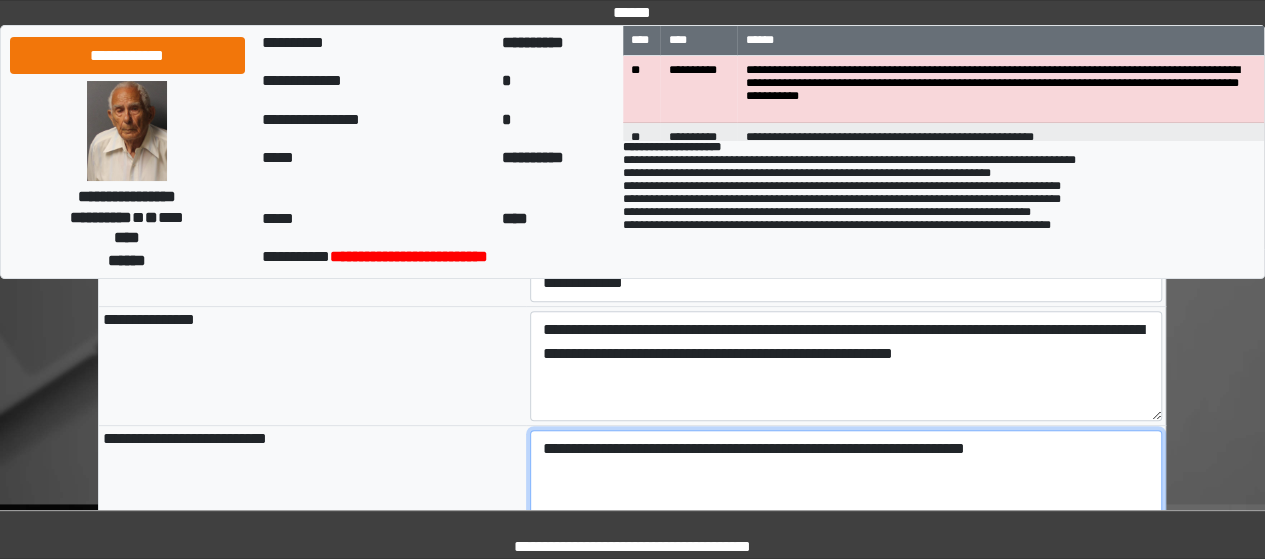 click on "**********" at bounding box center [846, 485] 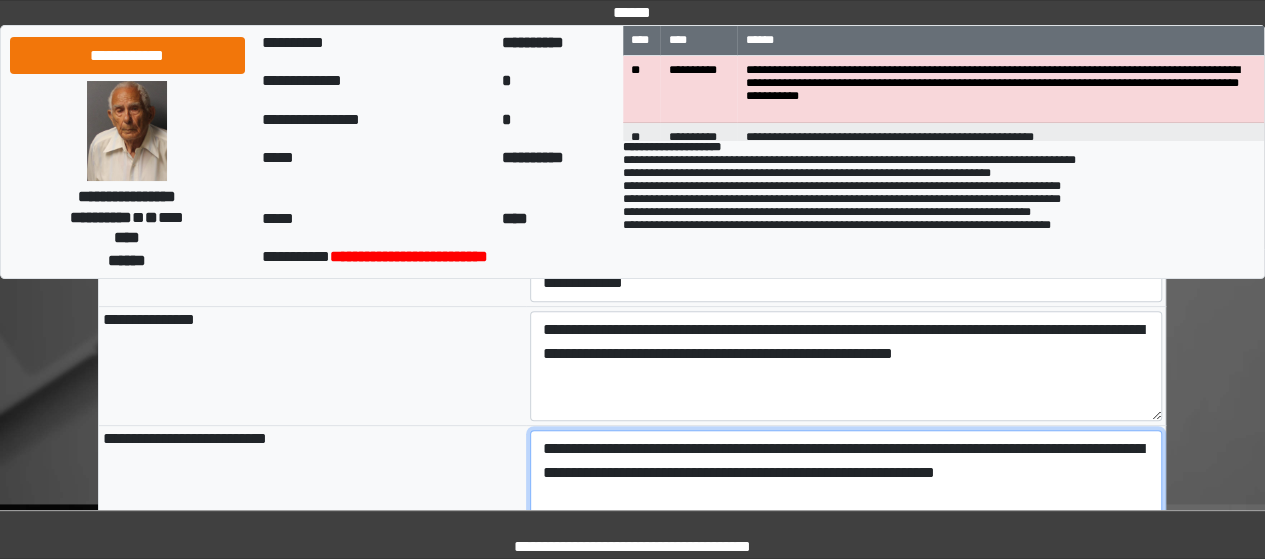 type on "**********" 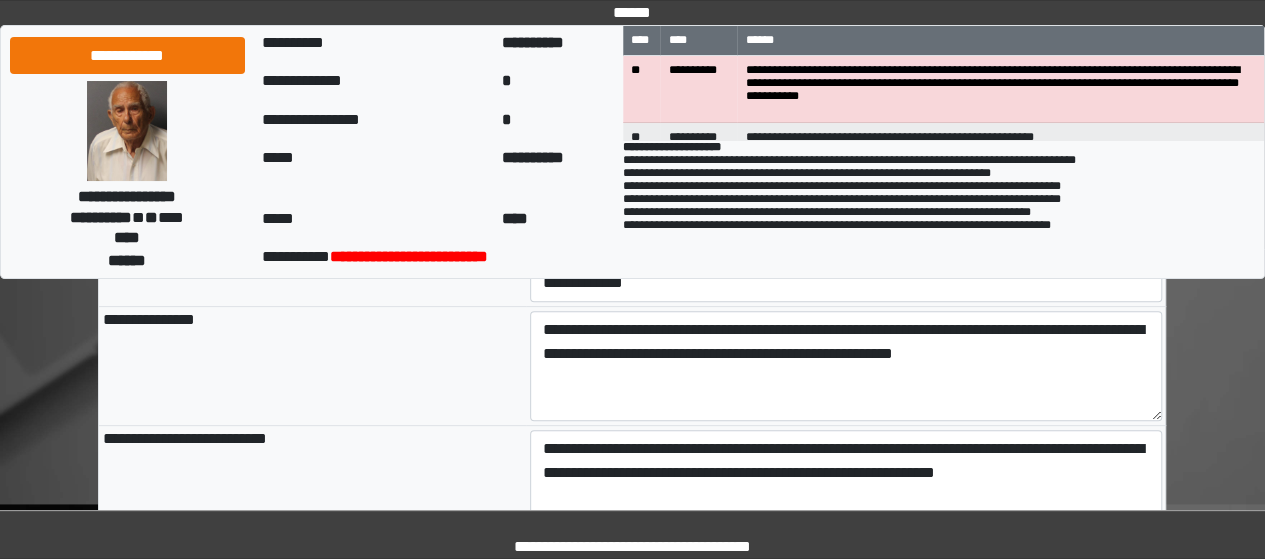 type on "**********" 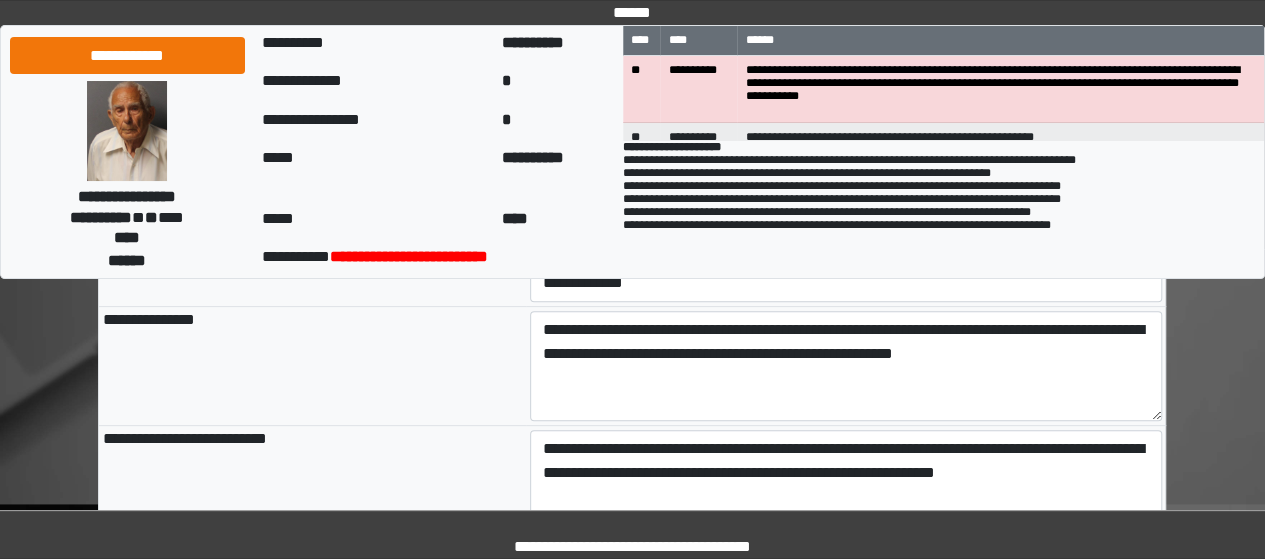 click on "**********" at bounding box center (312, 366) 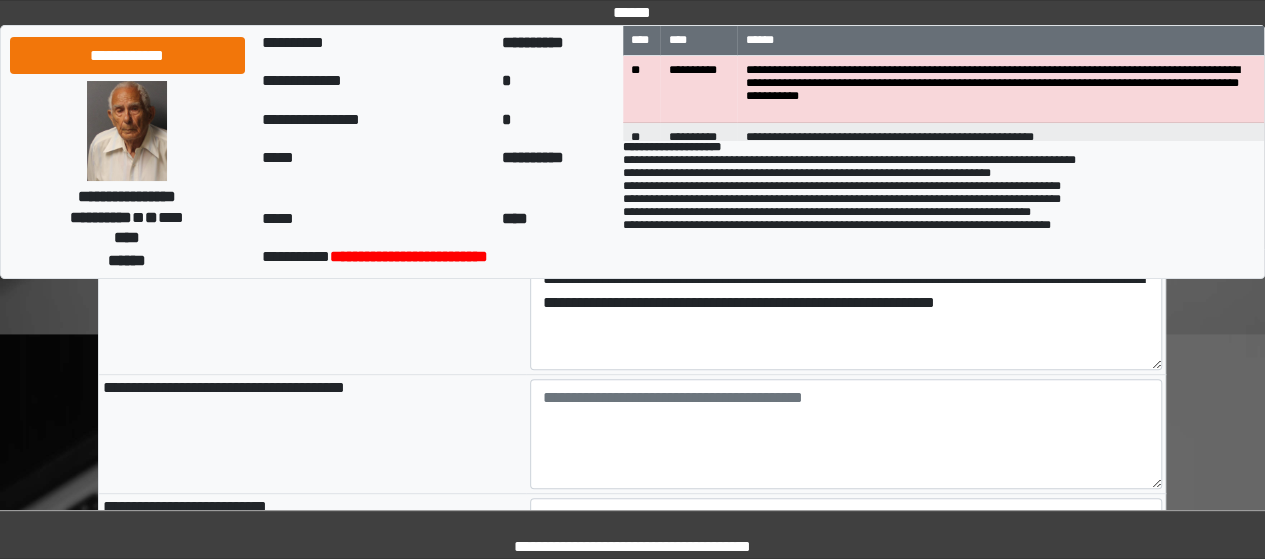 scroll, scrollTop: 350, scrollLeft: 0, axis: vertical 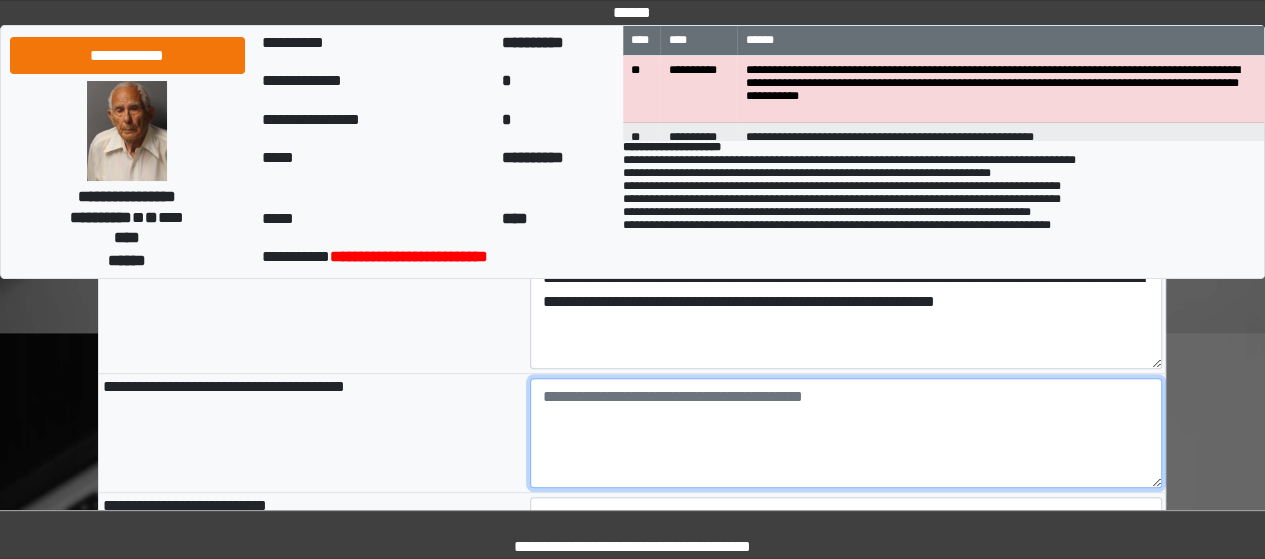 click at bounding box center (846, 433) 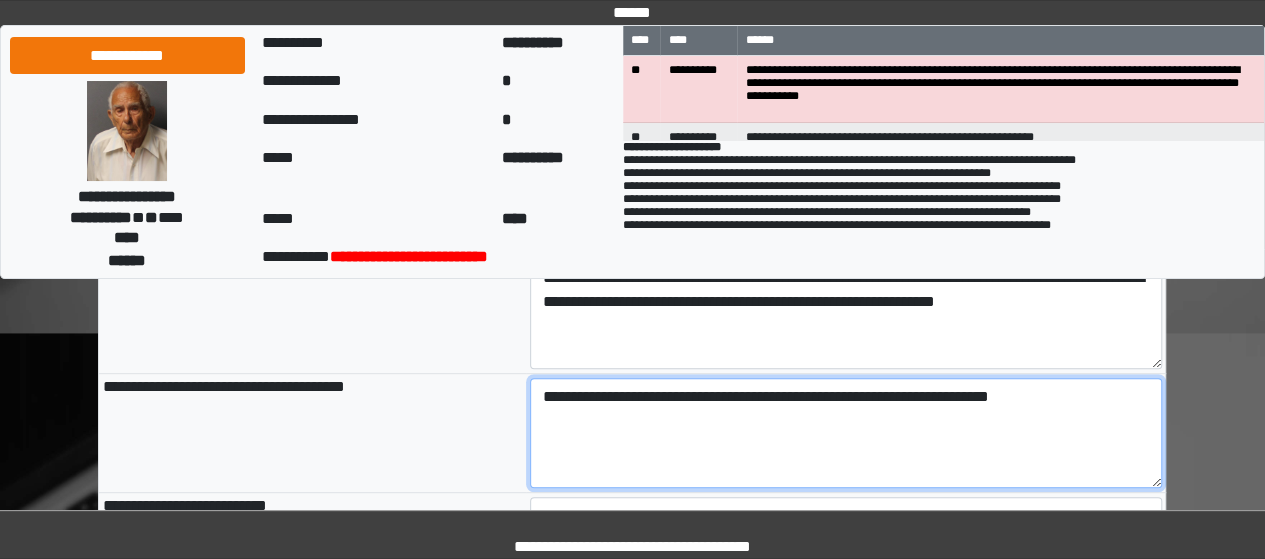 type on "**********" 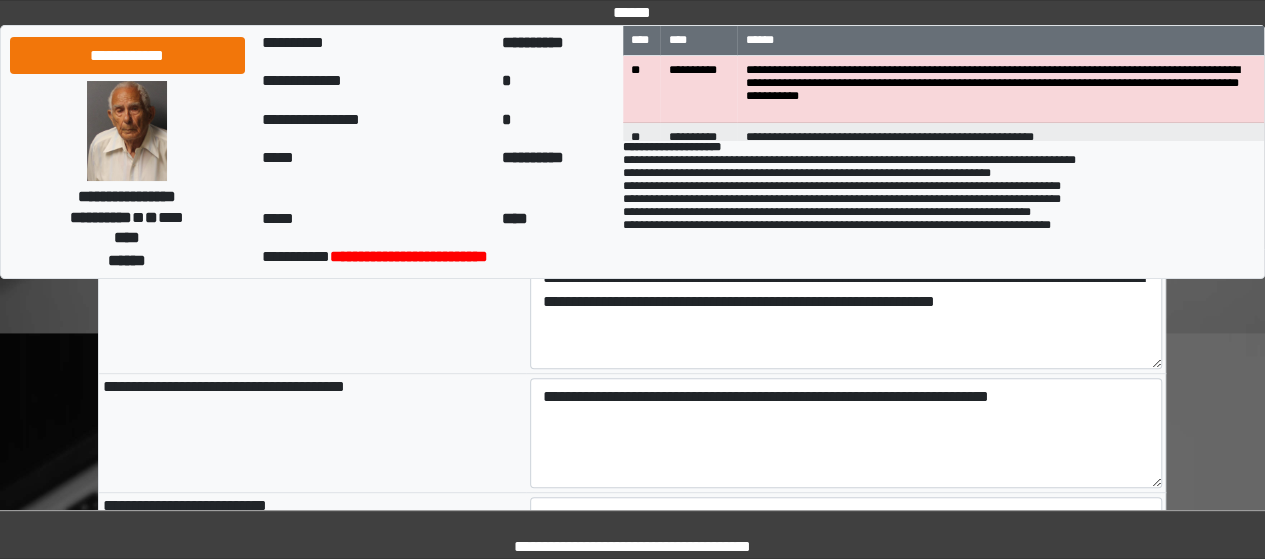 type on "**********" 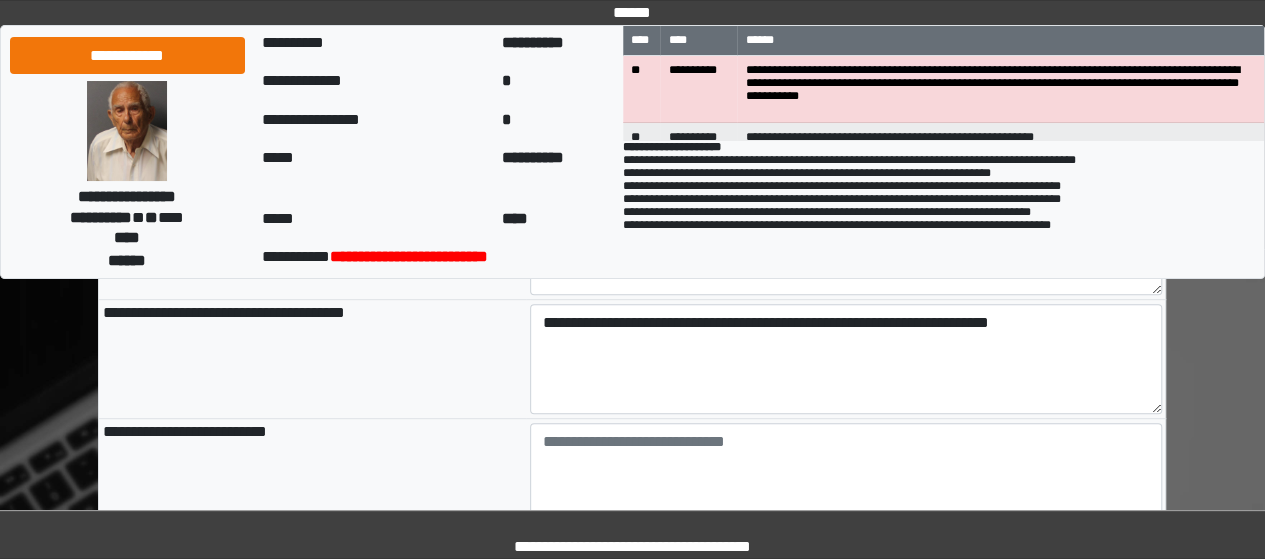 scroll, scrollTop: 440, scrollLeft: 0, axis: vertical 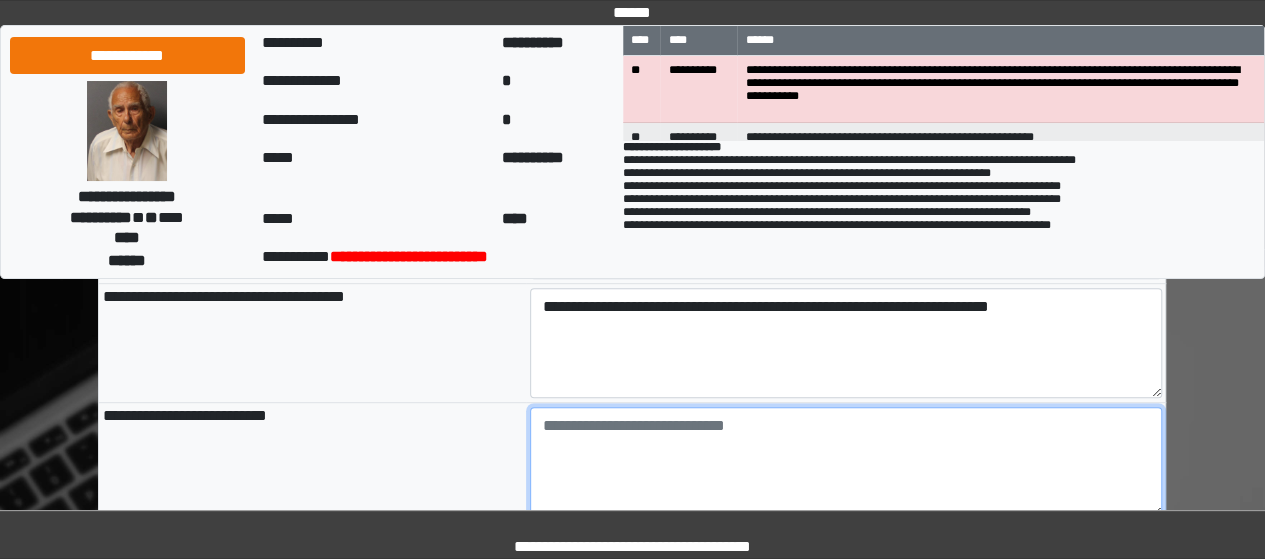 click at bounding box center (846, 462) 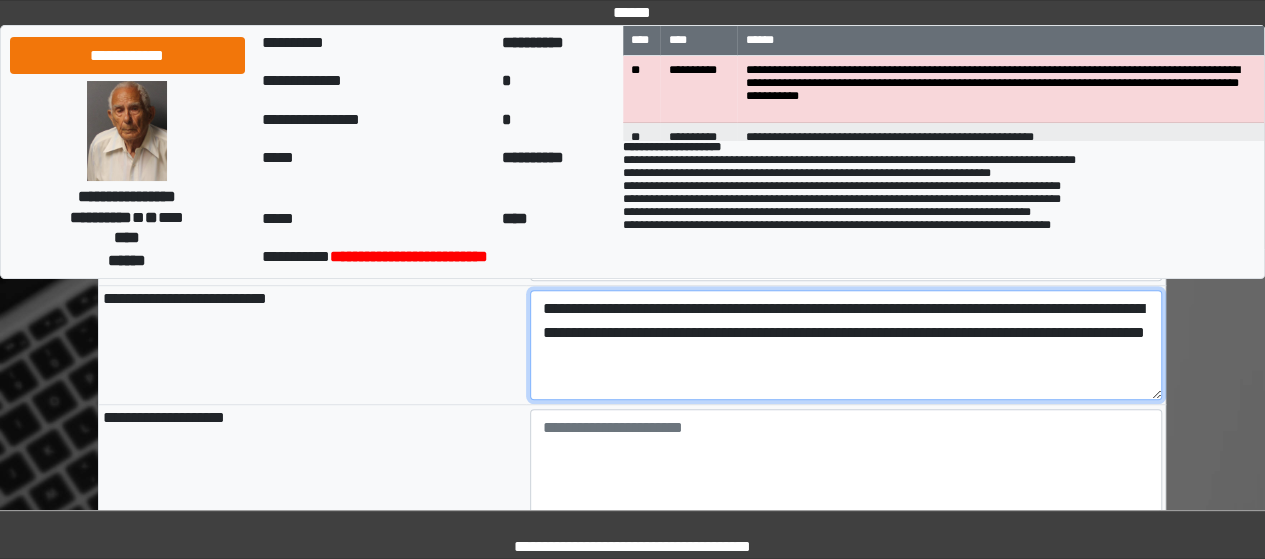 scroll, scrollTop: 562, scrollLeft: 0, axis: vertical 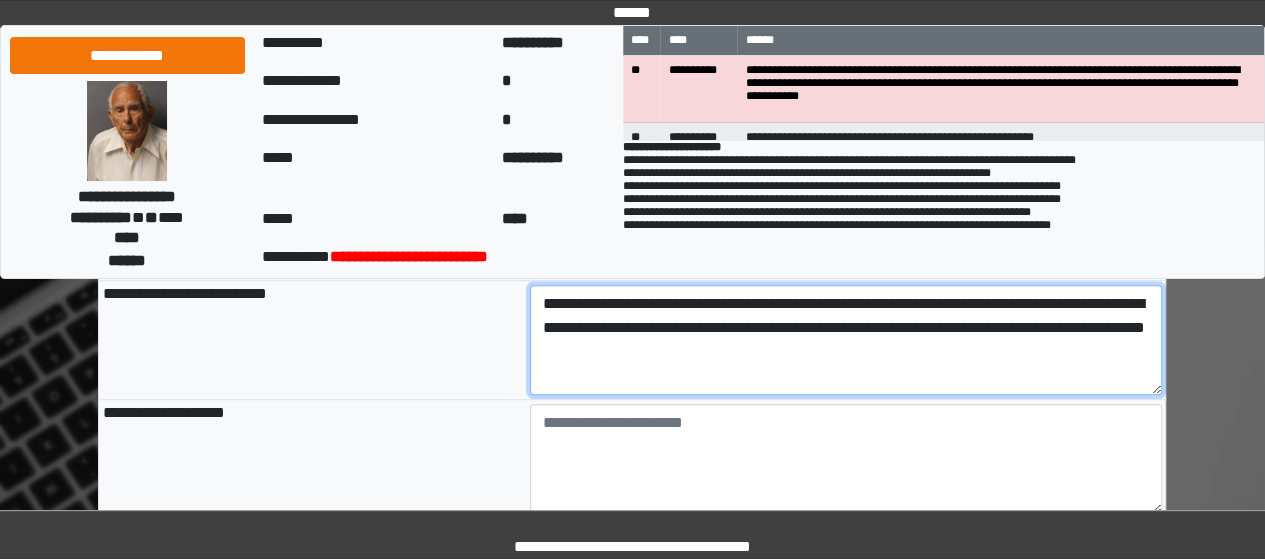 type on "**********" 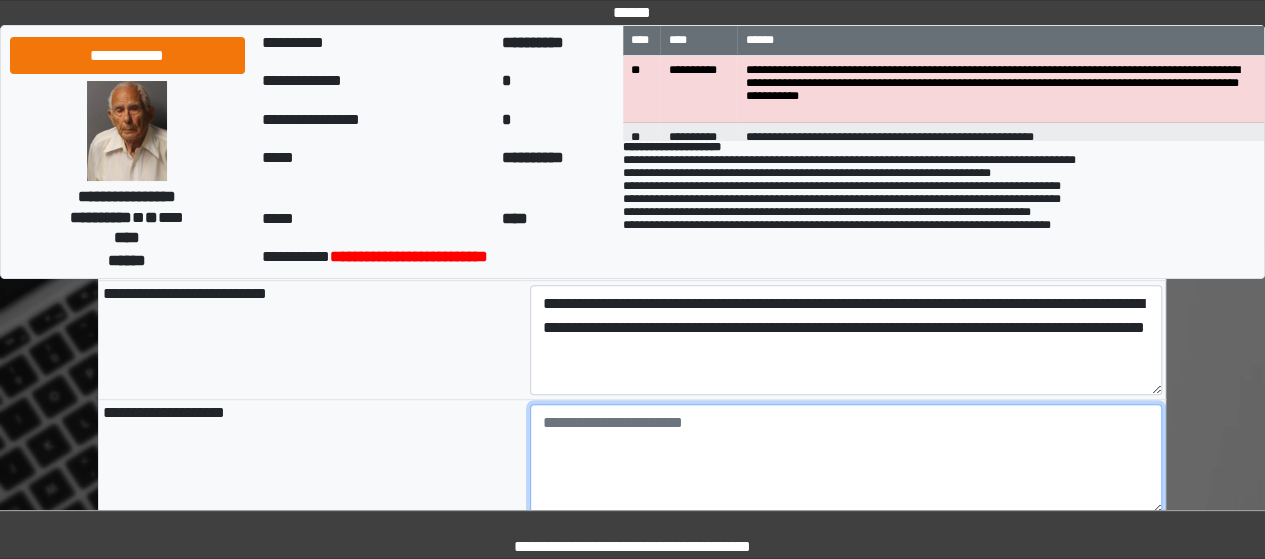 type on "**********" 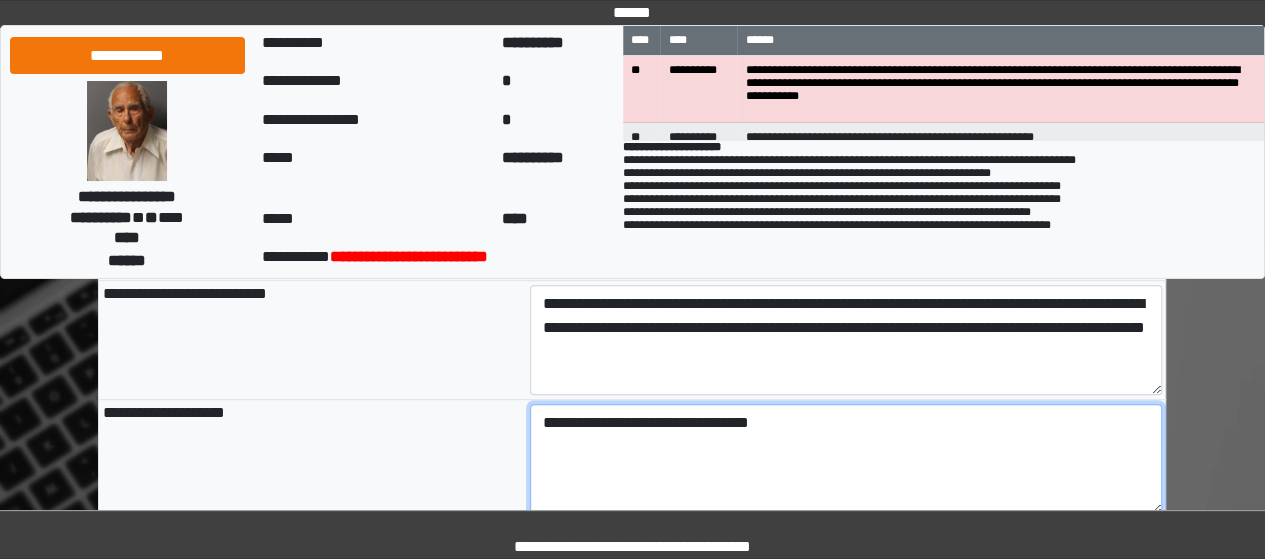 type on "**********" 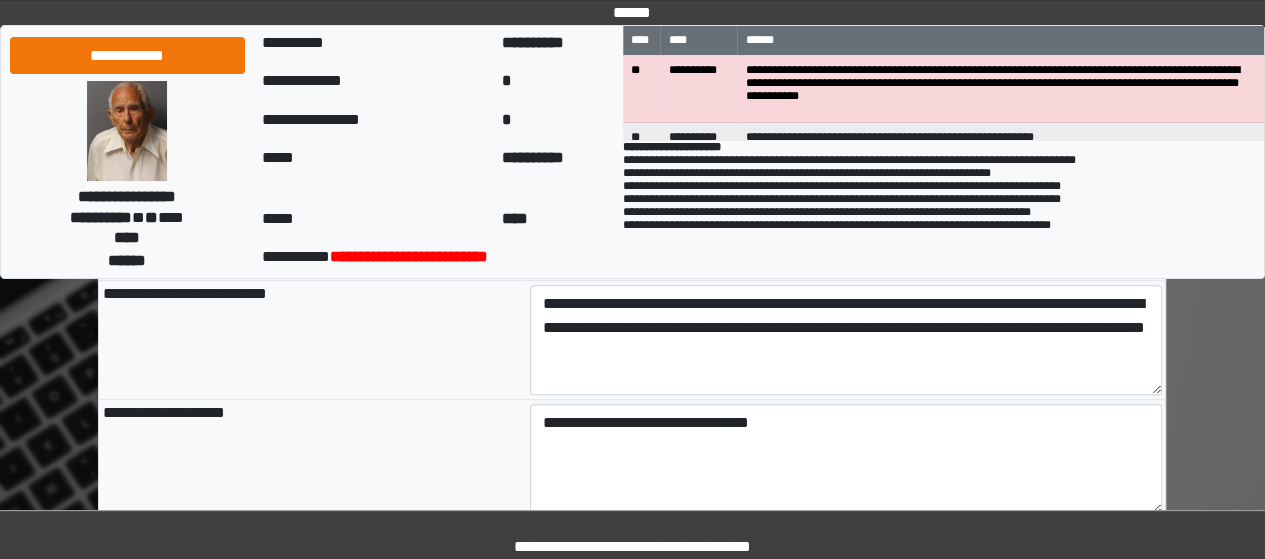 type on "**********" 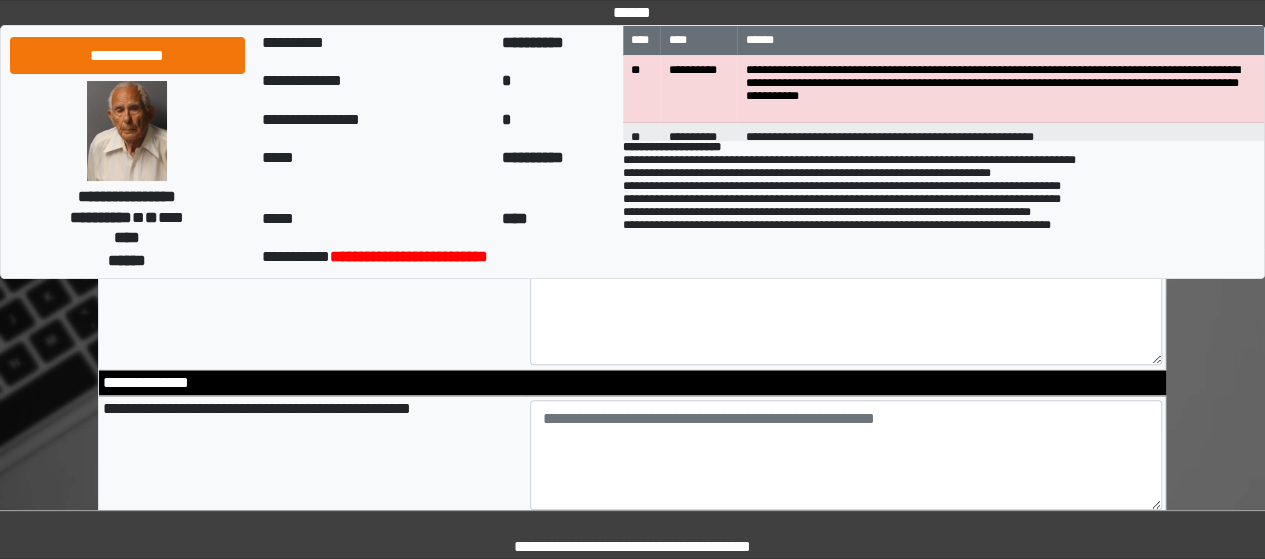 scroll, scrollTop: 749, scrollLeft: 0, axis: vertical 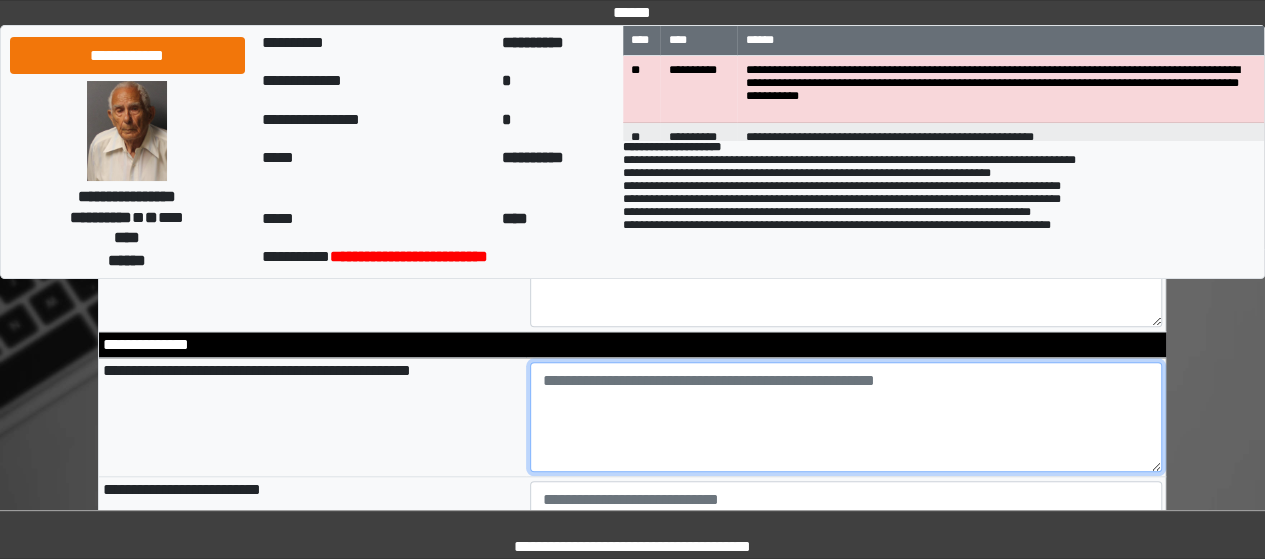 click at bounding box center [846, 417] 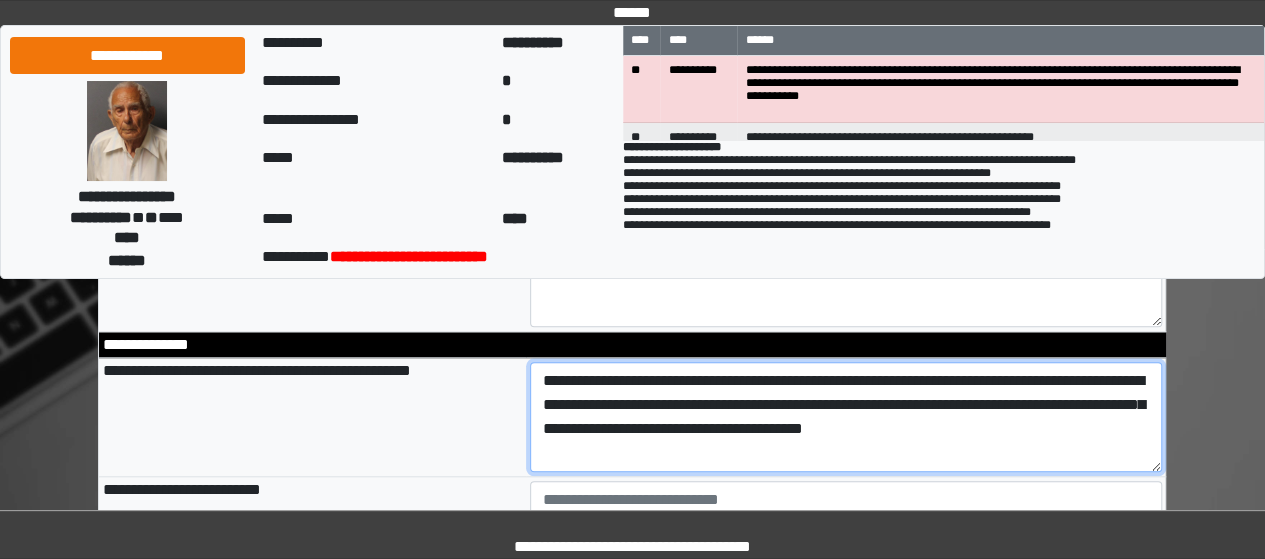 click on "**********" at bounding box center (846, 417) 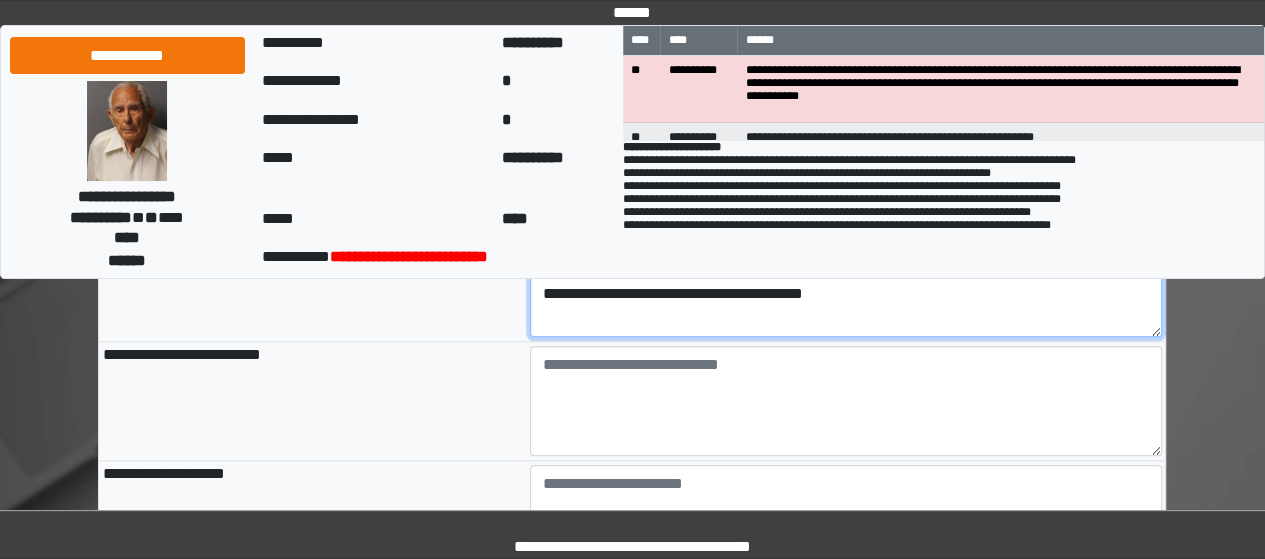 scroll, scrollTop: 885, scrollLeft: 0, axis: vertical 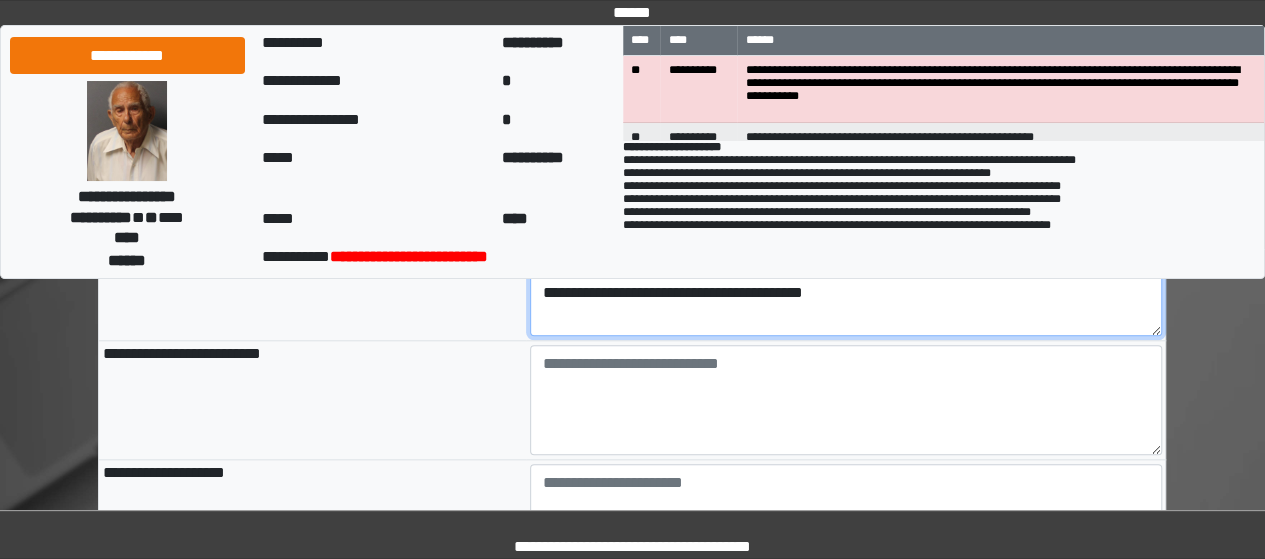 type on "**********" 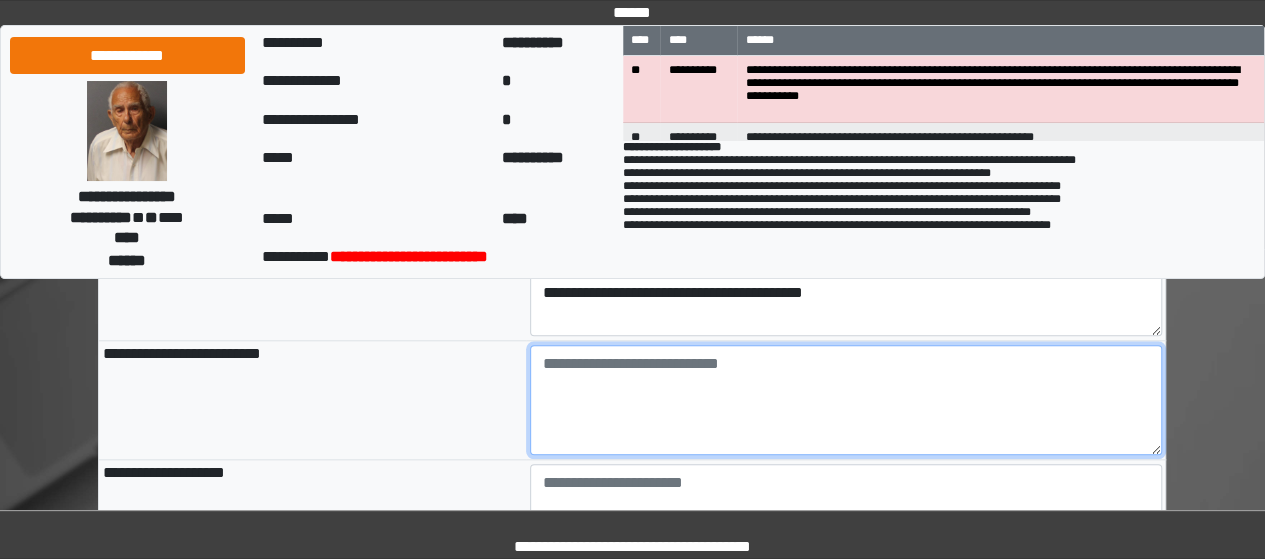 type on "**********" 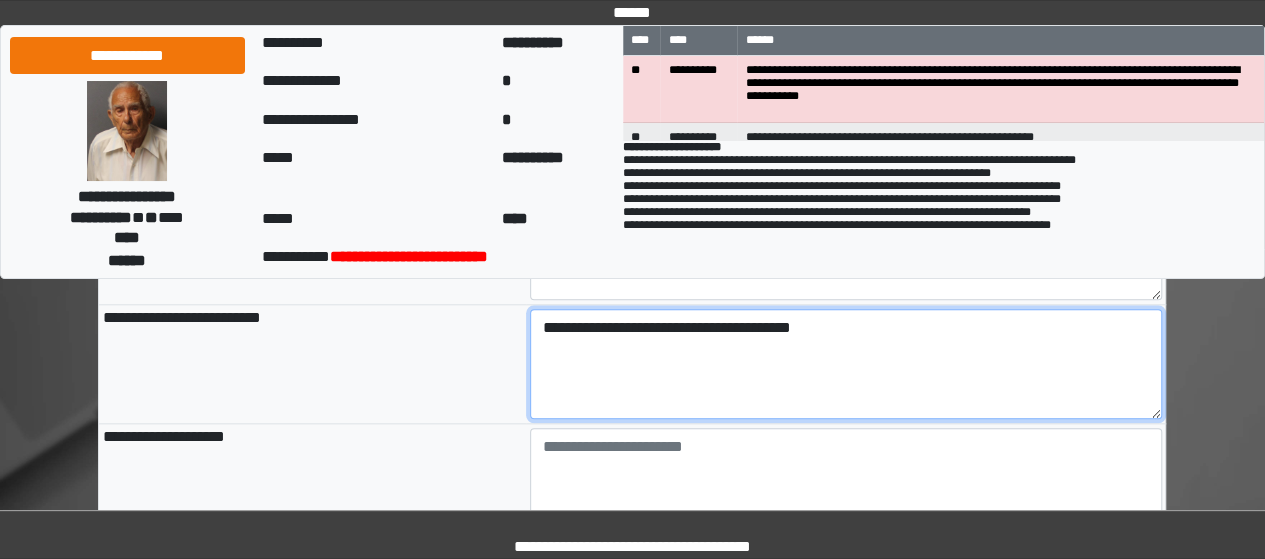 scroll, scrollTop: 928, scrollLeft: 0, axis: vertical 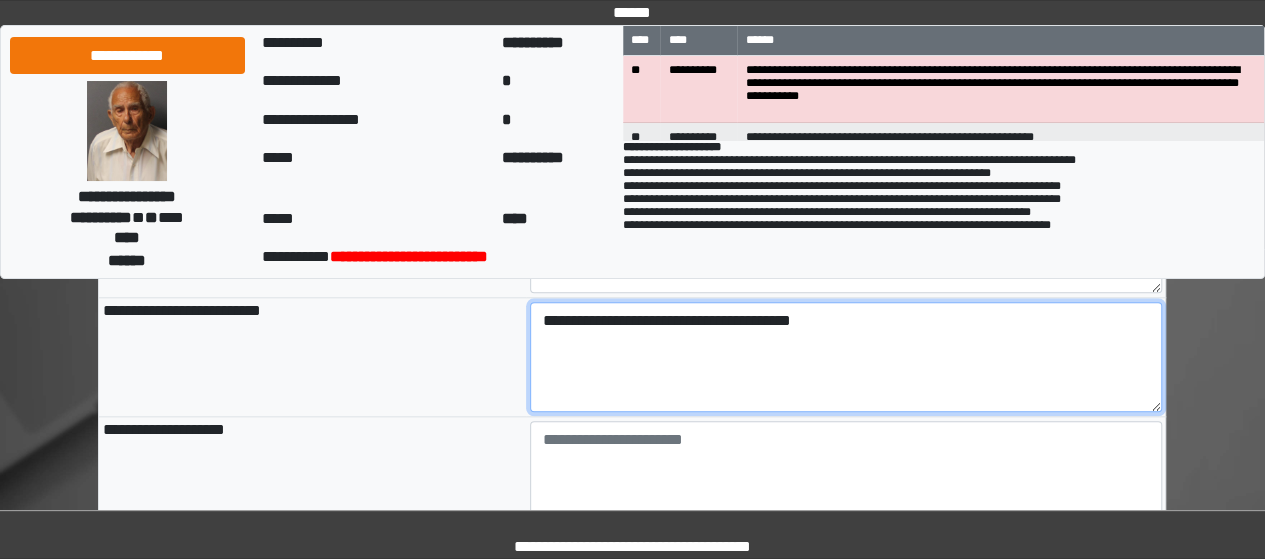 type on "**********" 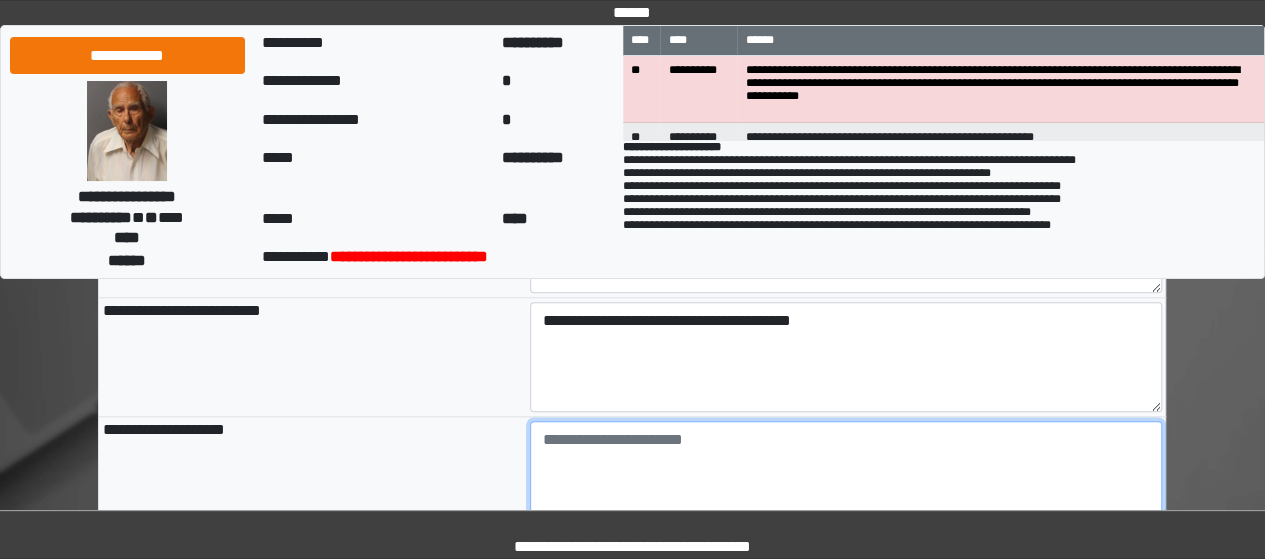 type on "**********" 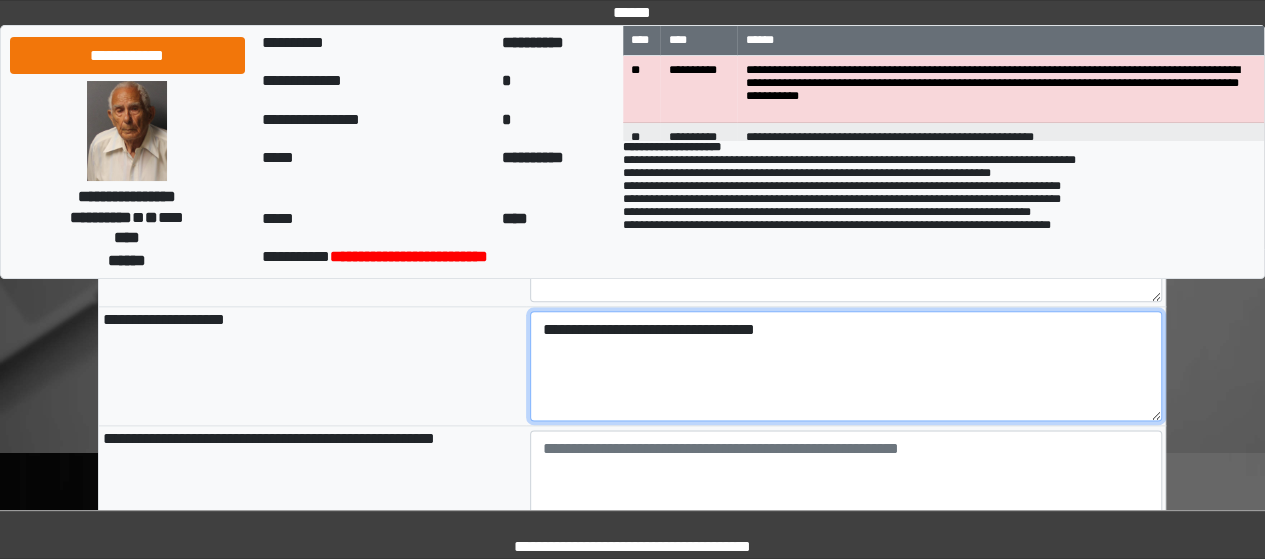 scroll, scrollTop: 1041, scrollLeft: 0, axis: vertical 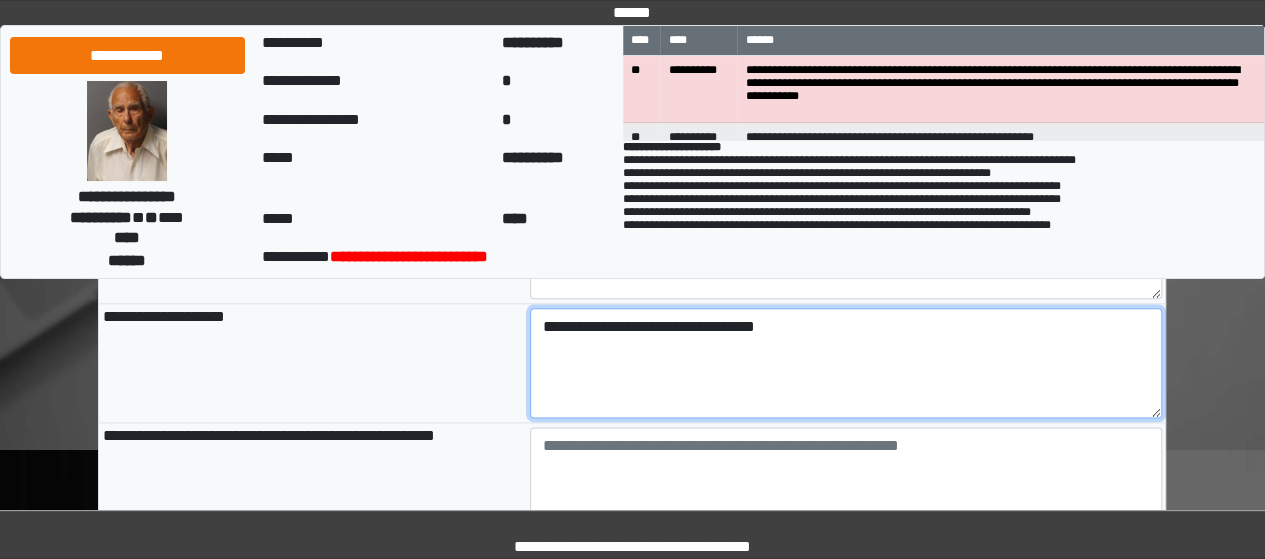 type on "**********" 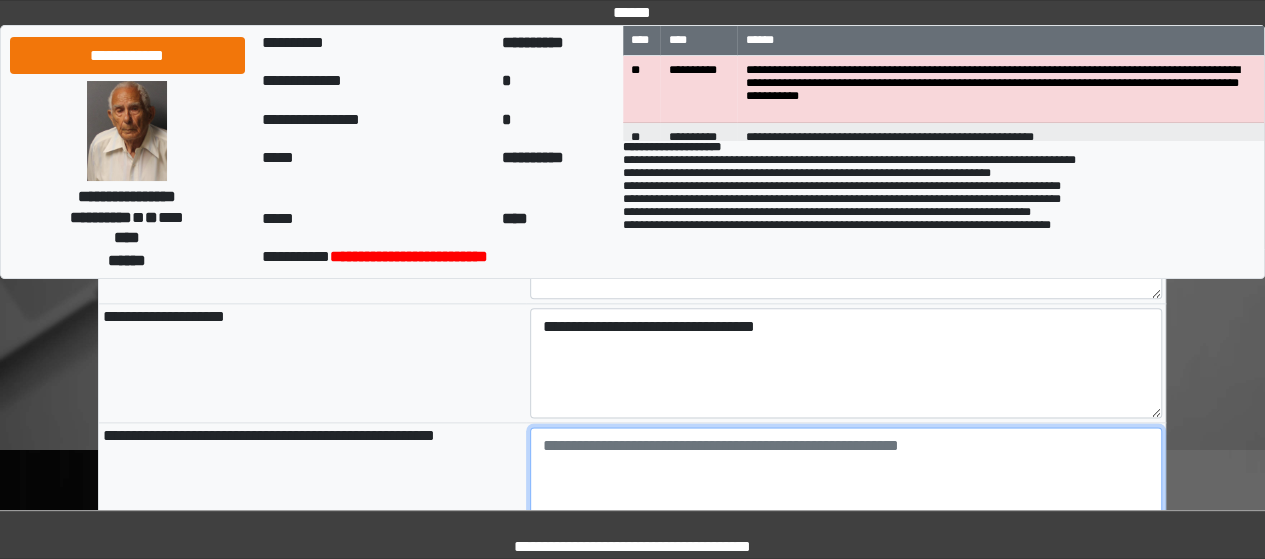 type on "**********" 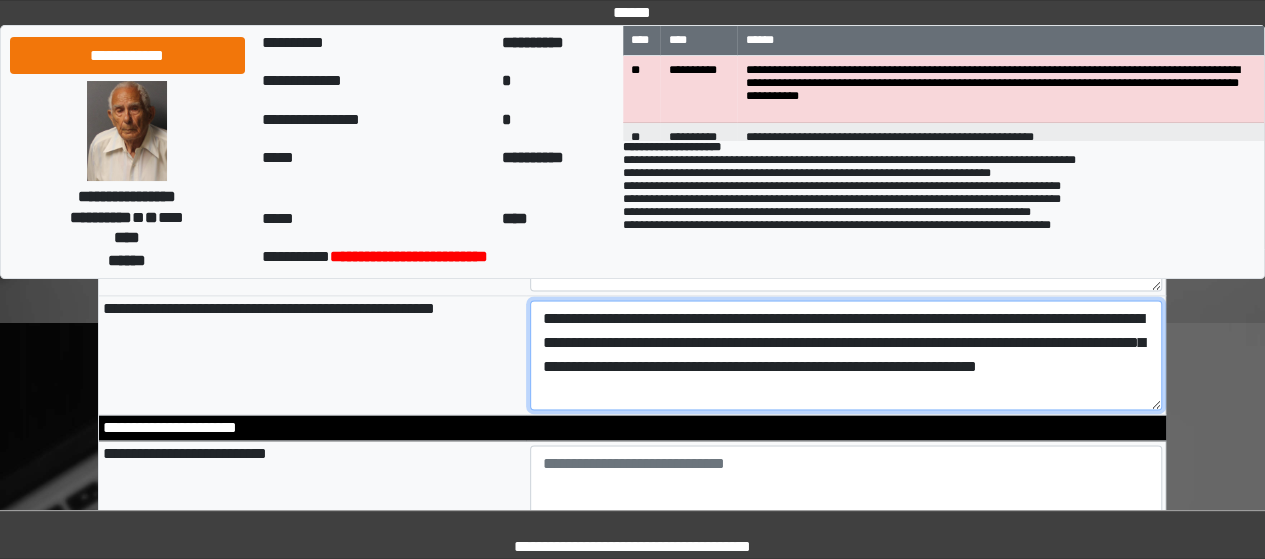 scroll, scrollTop: 1169, scrollLeft: 0, axis: vertical 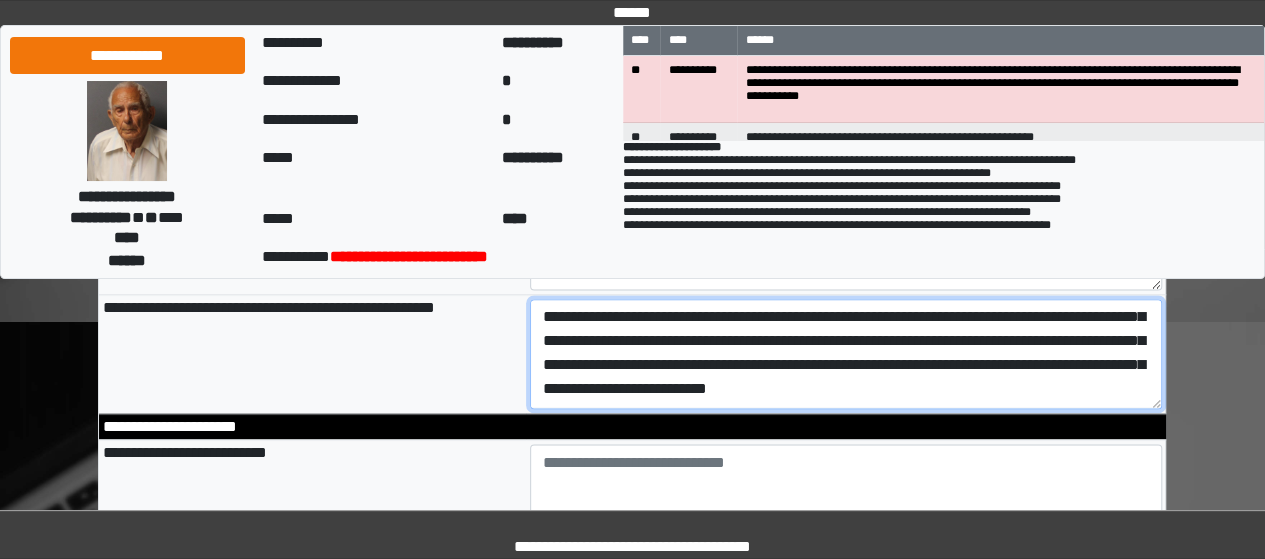 type on "**********" 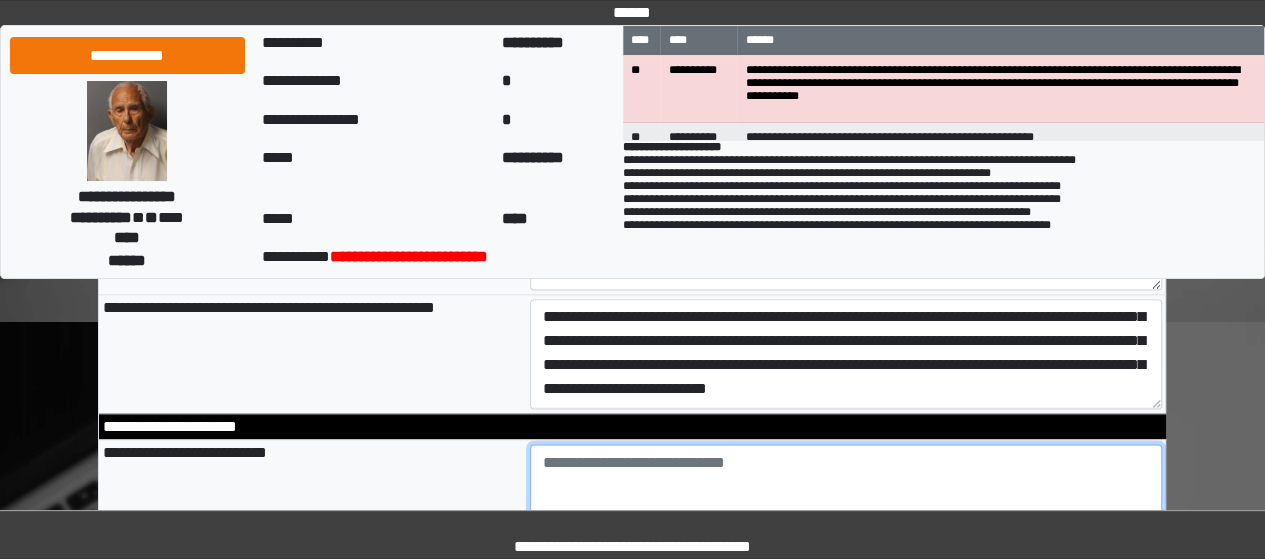 type on "**********" 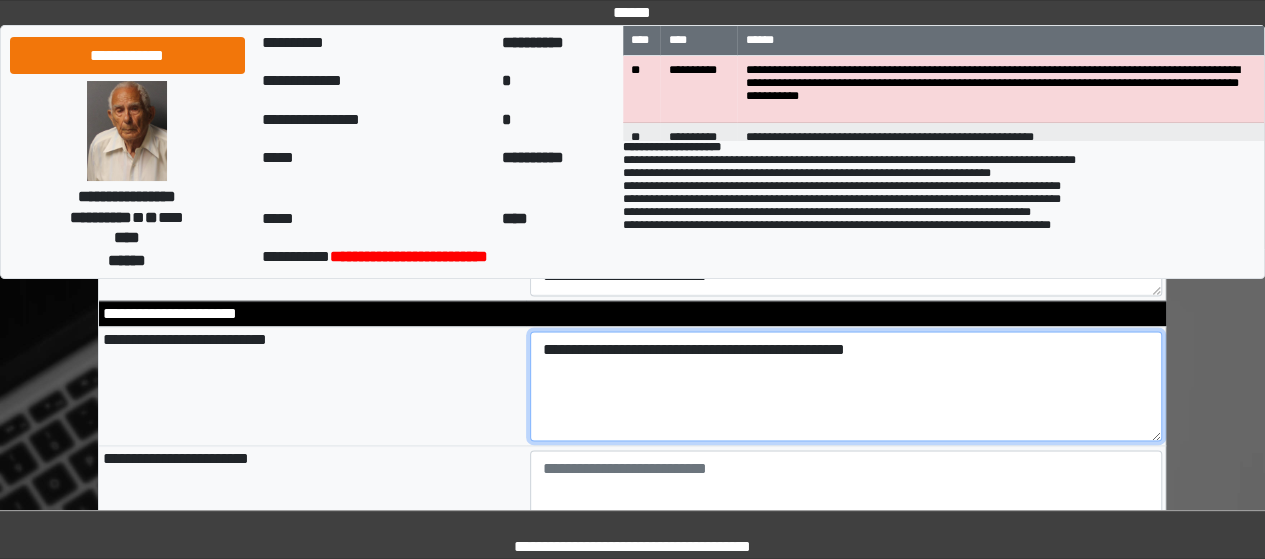 scroll, scrollTop: 1283, scrollLeft: 0, axis: vertical 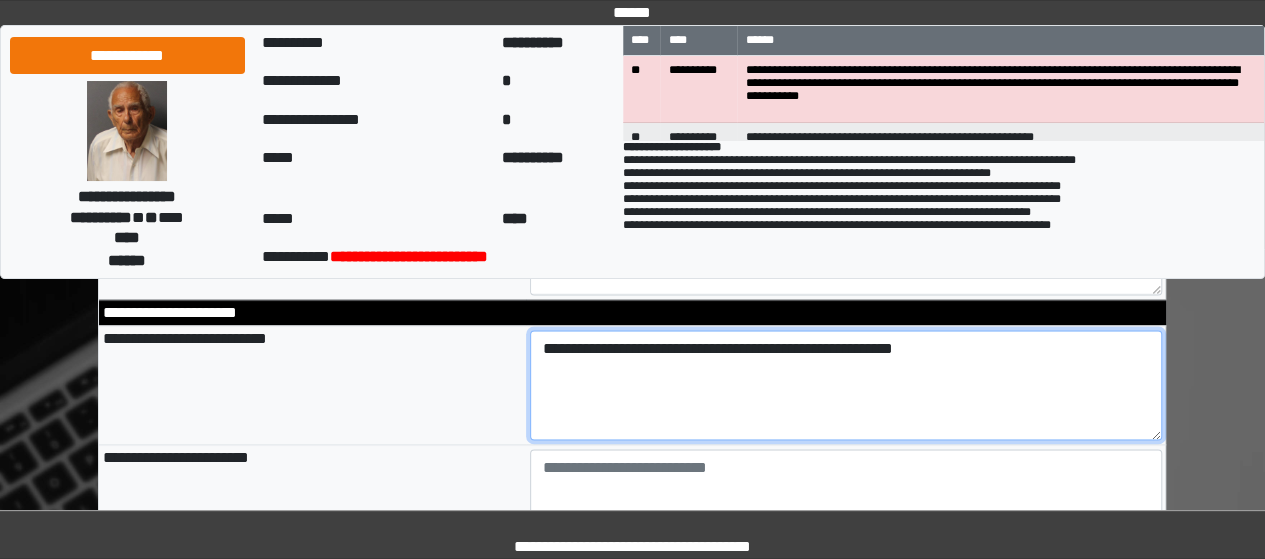 type on "**********" 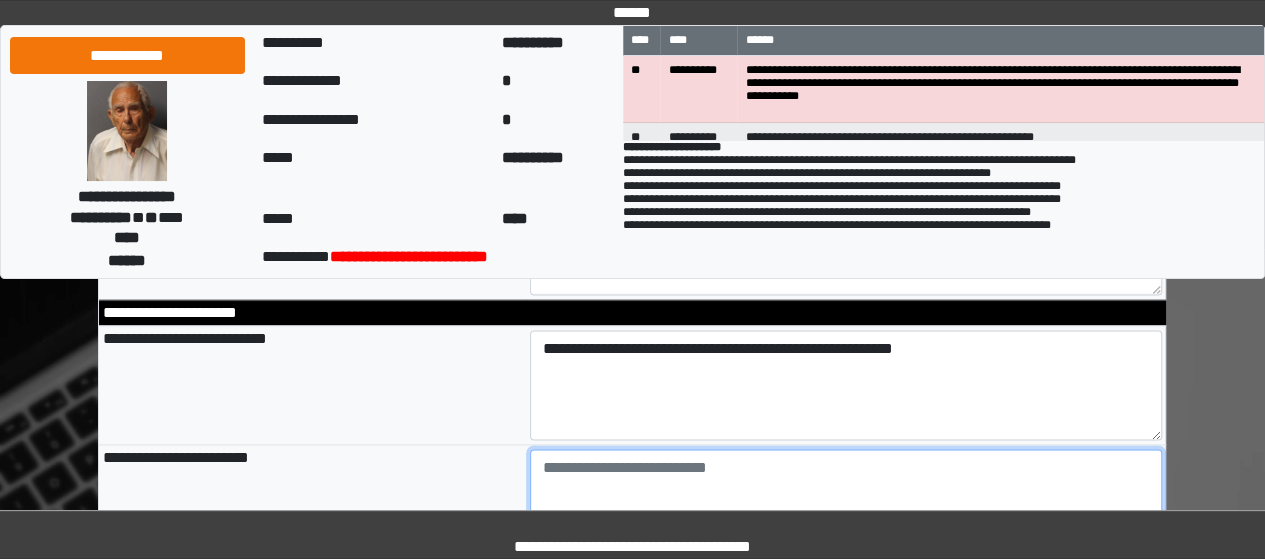 type on "**********" 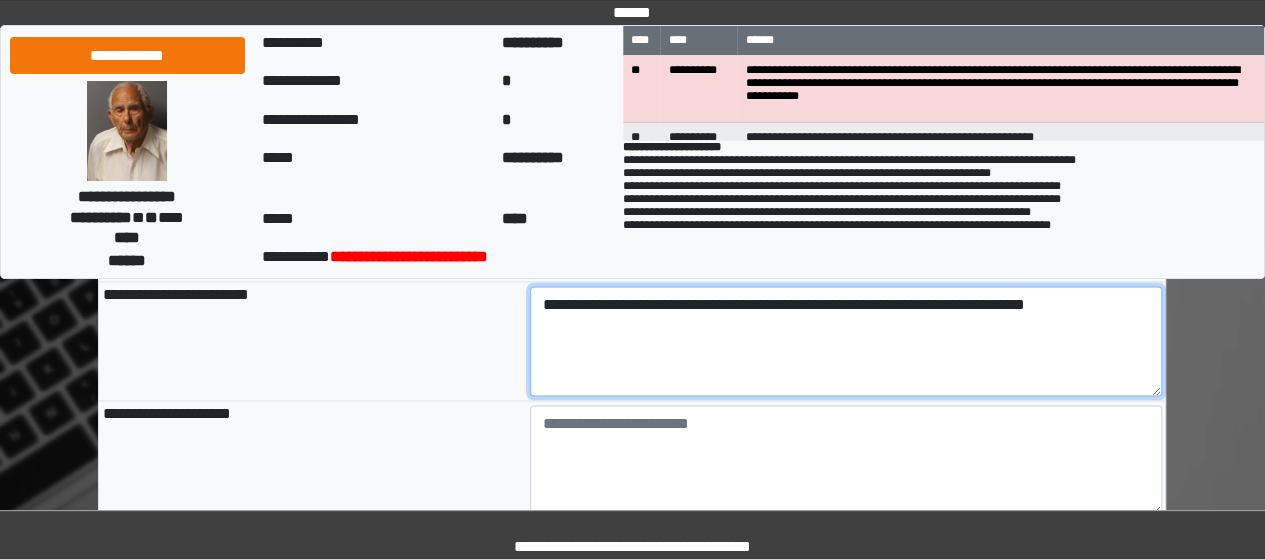 scroll, scrollTop: 1447, scrollLeft: 0, axis: vertical 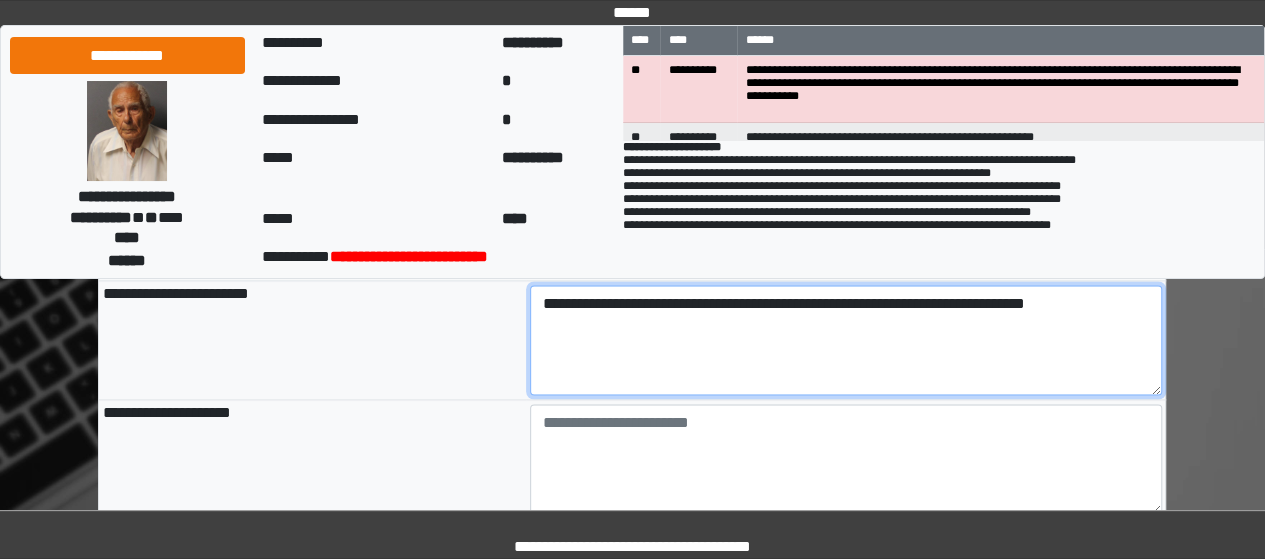 type on "**********" 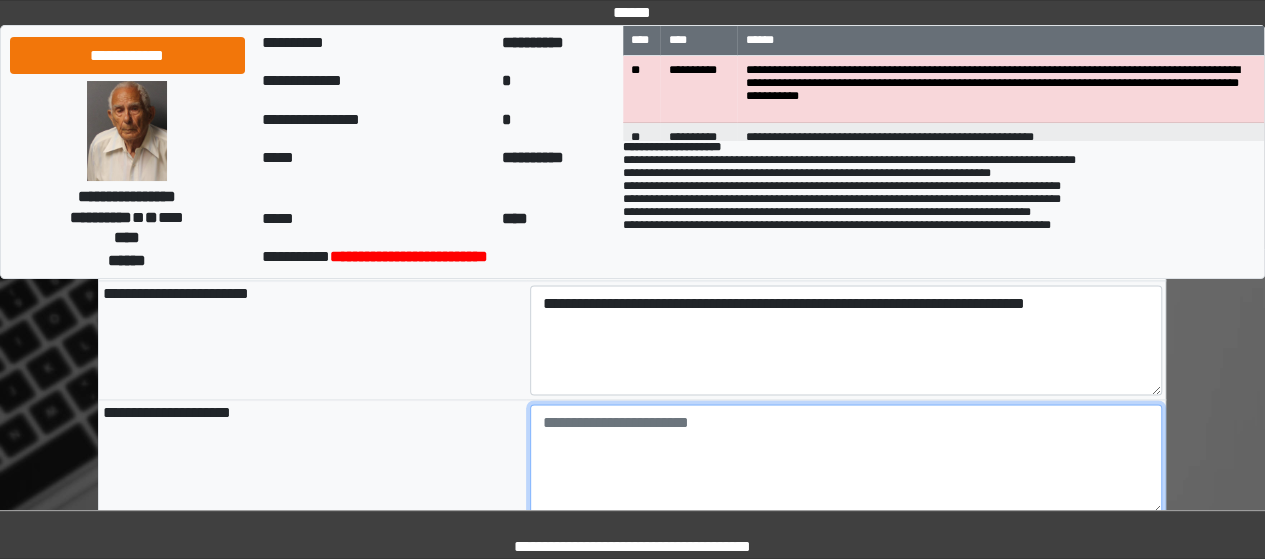 type on "**********" 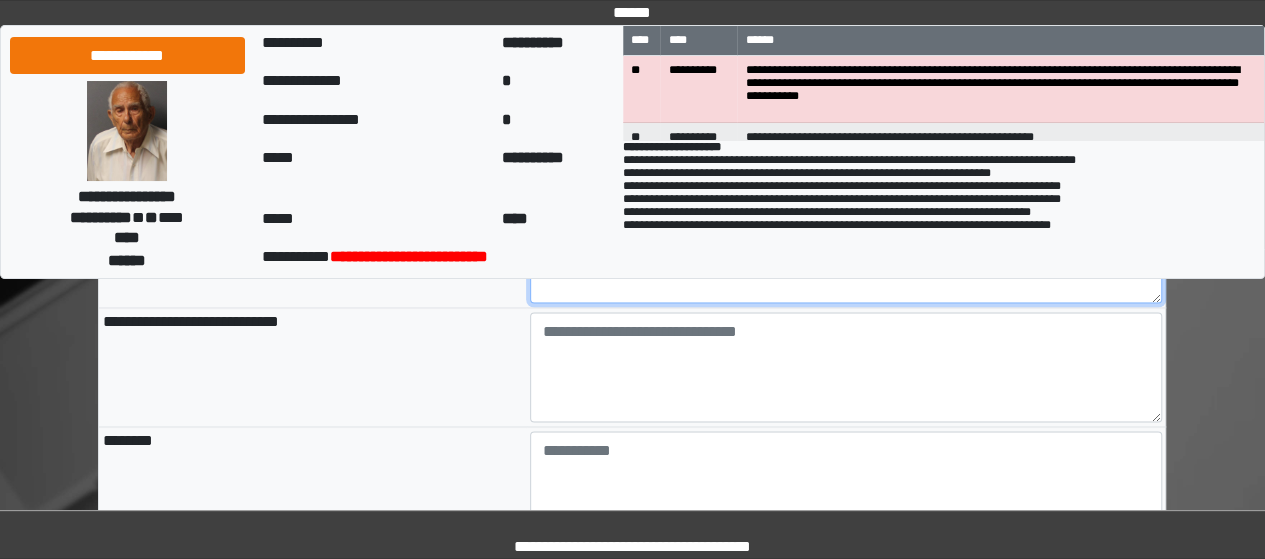 scroll, scrollTop: 1657, scrollLeft: 0, axis: vertical 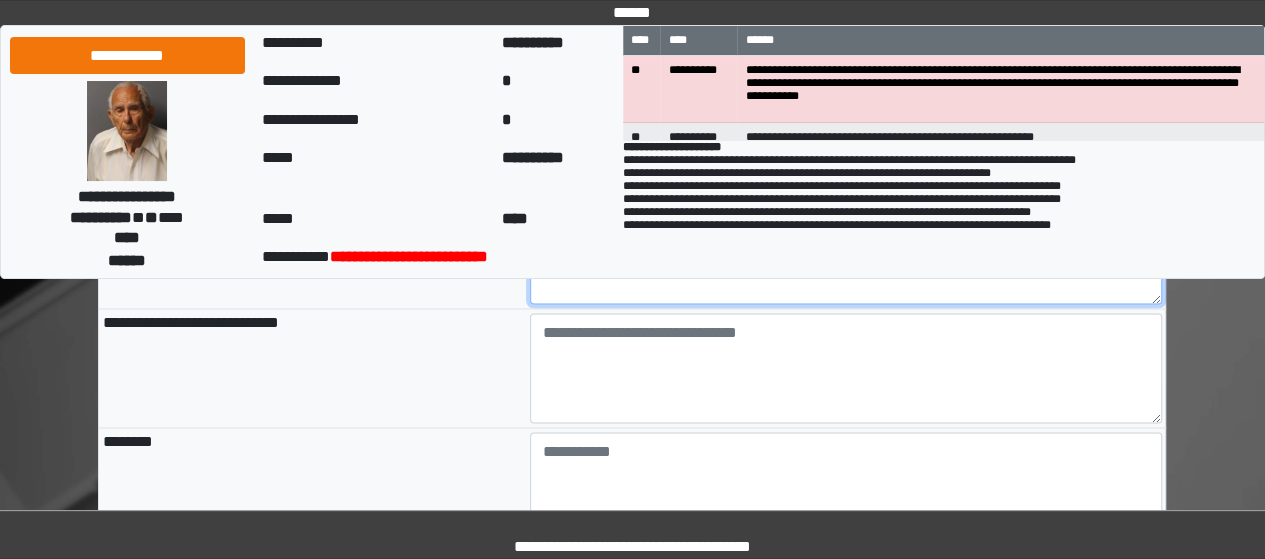 type on "**********" 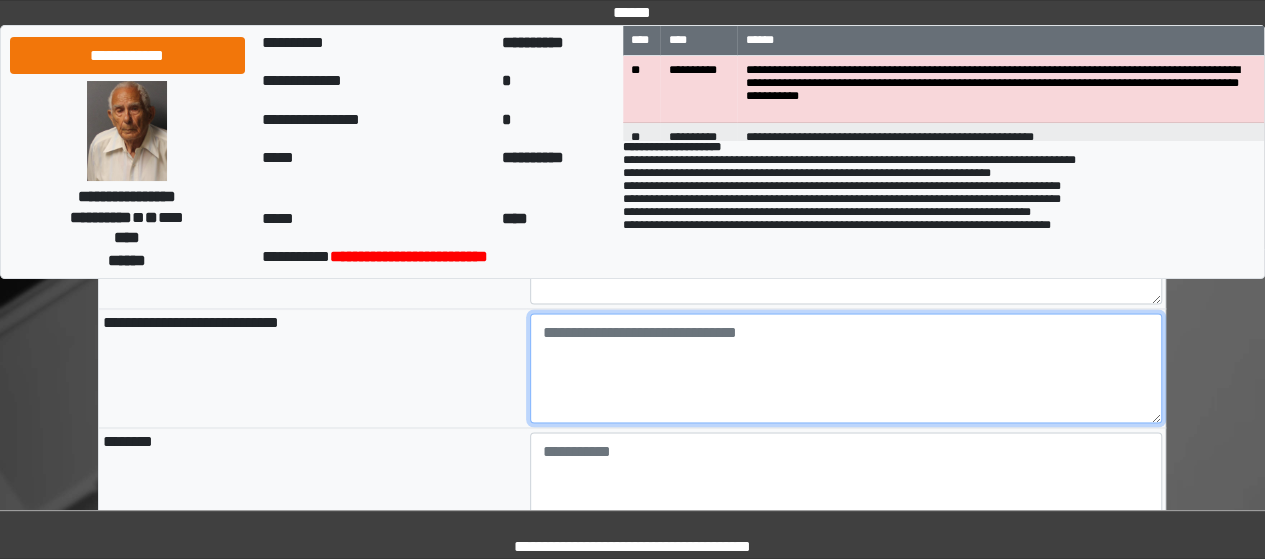 type on "**********" 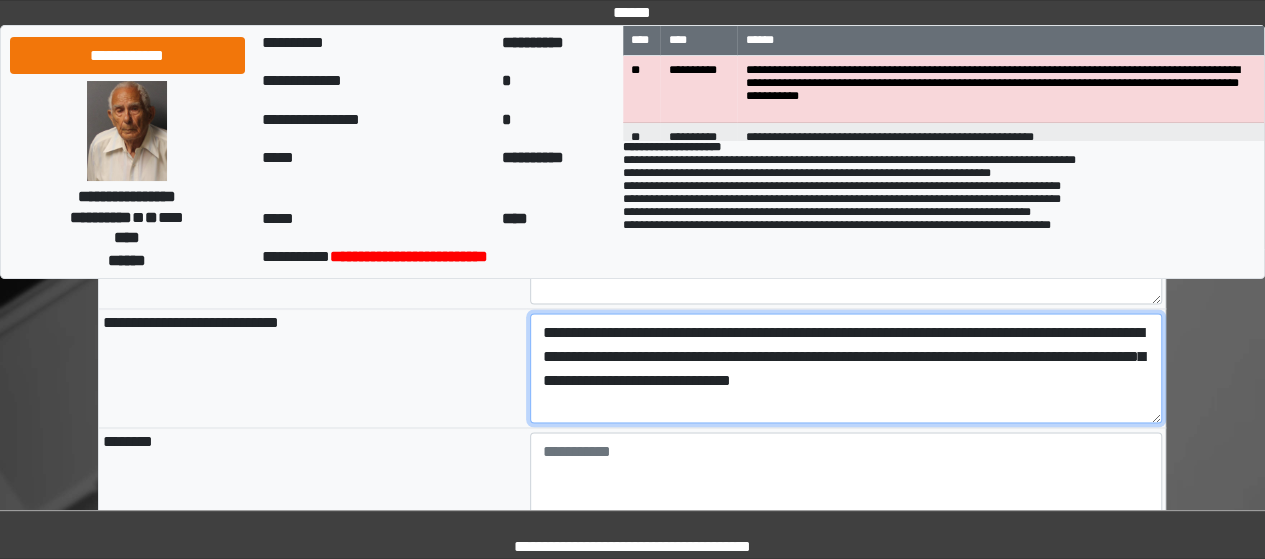 drag, startPoint x: 694, startPoint y: 346, endPoint x: 632, endPoint y: 373, distance: 67.62396 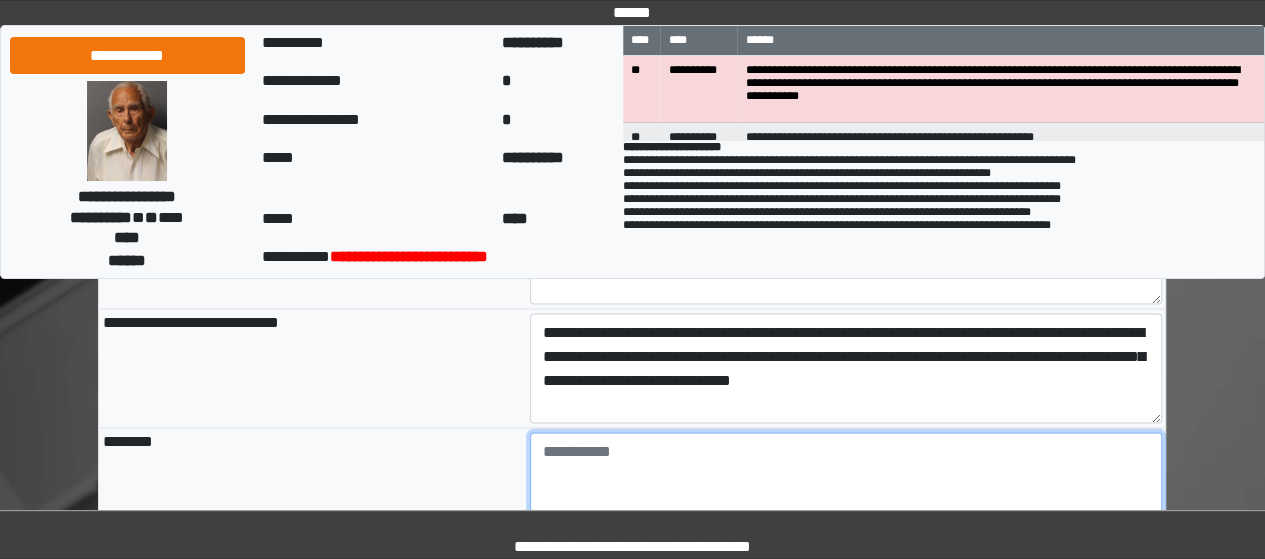 type on "**********" 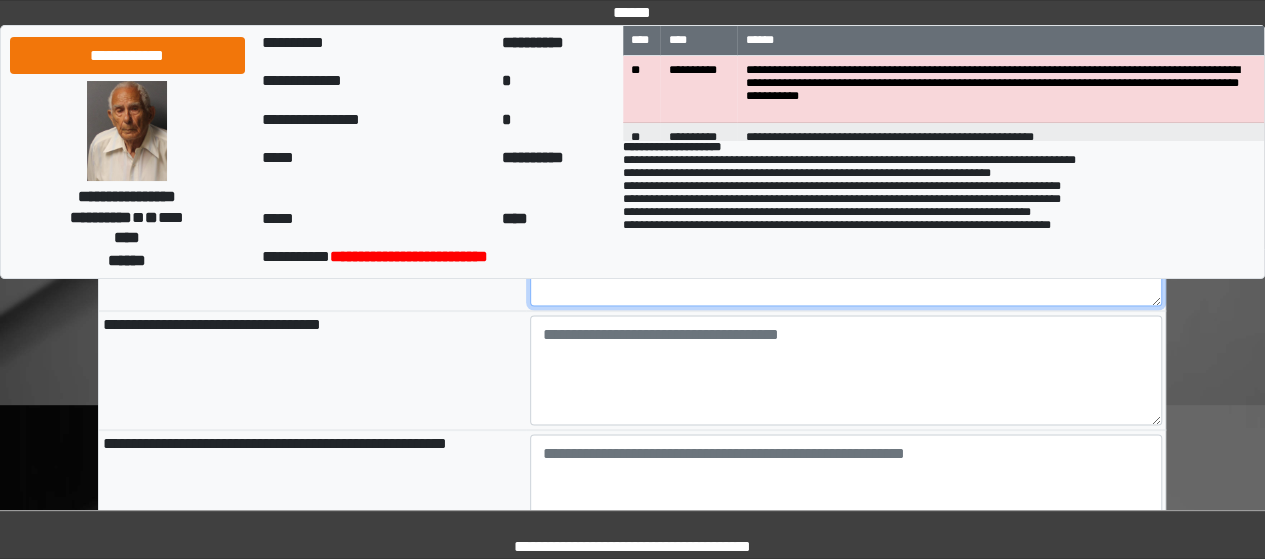 type on "**********" 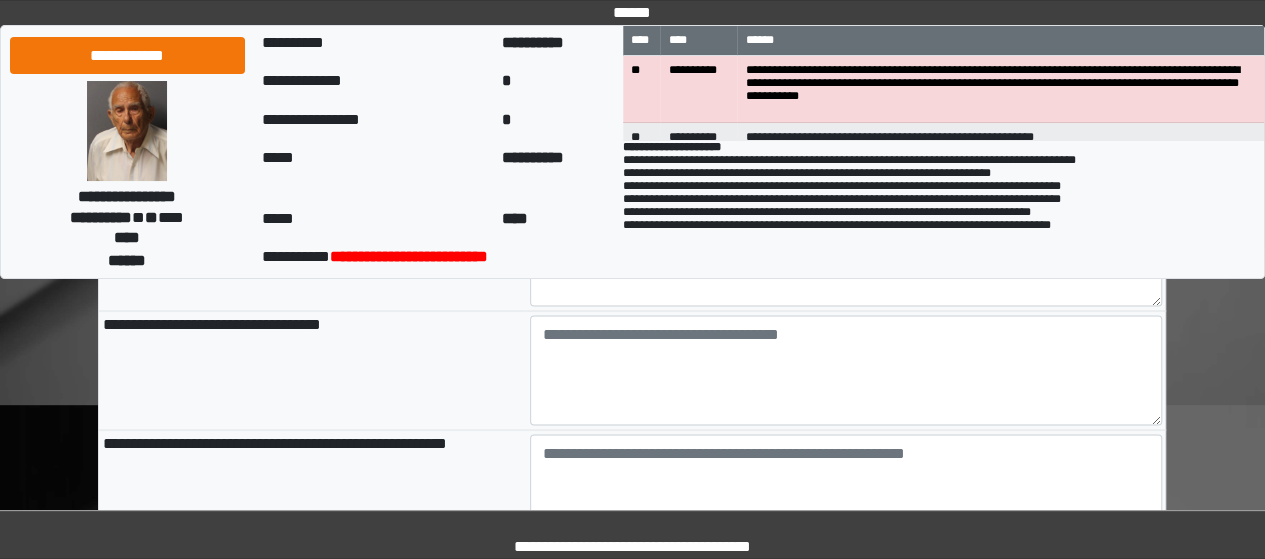 type on "**********" 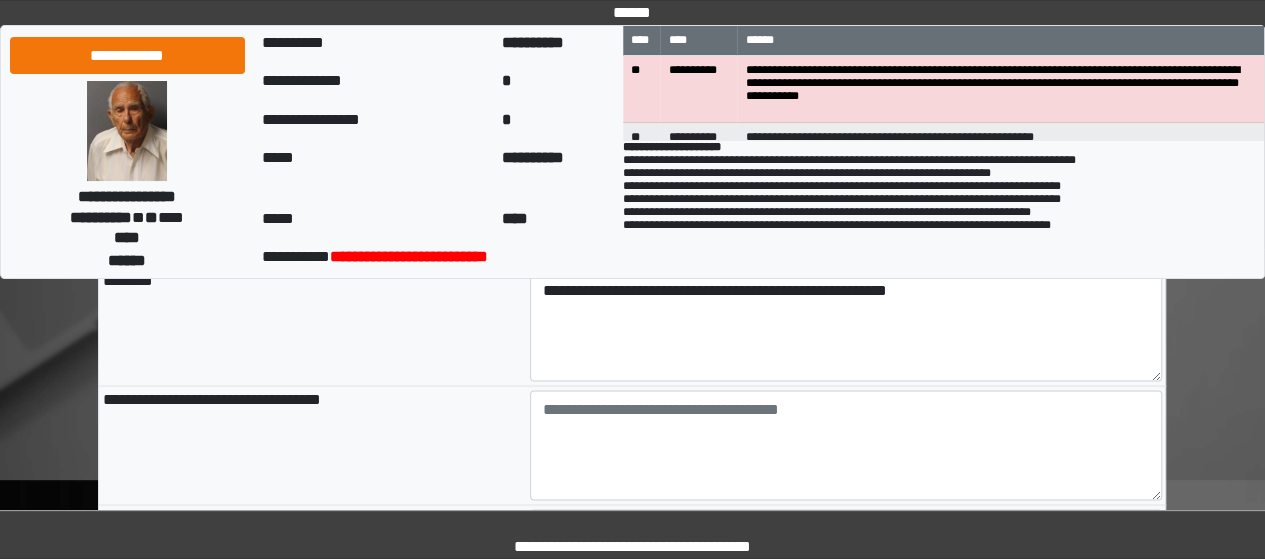 scroll, scrollTop: 1821, scrollLeft: 0, axis: vertical 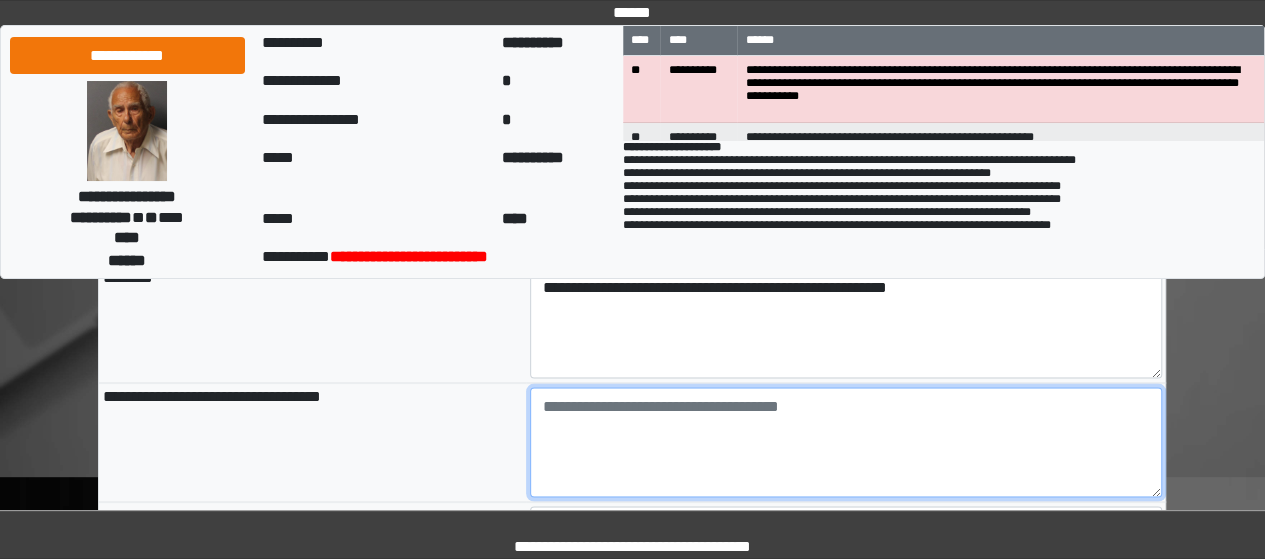 click at bounding box center [846, 442] 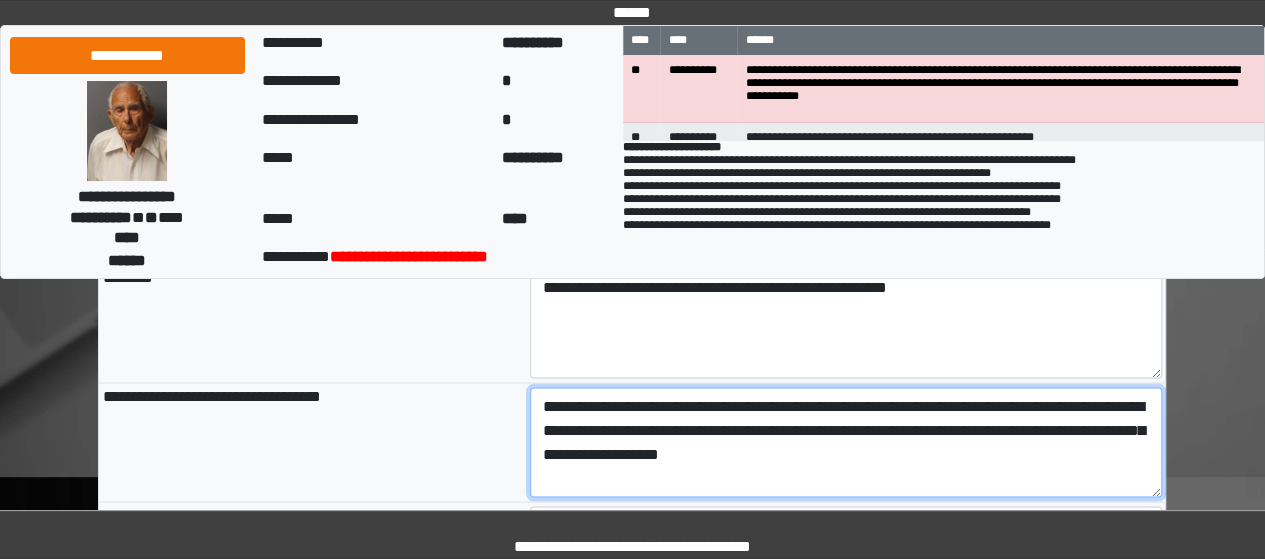 click on "**********" at bounding box center [846, 442] 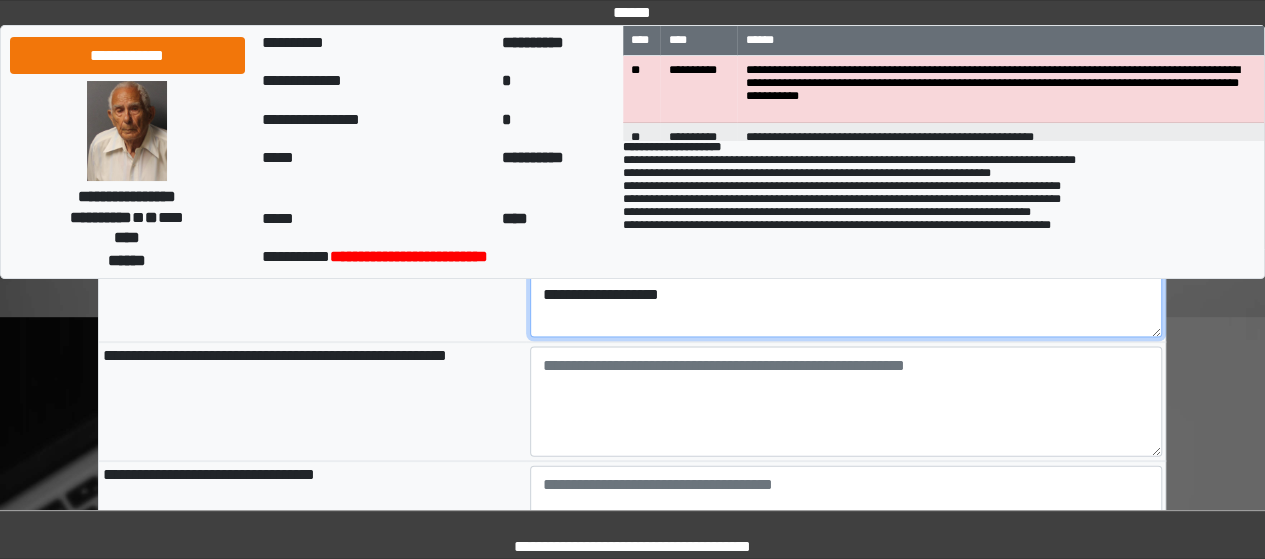 scroll, scrollTop: 1981, scrollLeft: 0, axis: vertical 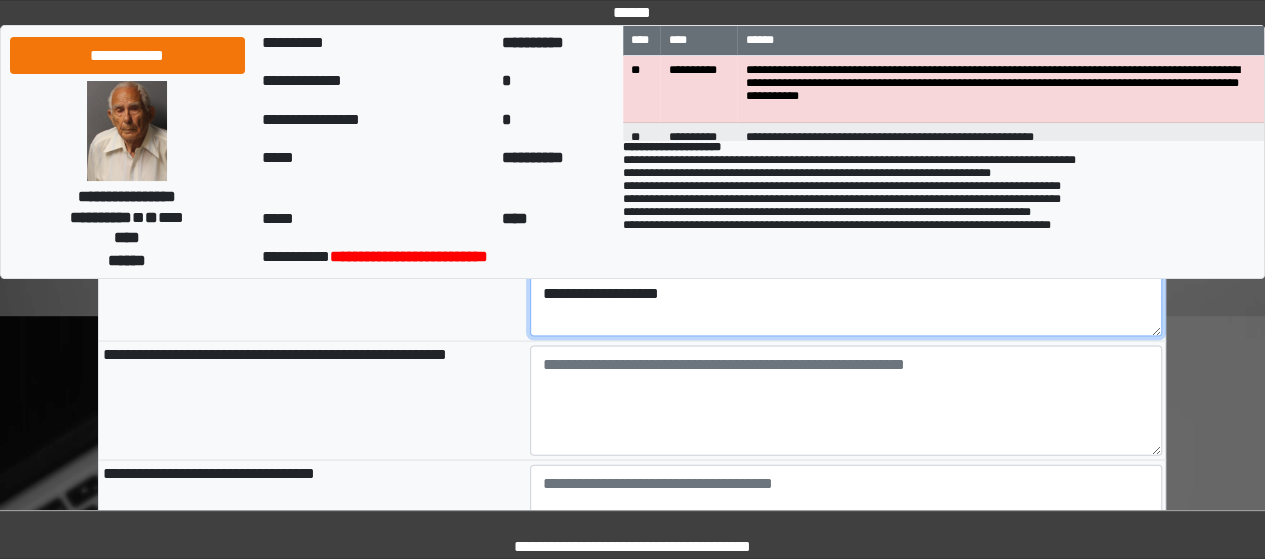 type on "**********" 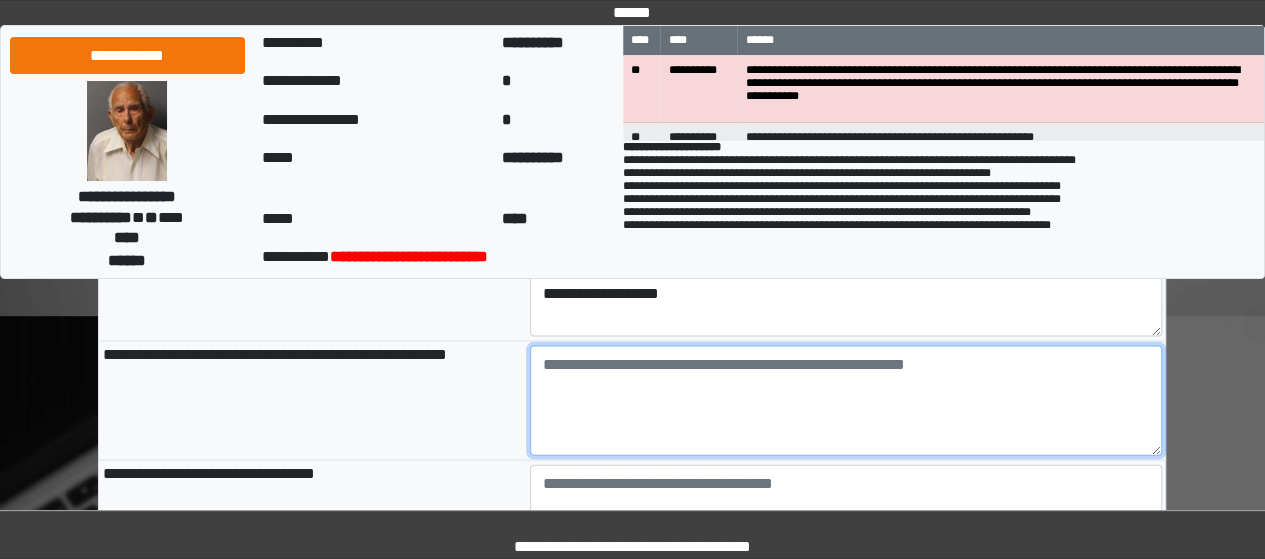 type on "**********" 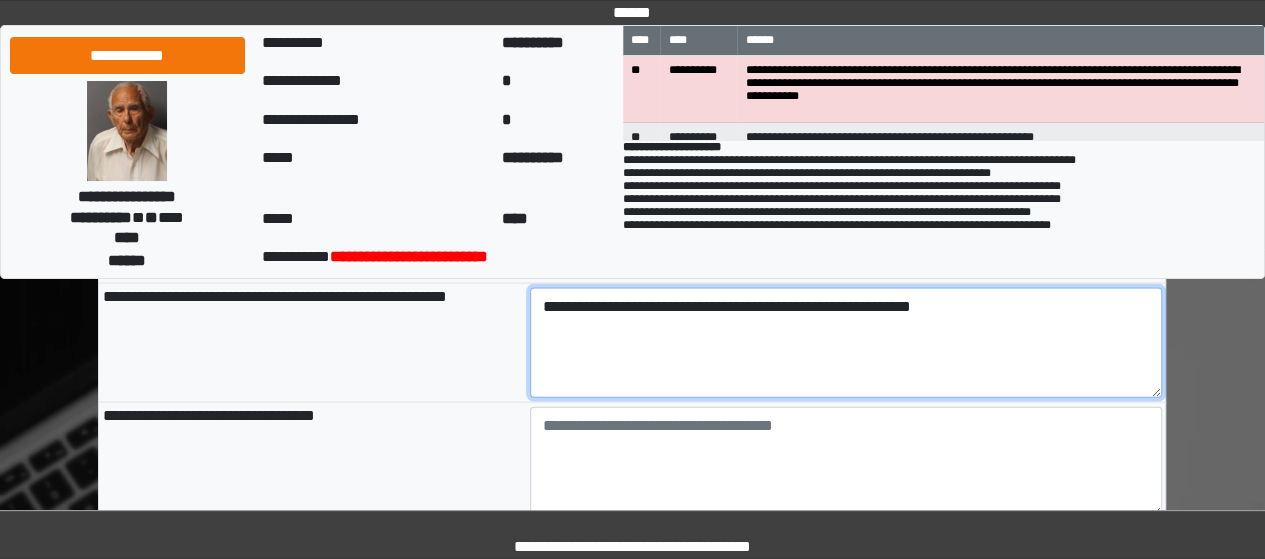 scroll, scrollTop: 2040, scrollLeft: 0, axis: vertical 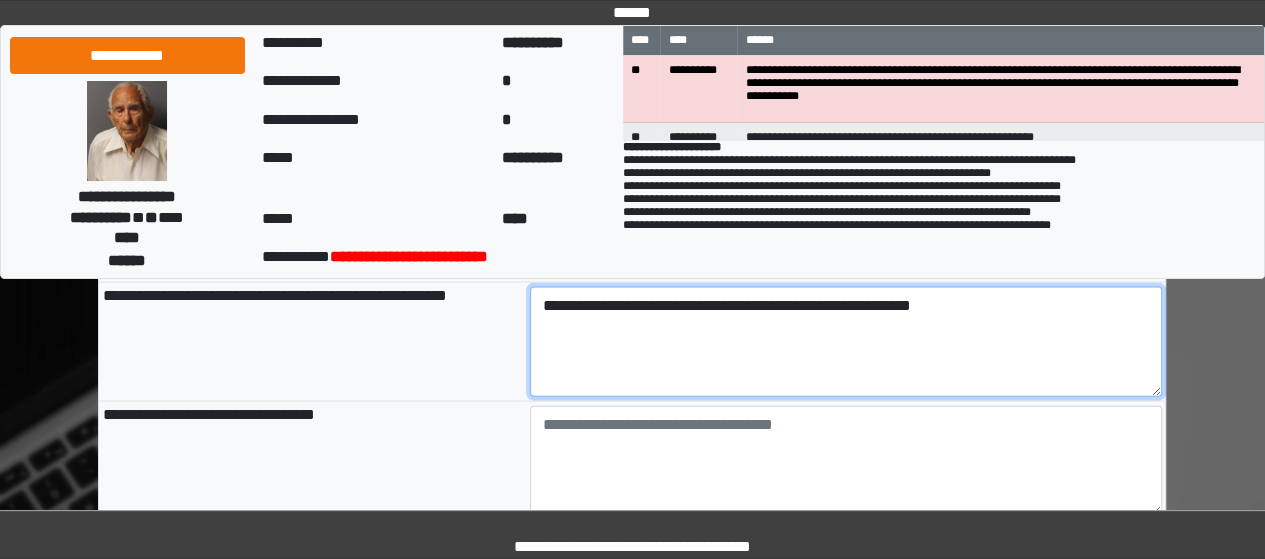 type on "**********" 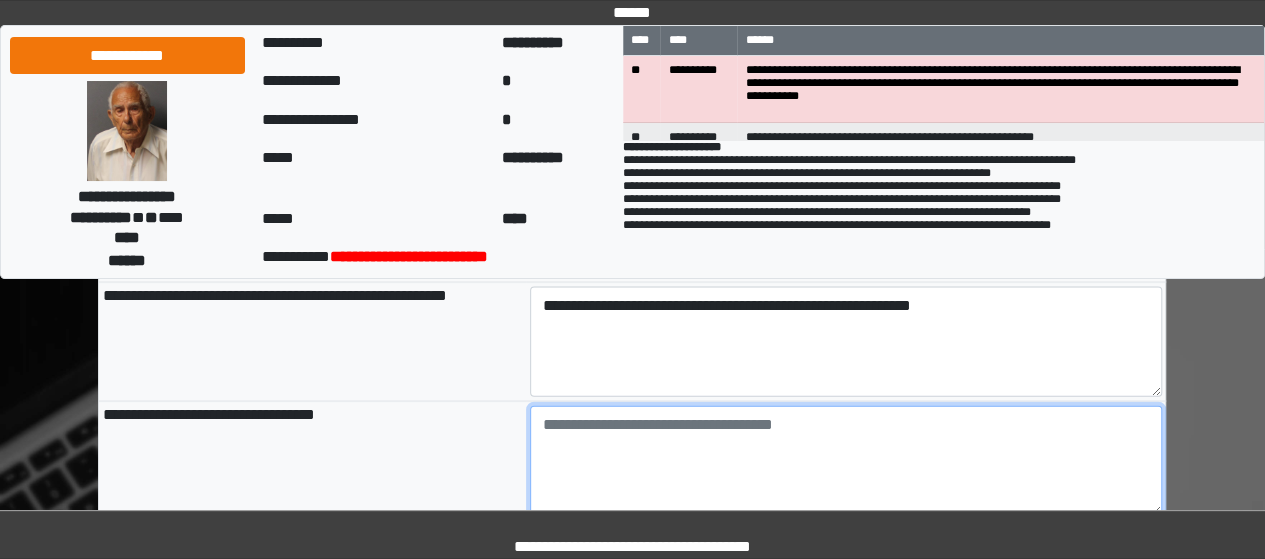 type on "**********" 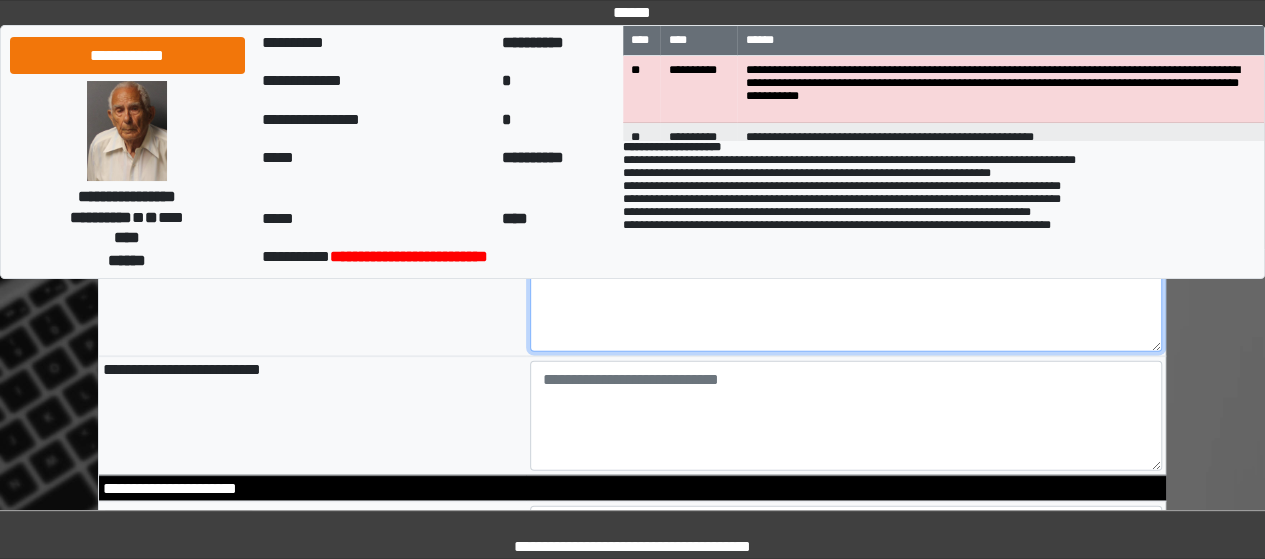 scroll, scrollTop: 2208, scrollLeft: 0, axis: vertical 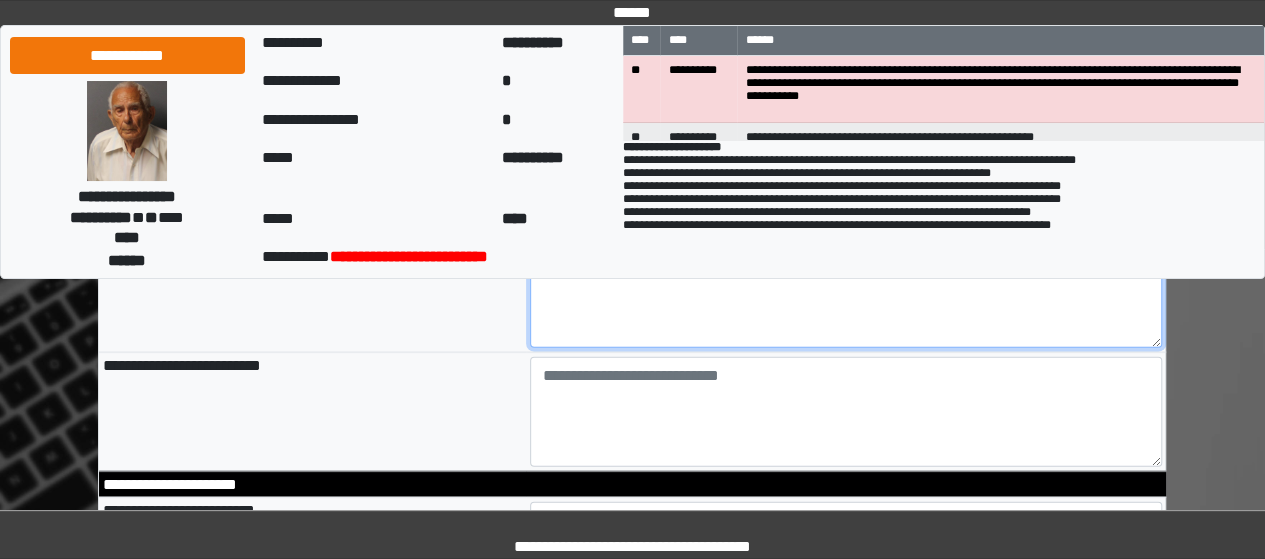 type on "**********" 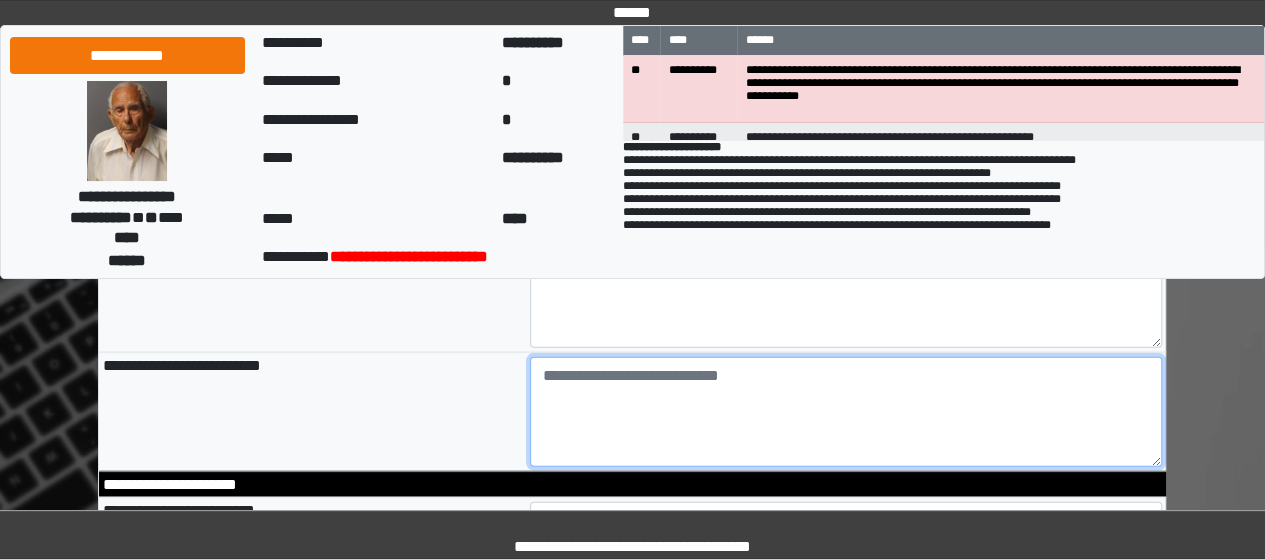 type on "**********" 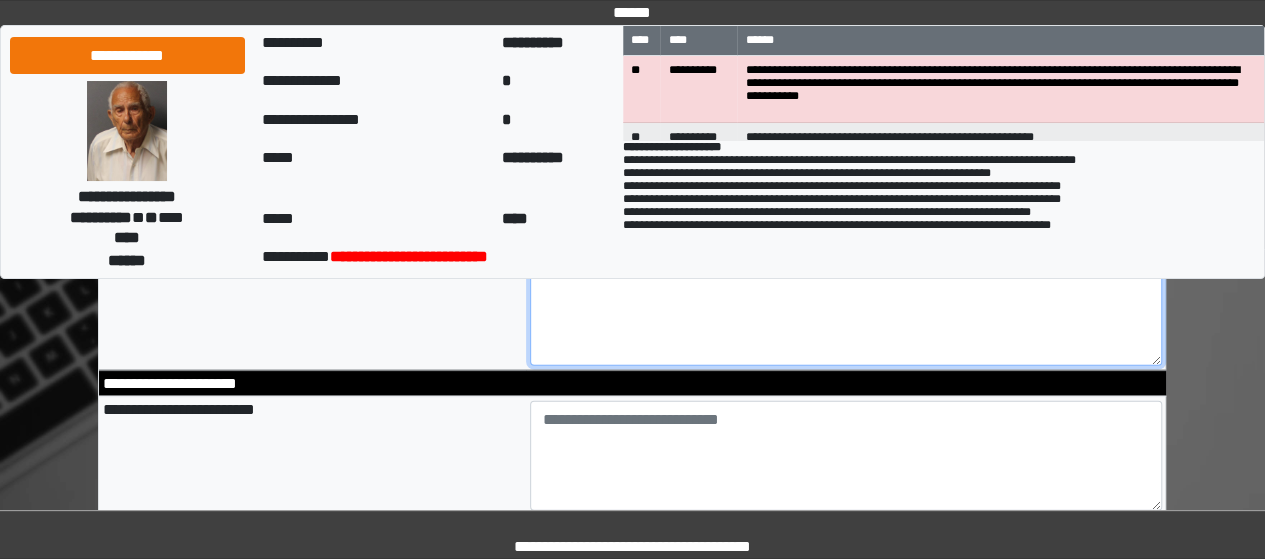 scroll, scrollTop: 2311, scrollLeft: 0, axis: vertical 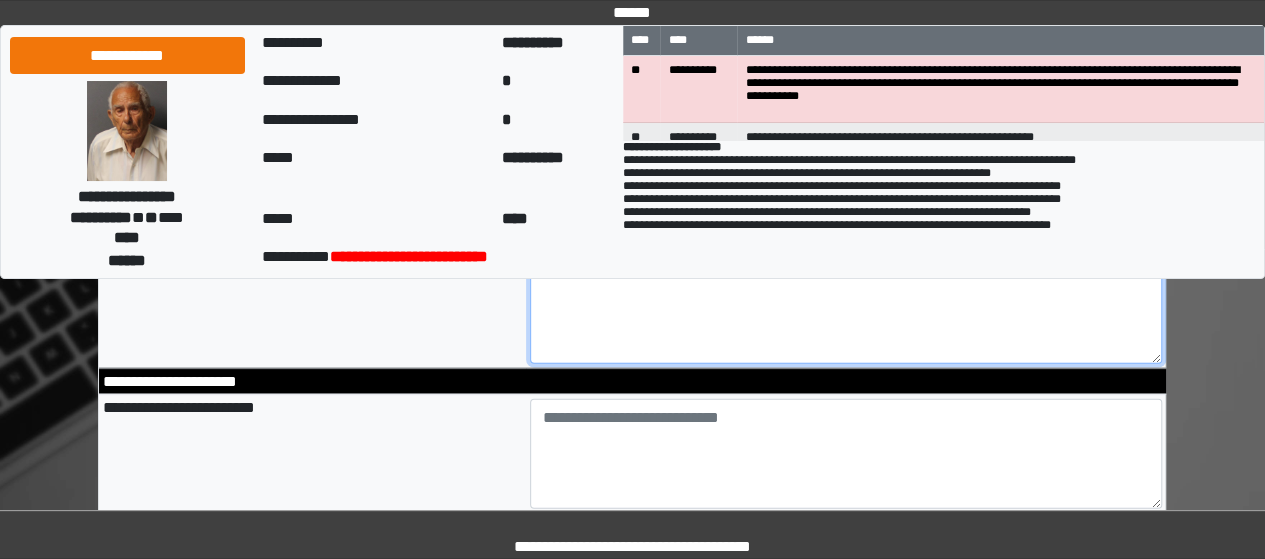 type on "**********" 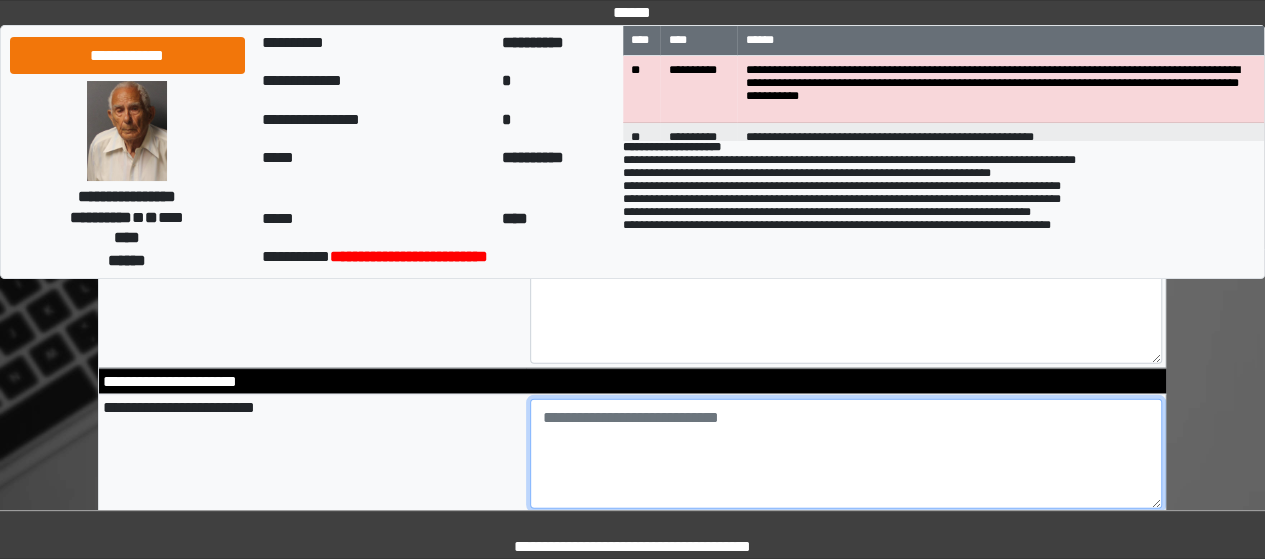 type on "**********" 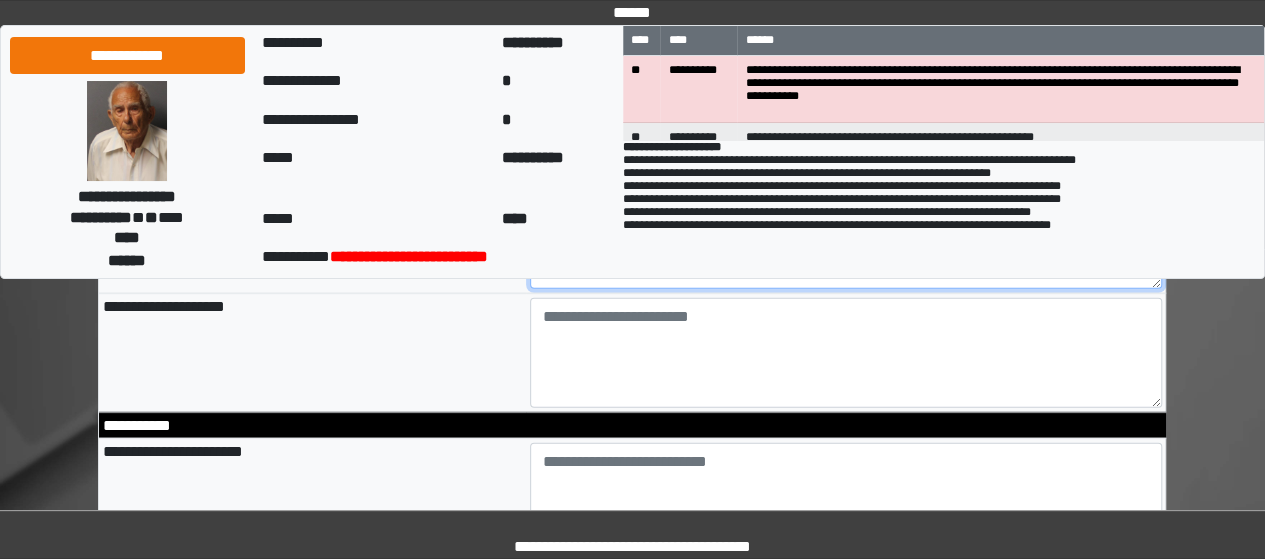 scroll, scrollTop: 2505, scrollLeft: 0, axis: vertical 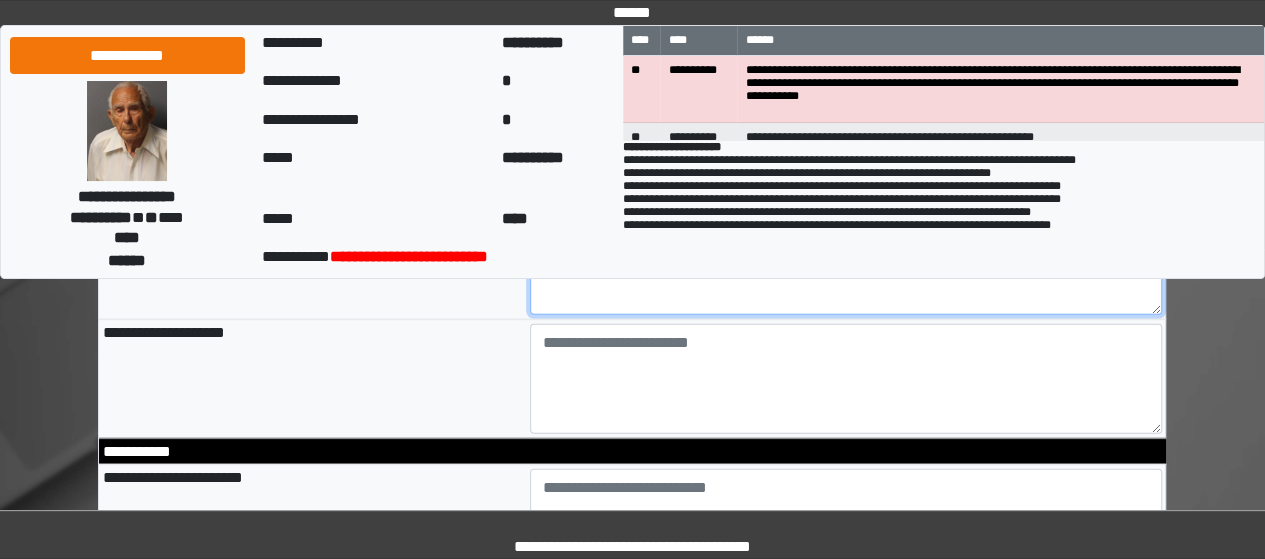 type on "**********" 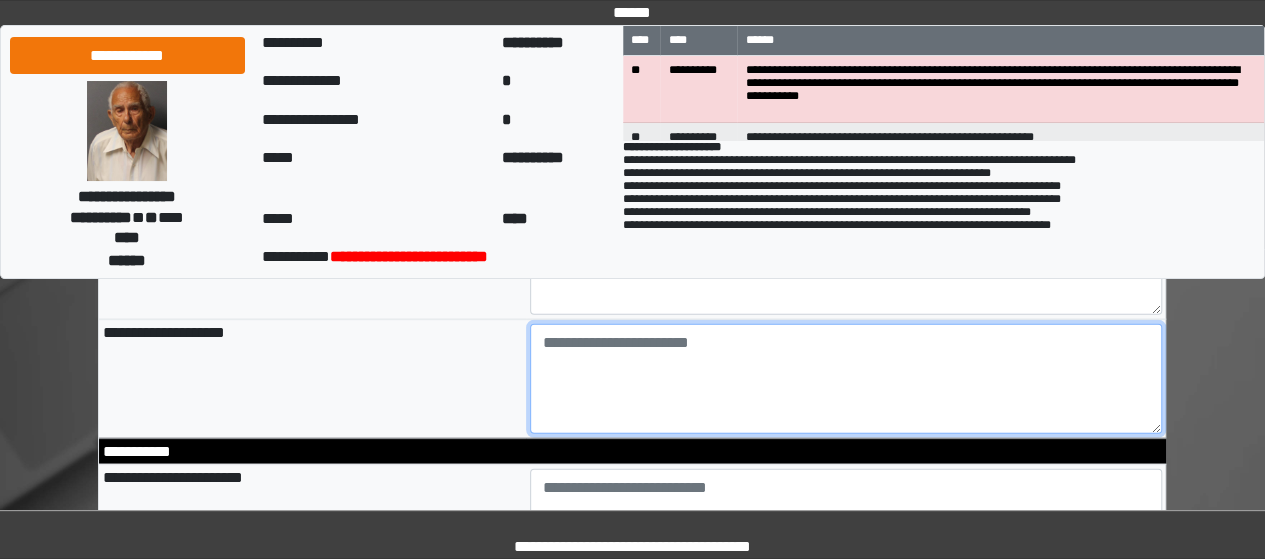 type on "**********" 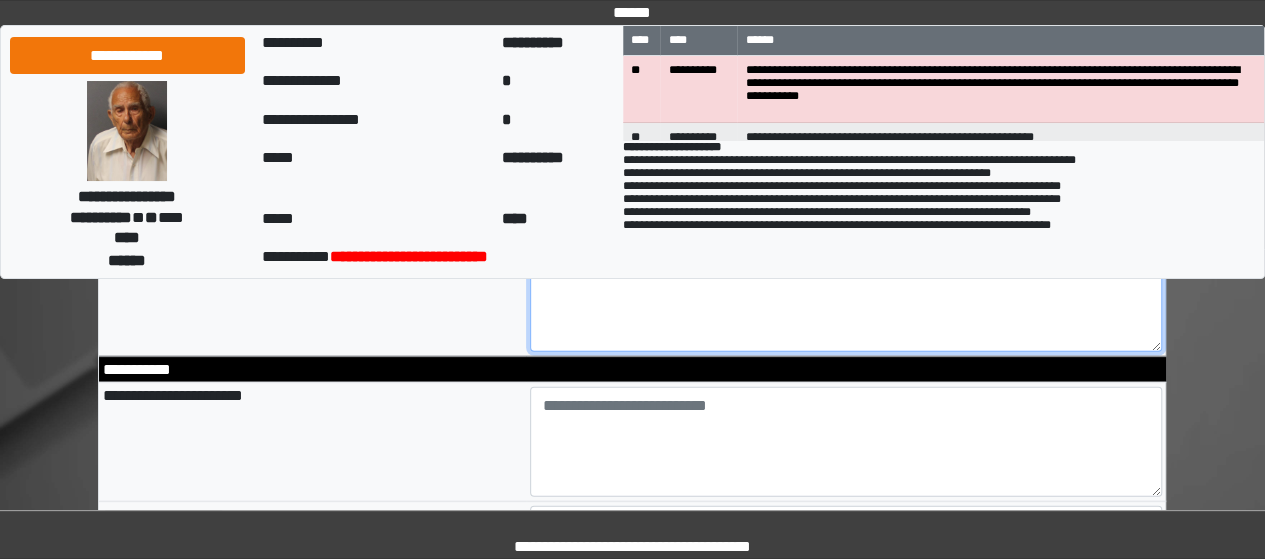 scroll, scrollTop: 2589, scrollLeft: 0, axis: vertical 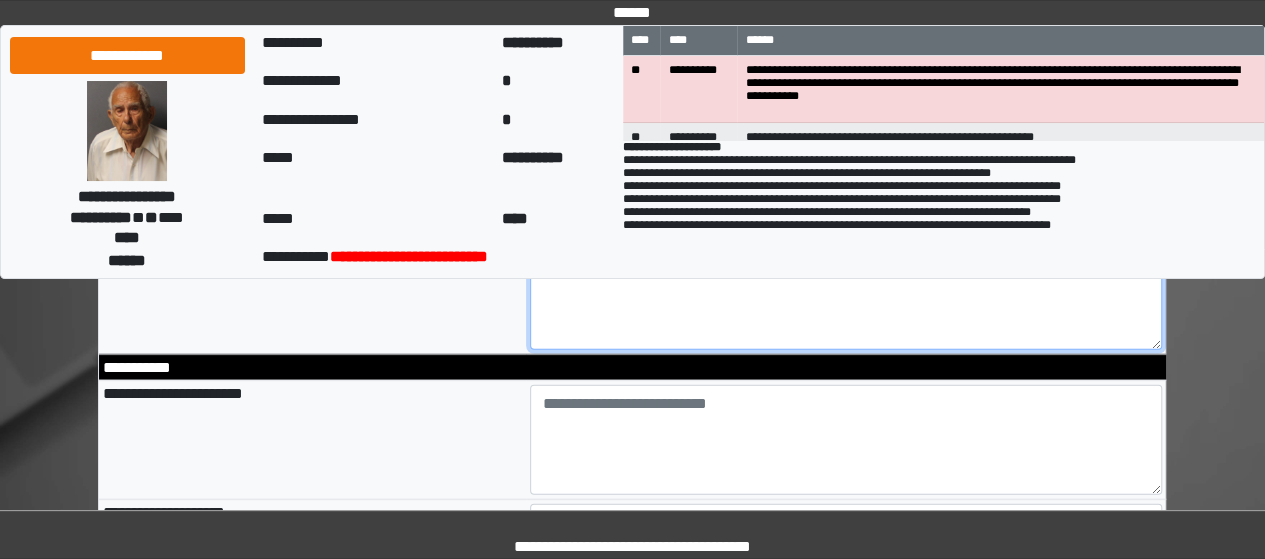 type on "**********" 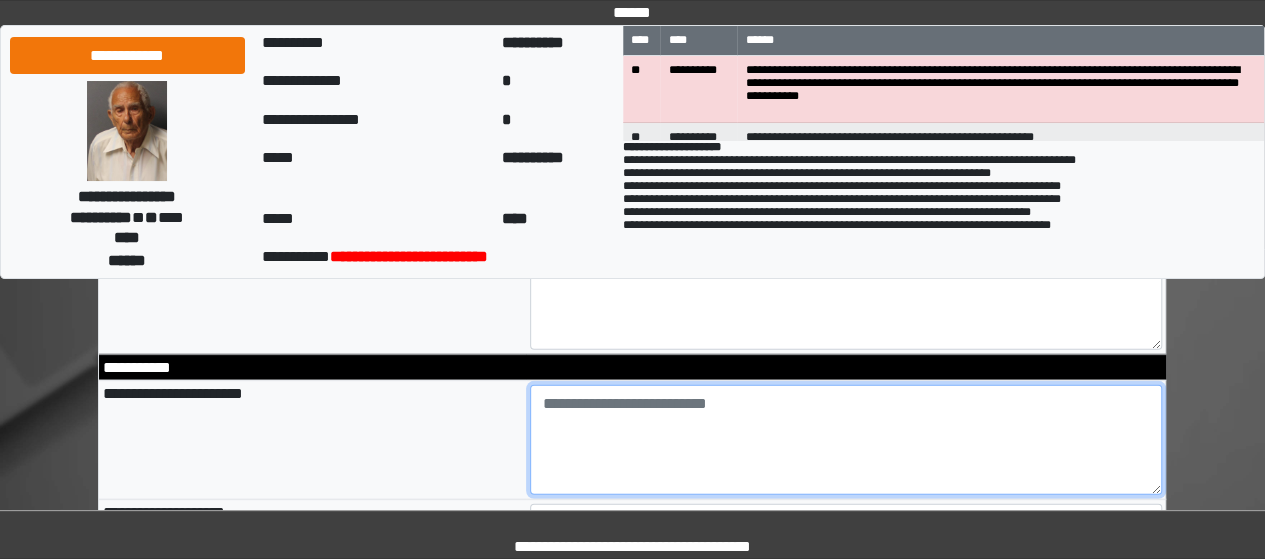 type on "**********" 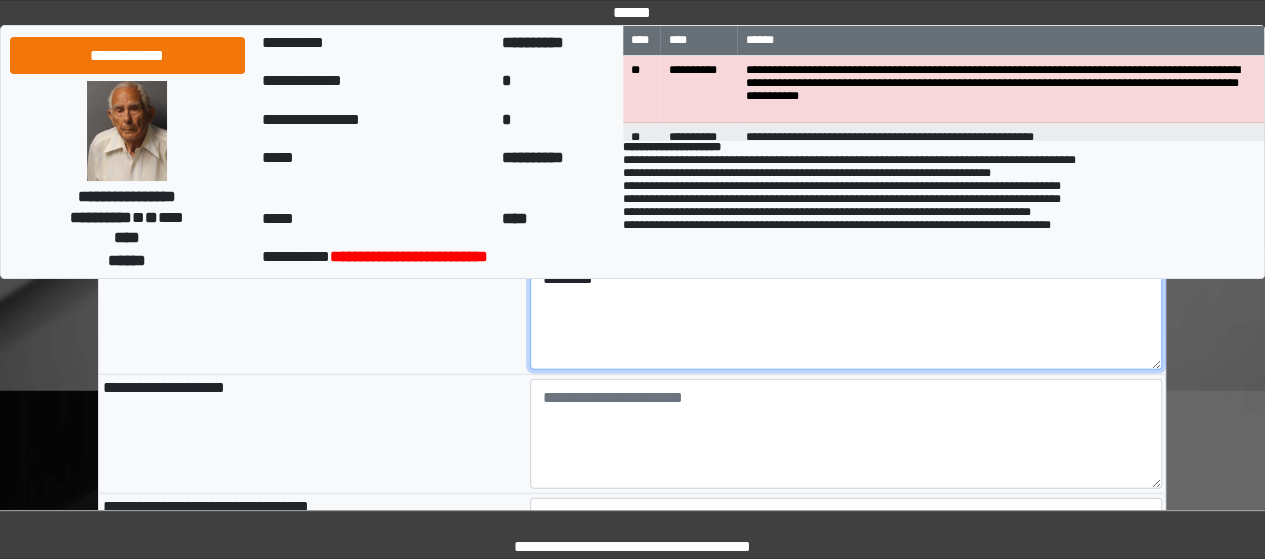 scroll, scrollTop: 2716, scrollLeft: 0, axis: vertical 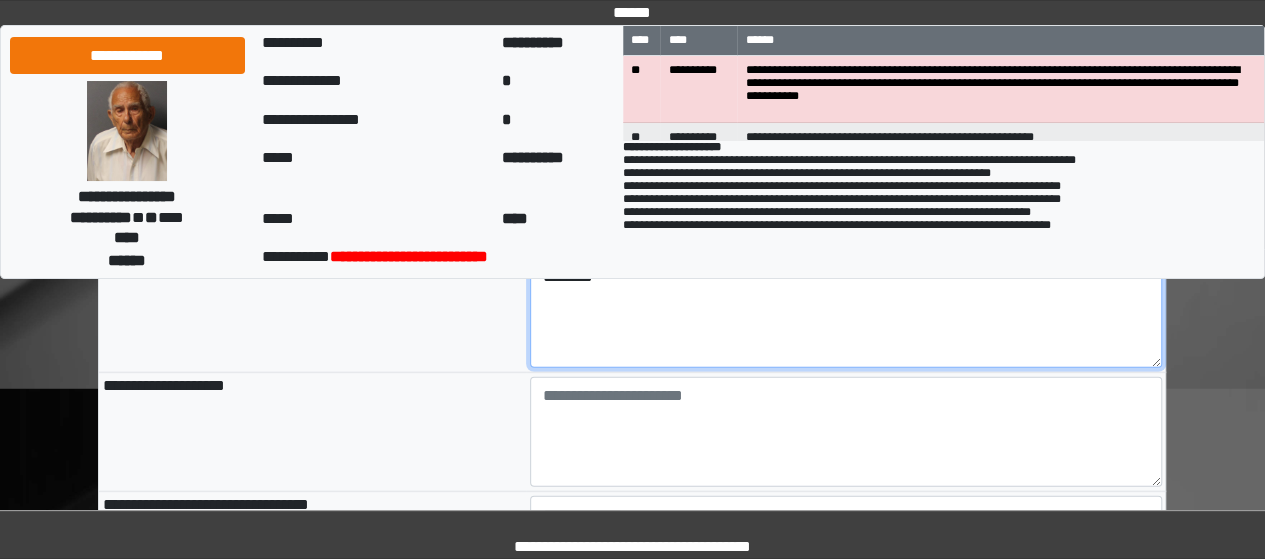 type on "********" 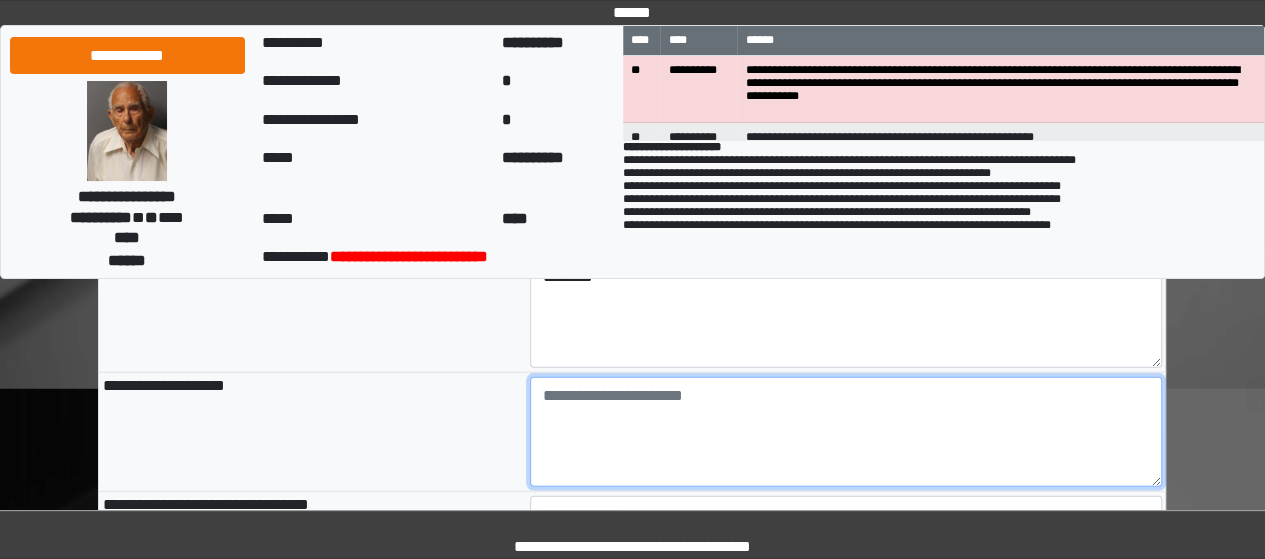 type on "**********" 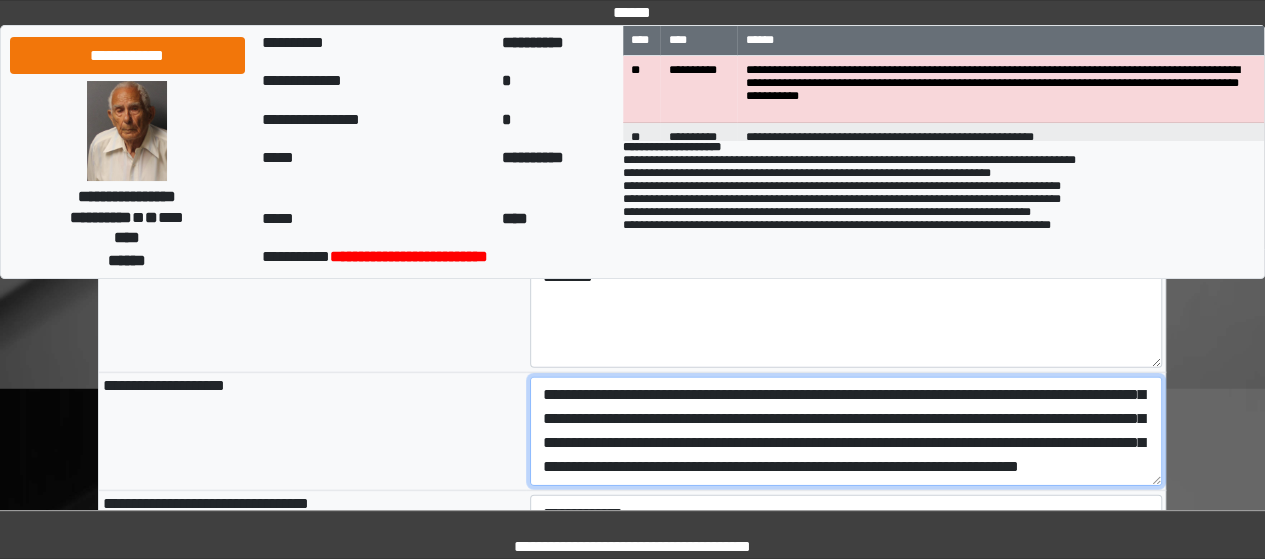 scroll, scrollTop: 232, scrollLeft: 0, axis: vertical 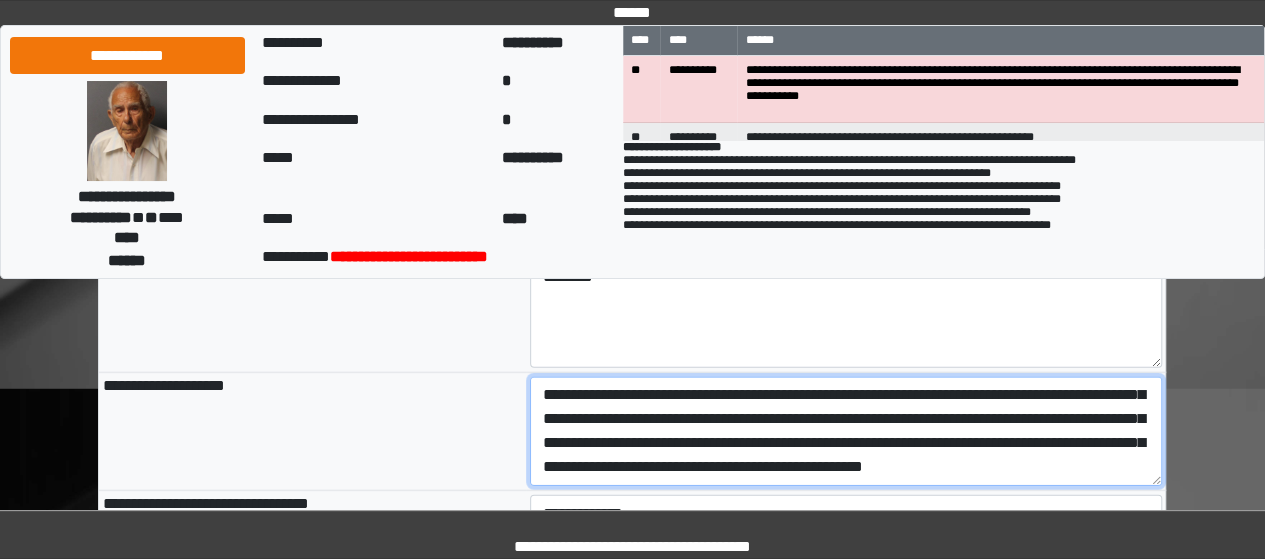 click at bounding box center (846, 431) 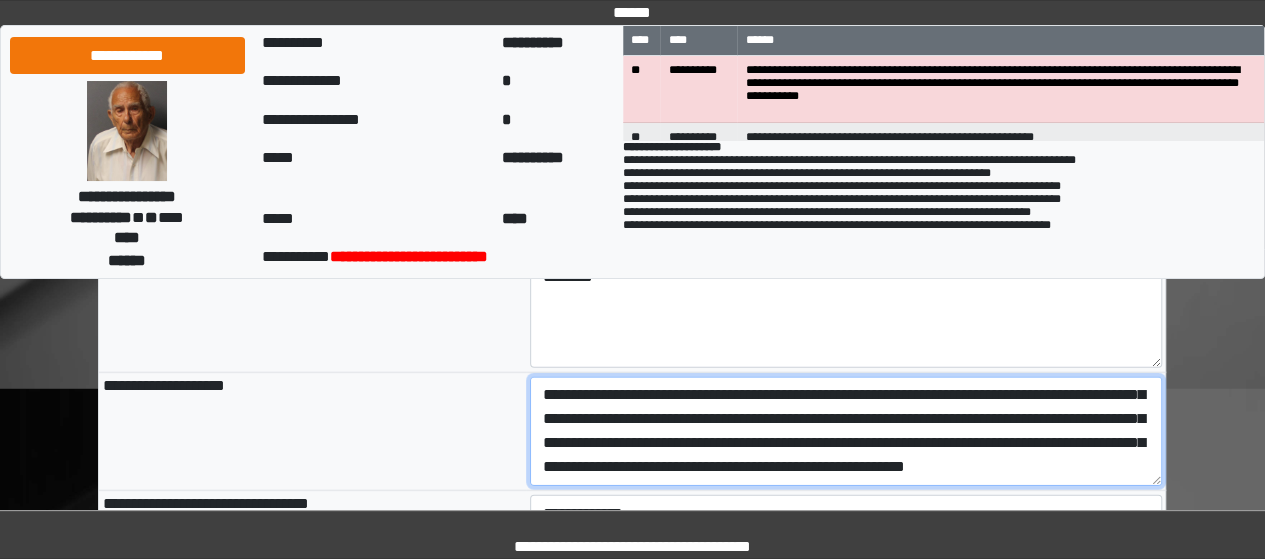 scroll, scrollTop: 256, scrollLeft: 0, axis: vertical 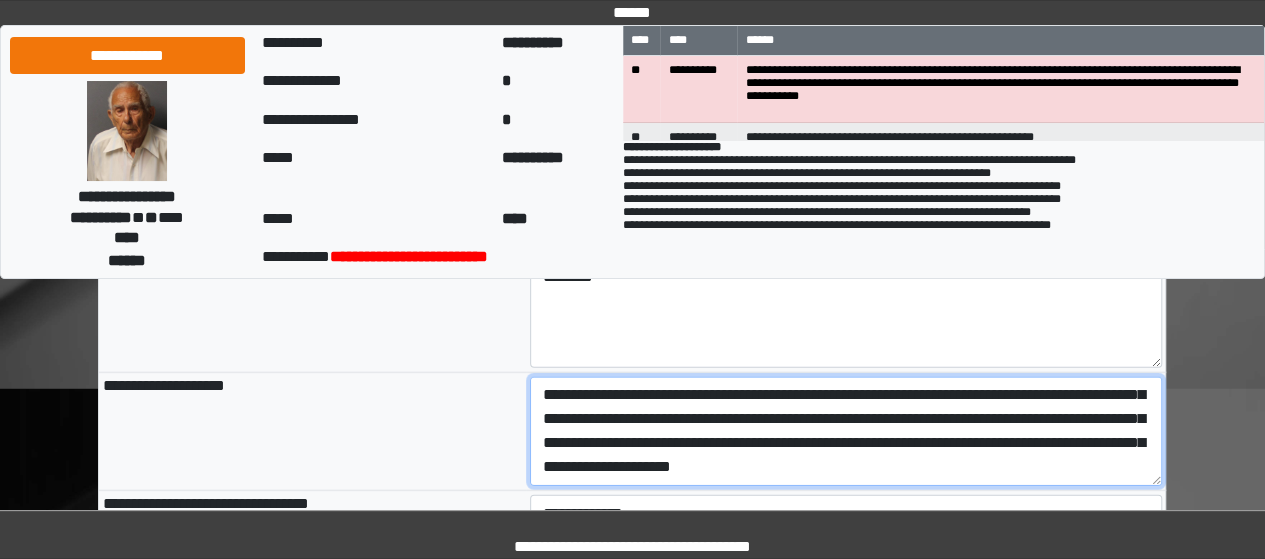 type on "**********" 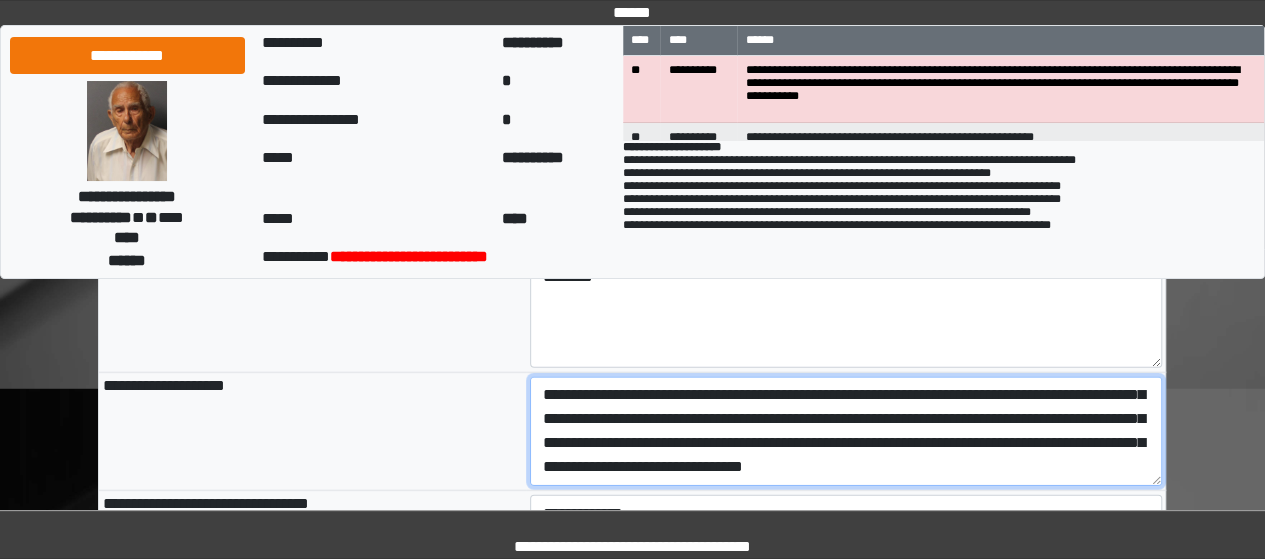 scroll, scrollTop: 396, scrollLeft: 0, axis: vertical 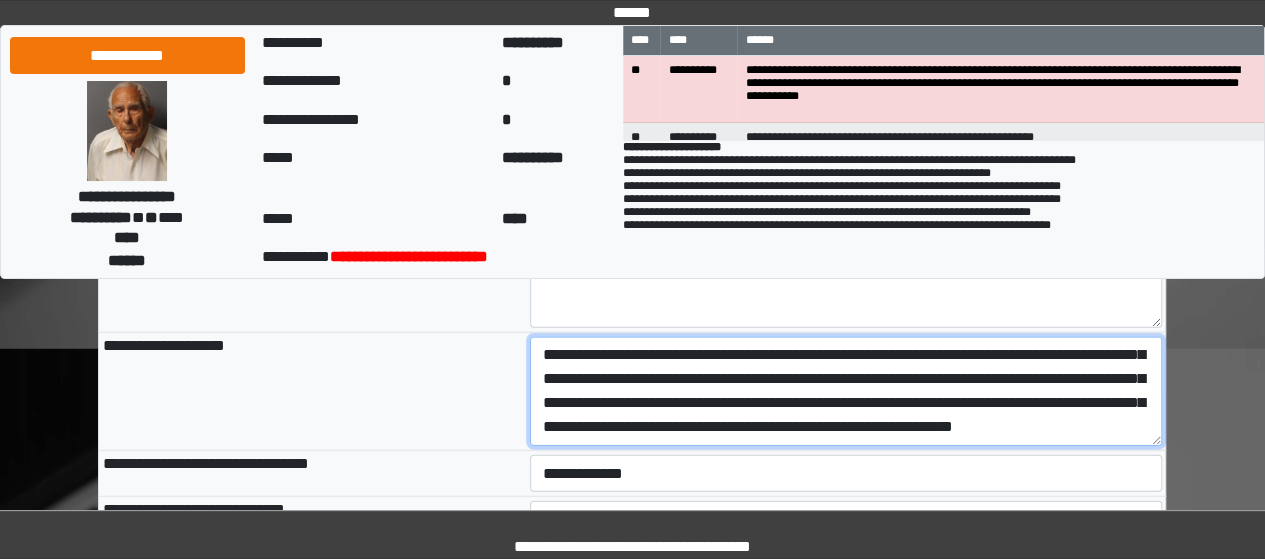 click at bounding box center (846, 391) 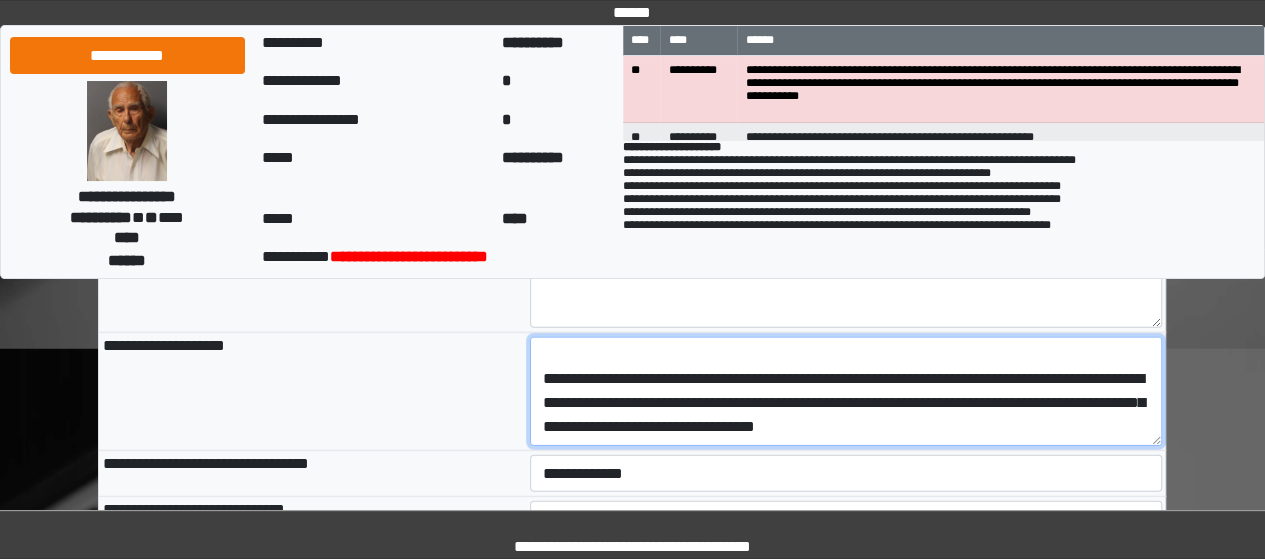 scroll, scrollTop: 624, scrollLeft: 0, axis: vertical 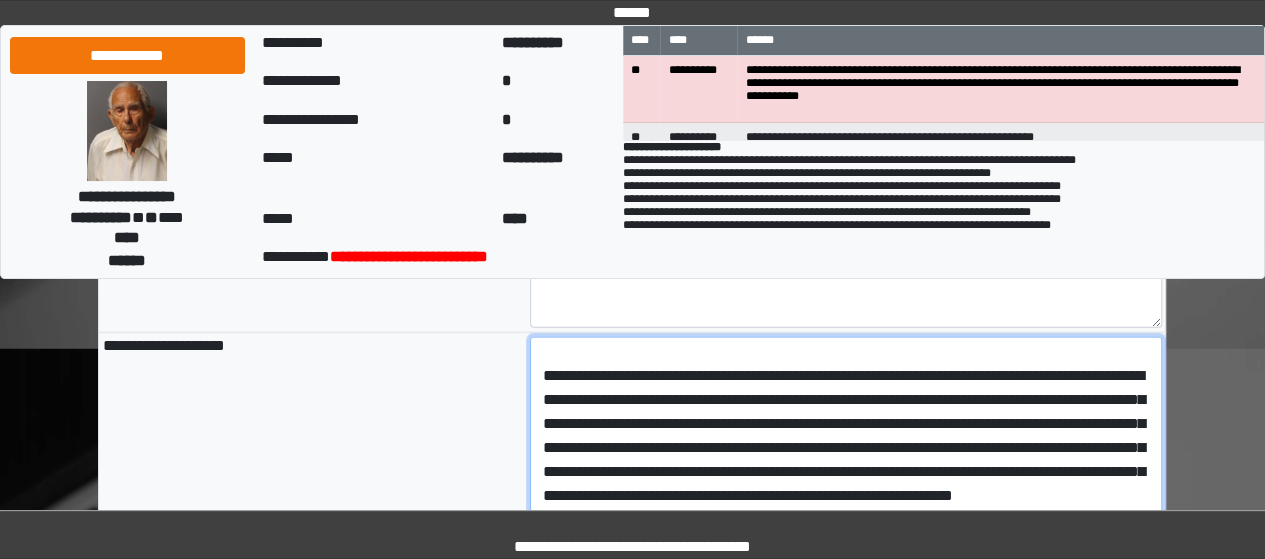 drag, startPoint x: 1158, startPoint y: 432, endPoint x: 1086, endPoint y: 598, distance: 180.94199 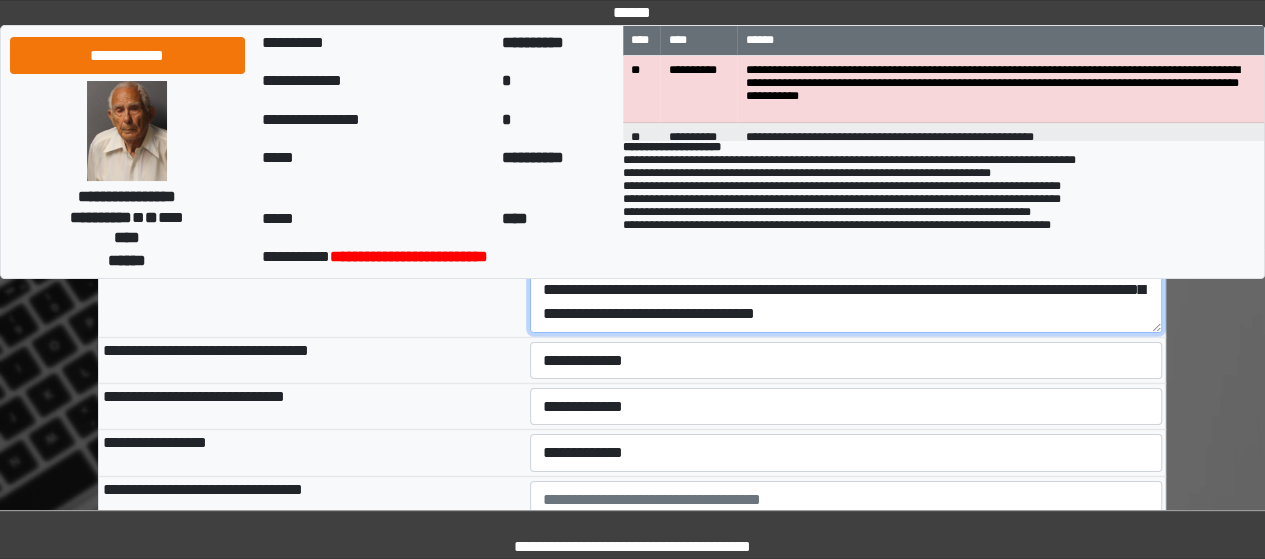 scroll, scrollTop: 3035, scrollLeft: 0, axis: vertical 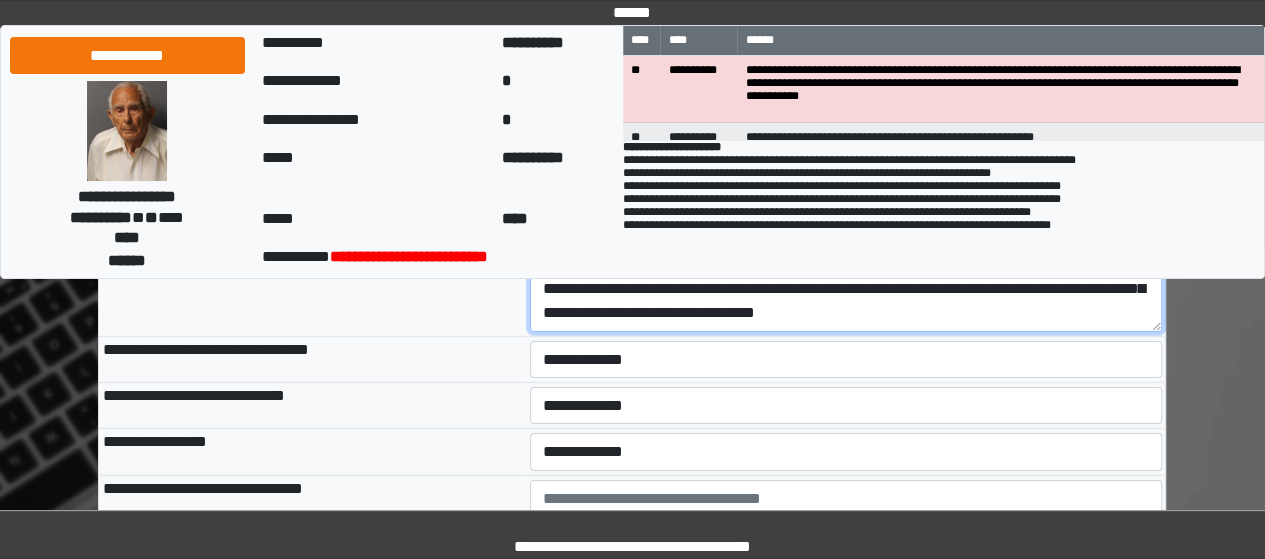 type on "**********" 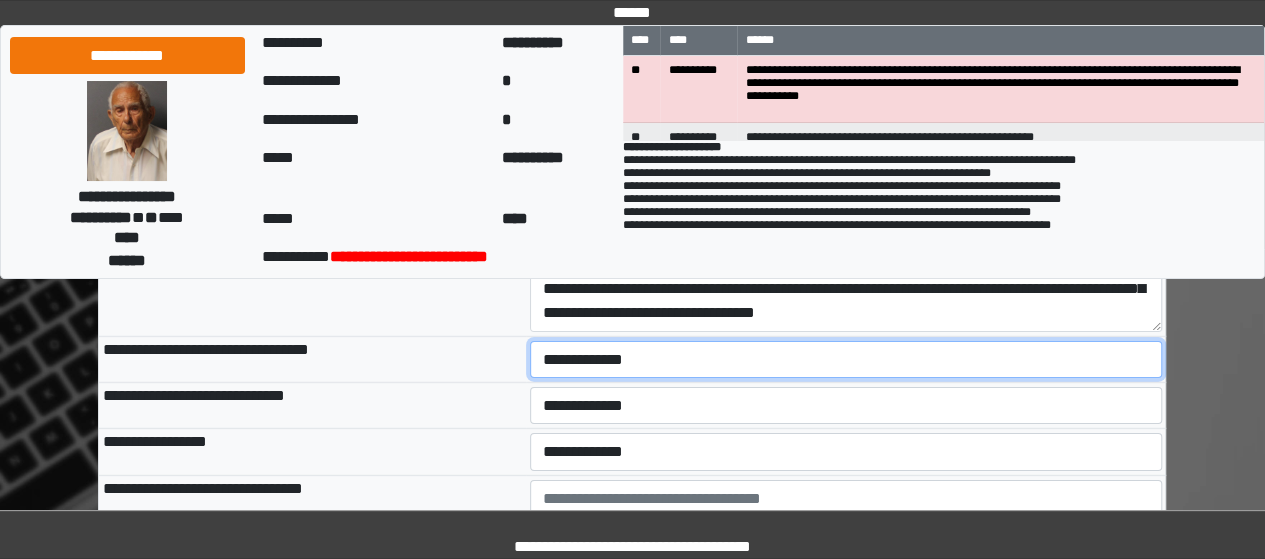 type on "**********" 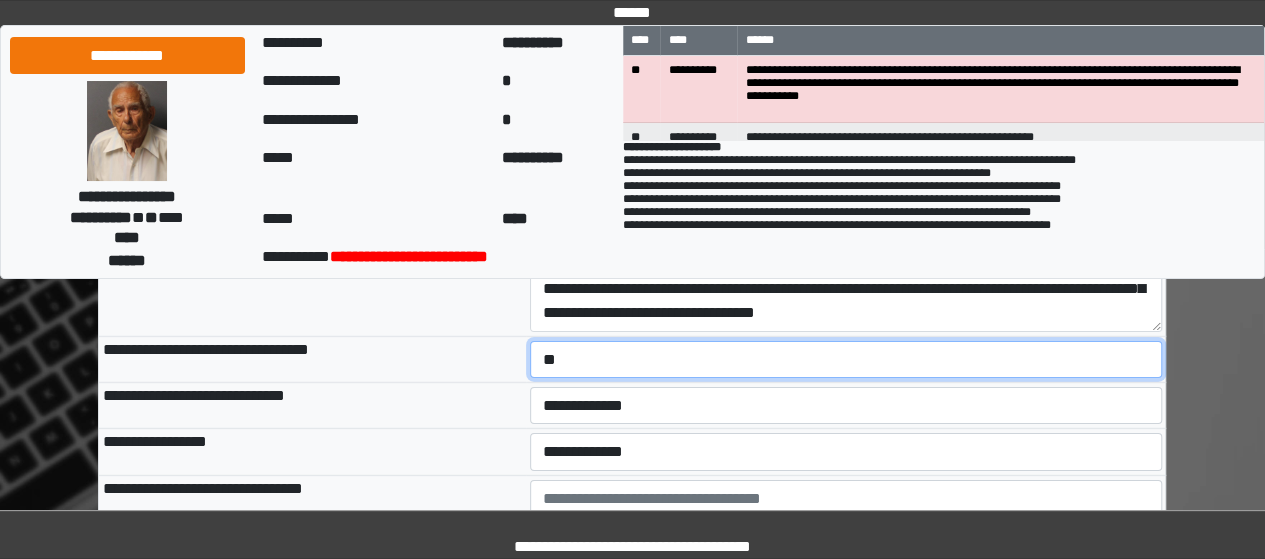 click on "**********" at bounding box center [846, 359] 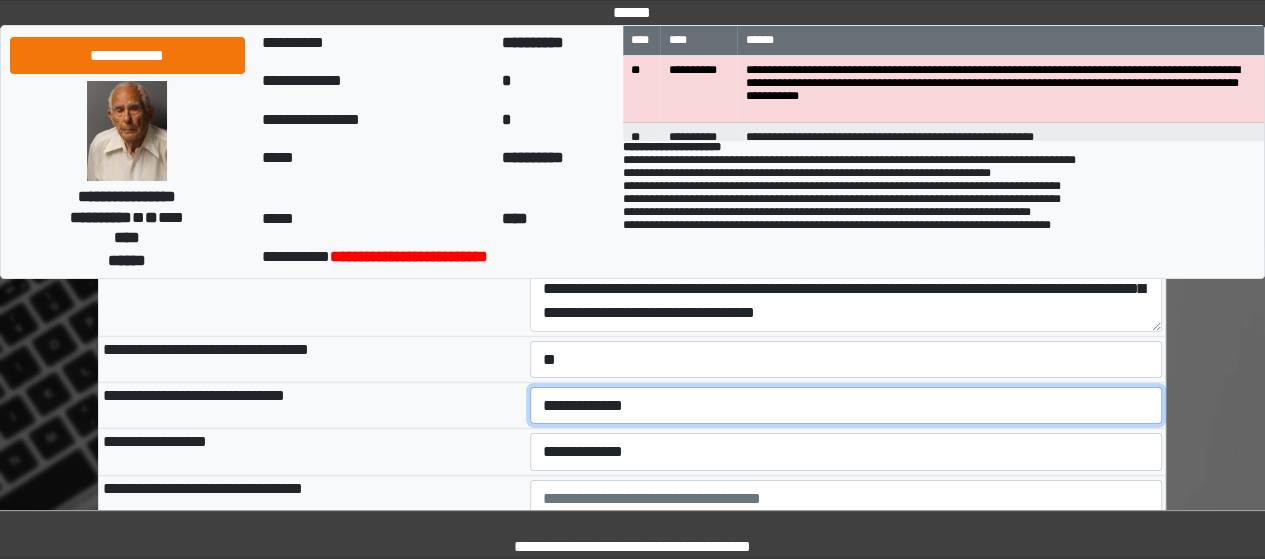click on "**********" at bounding box center (846, 405) 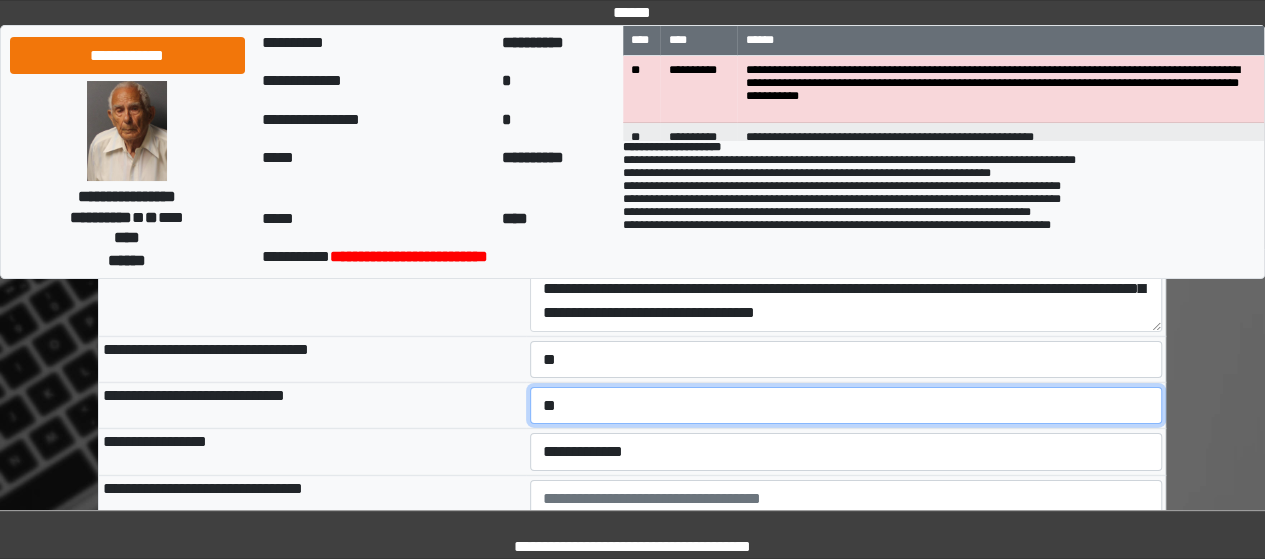click on "**********" at bounding box center (846, 405) 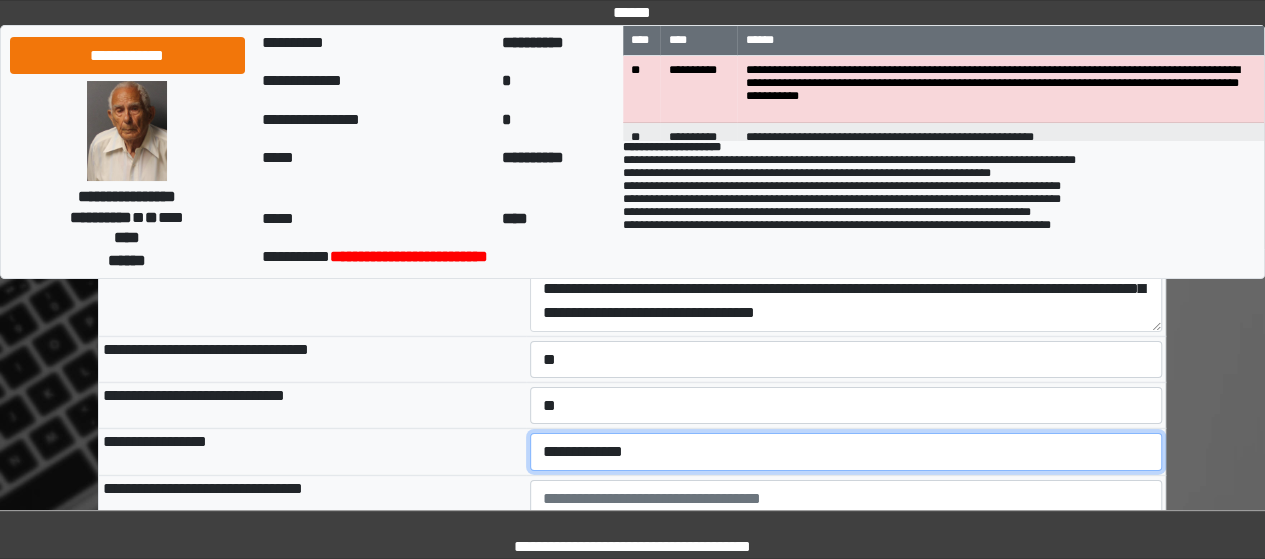 click on "**********" at bounding box center [846, 451] 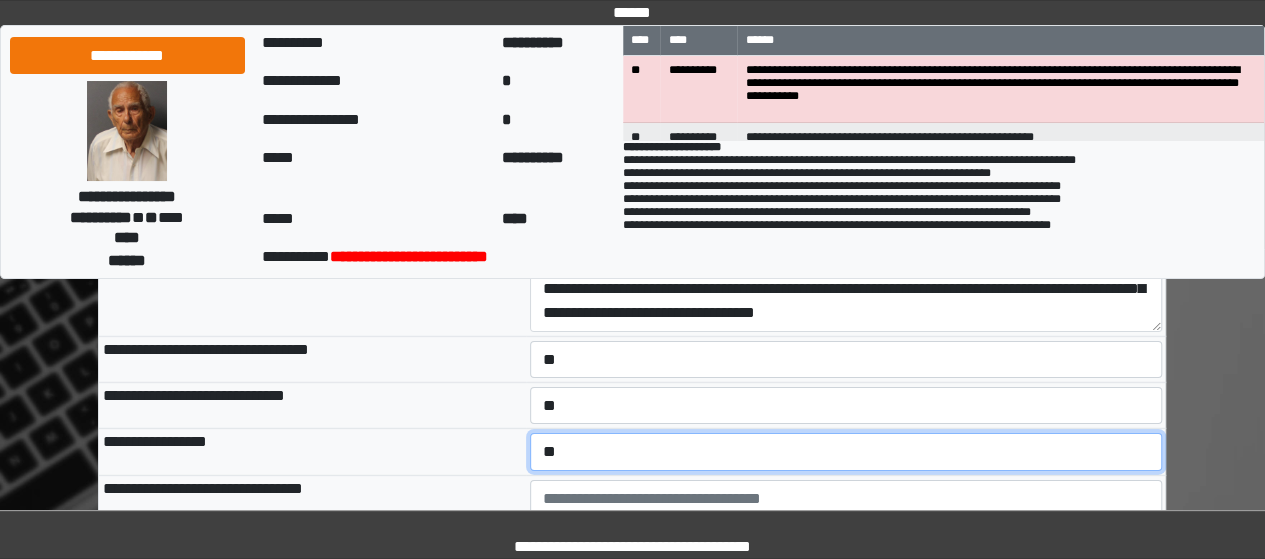 click on "**********" at bounding box center [846, 451] 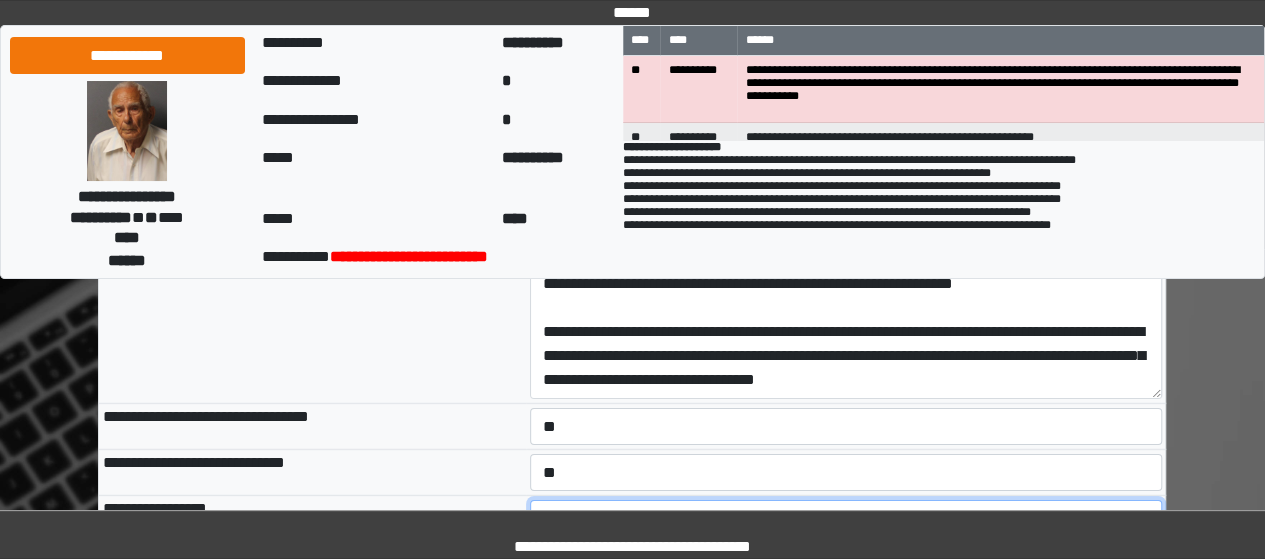 scroll, scrollTop: 2967, scrollLeft: 0, axis: vertical 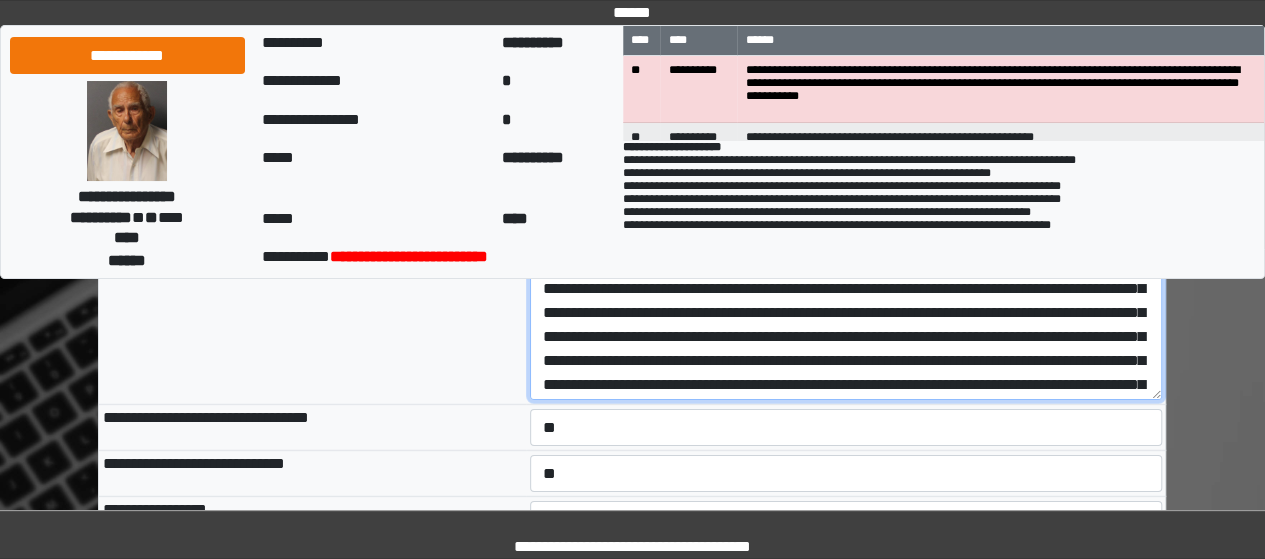 drag, startPoint x: 1022, startPoint y: 362, endPoint x: 460, endPoint y: 43, distance: 646.22363 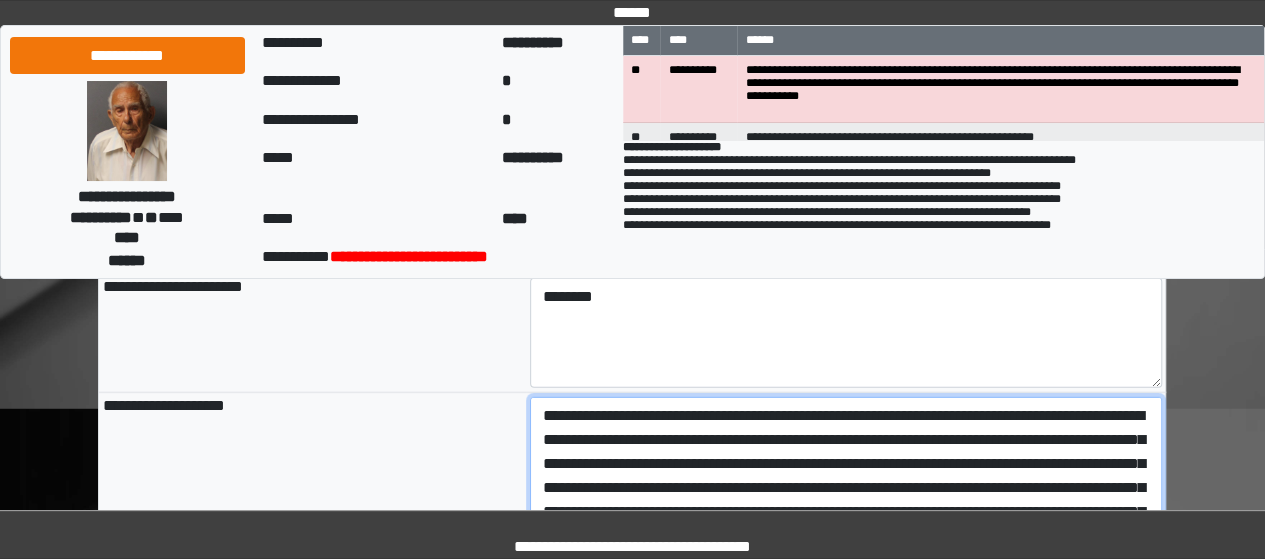scroll, scrollTop: 2695, scrollLeft: 0, axis: vertical 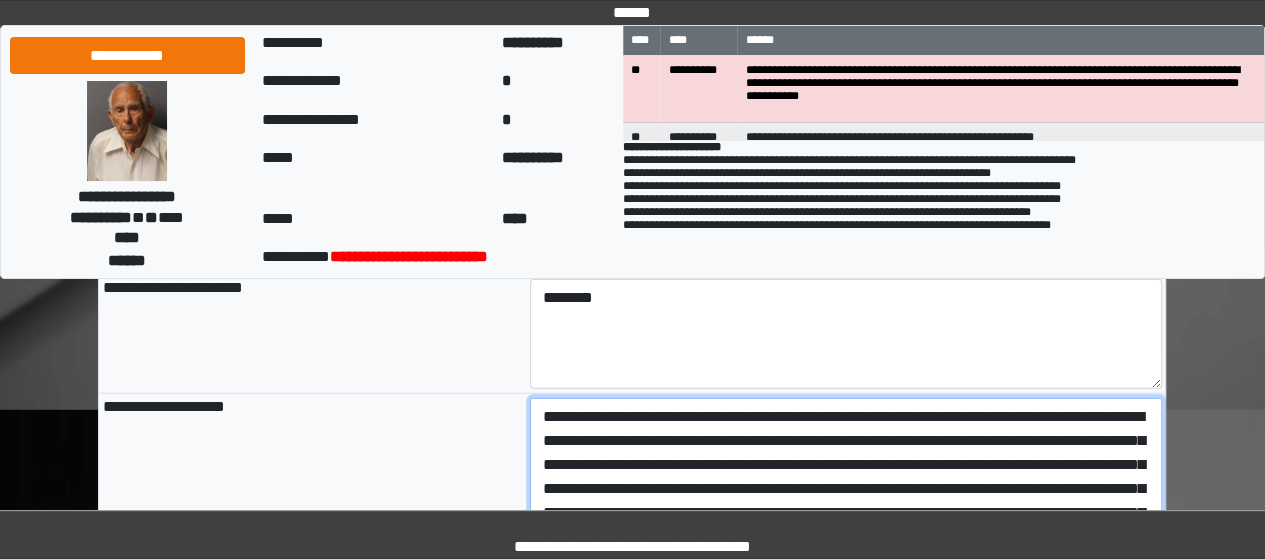 click at bounding box center [846, 535] 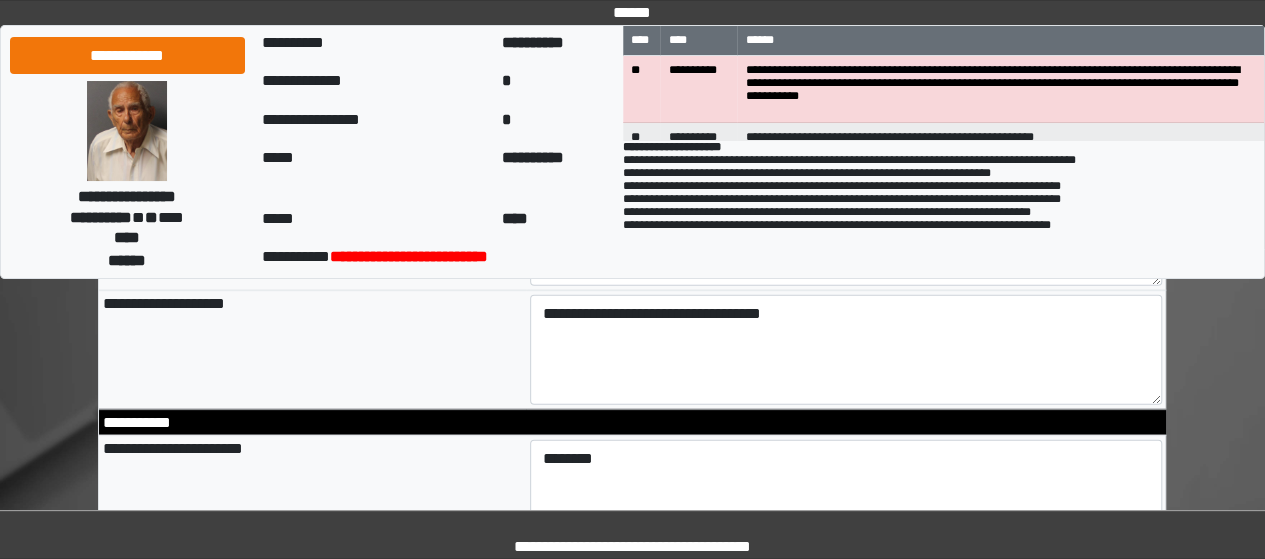 scroll, scrollTop: 2533, scrollLeft: 0, axis: vertical 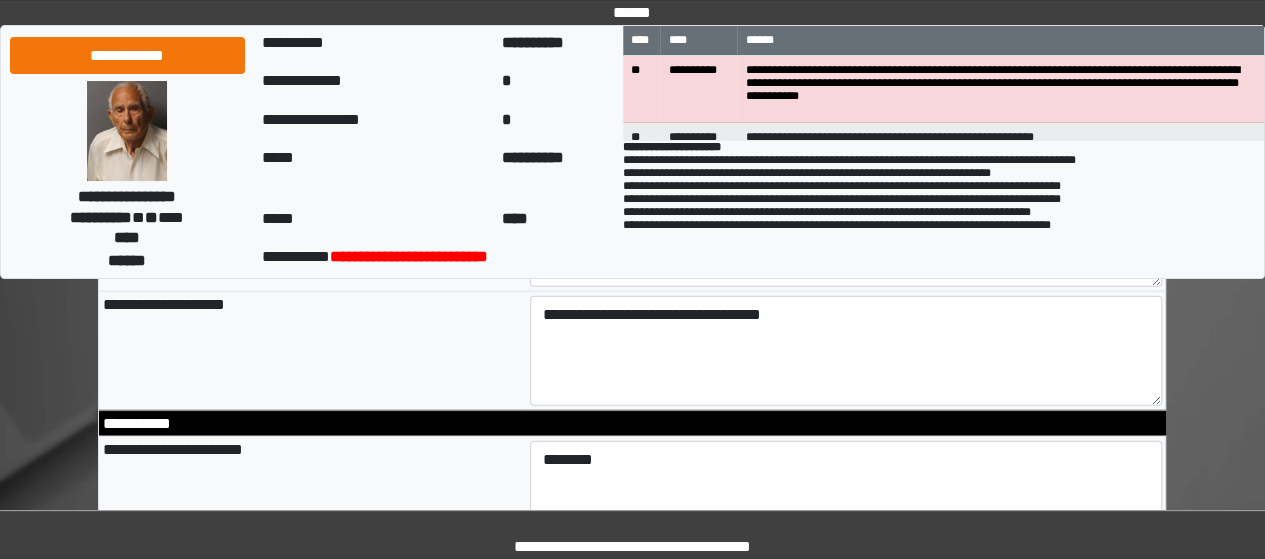 type on "**********" 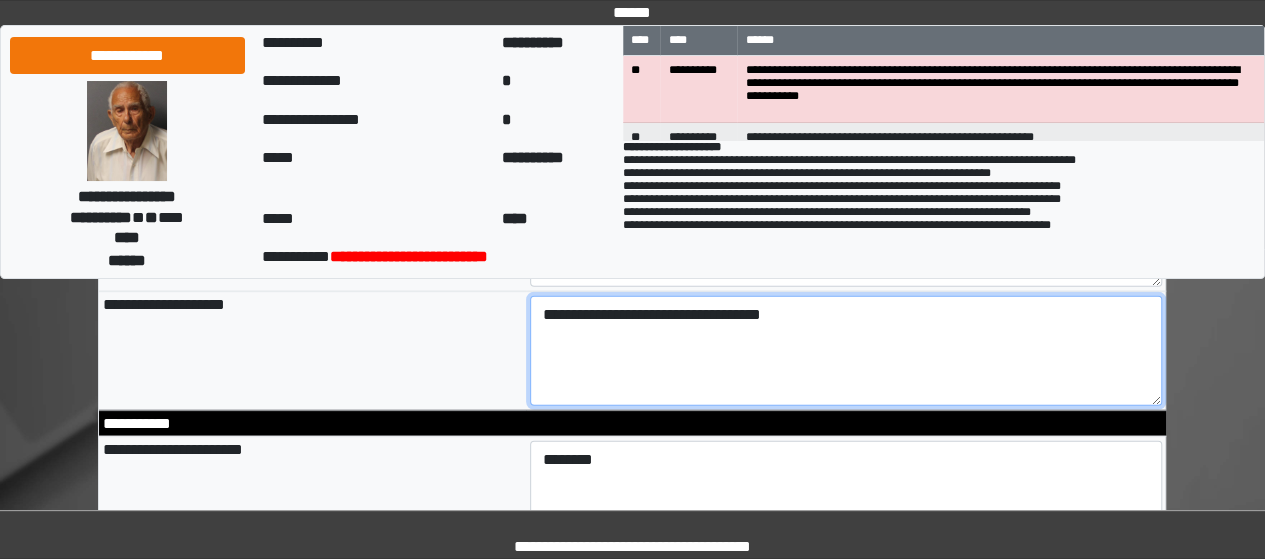 type on "**********" 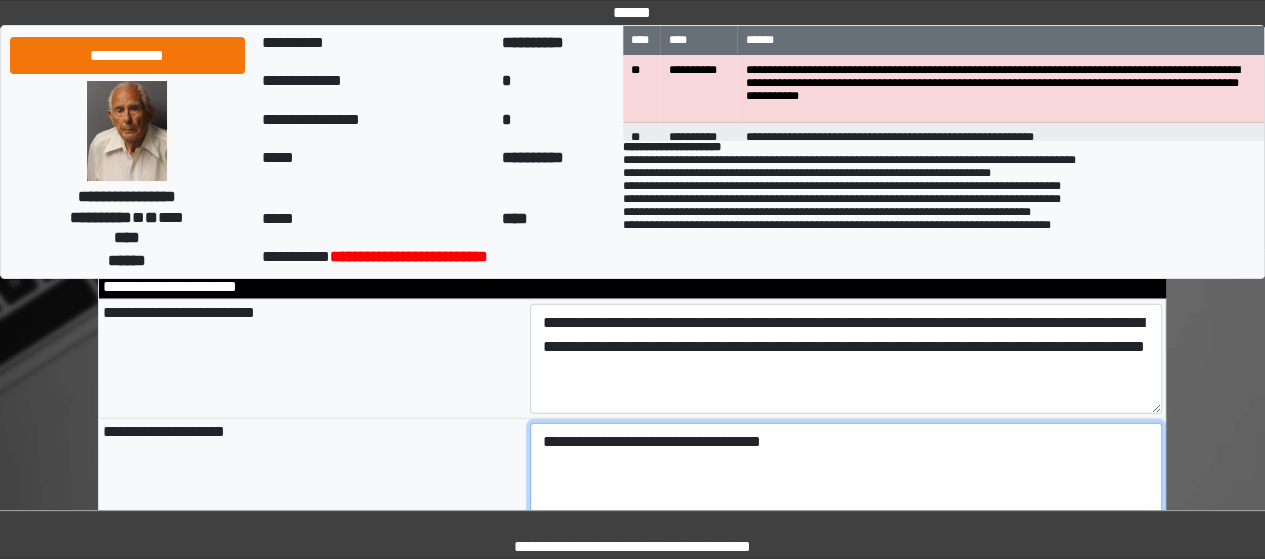 scroll, scrollTop: 2405, scrollLeft: 0, axis: vertical 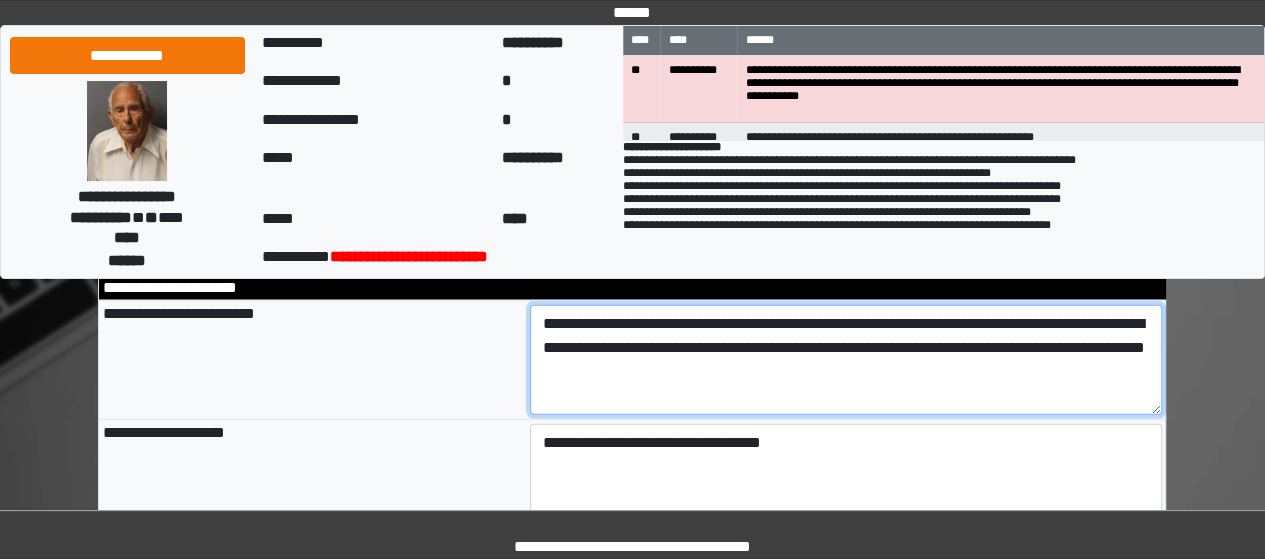 drag, startPoint x: 806, startPoint y: 379, endPoint x: 441, endPoint y: 287, distance: 376.416 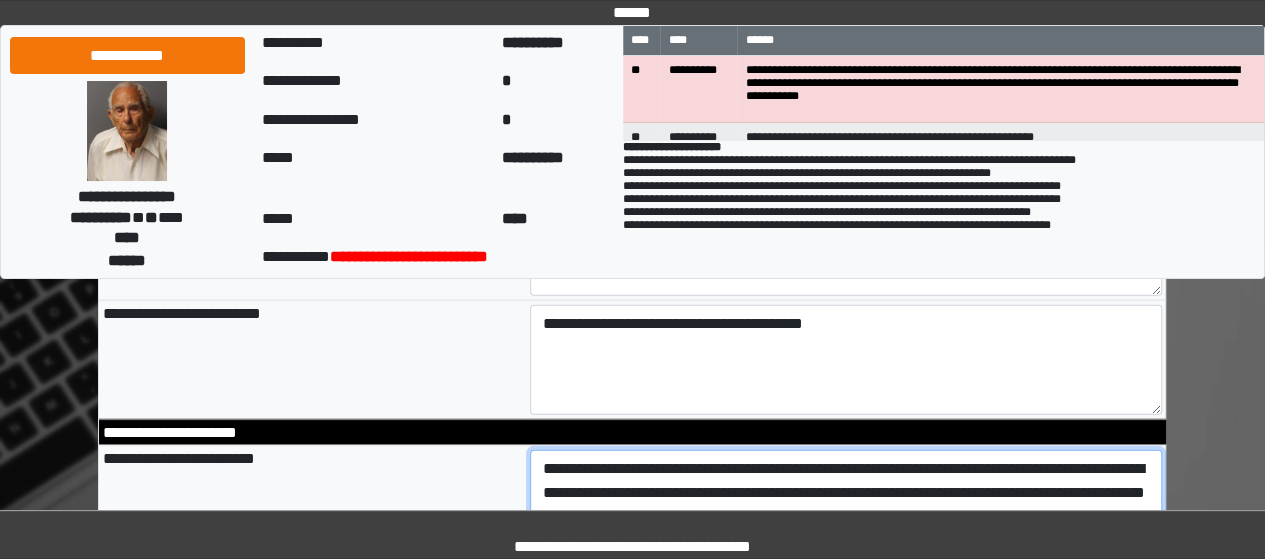 scroll, scrollTop: 2259, scrollLeft: 0, axis: vertical 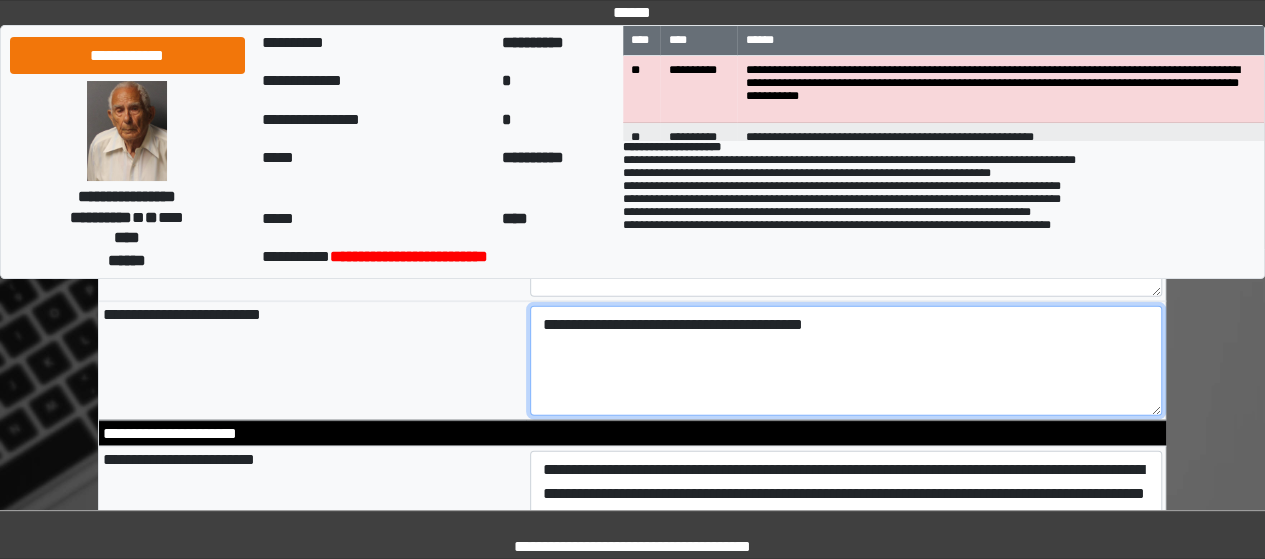drag, startPoint x: 719, startPoint y: 310, endPoint x: 500, endPoint y: 313, distance: 219.02055 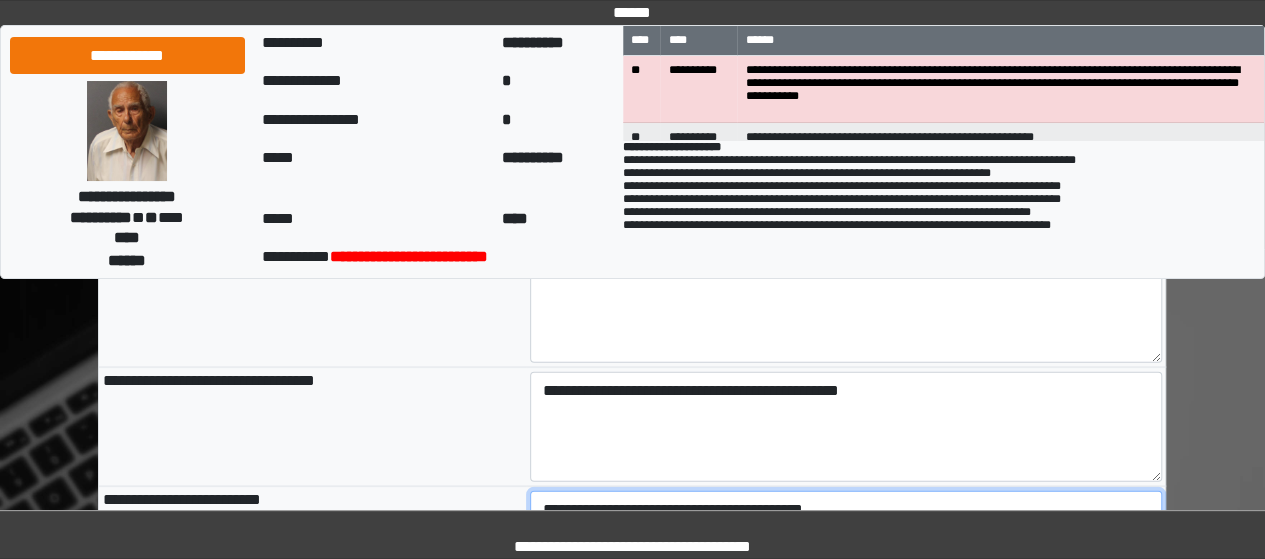scroll, scrollTop: 2073, scrollLeft: 0, axis: vertical 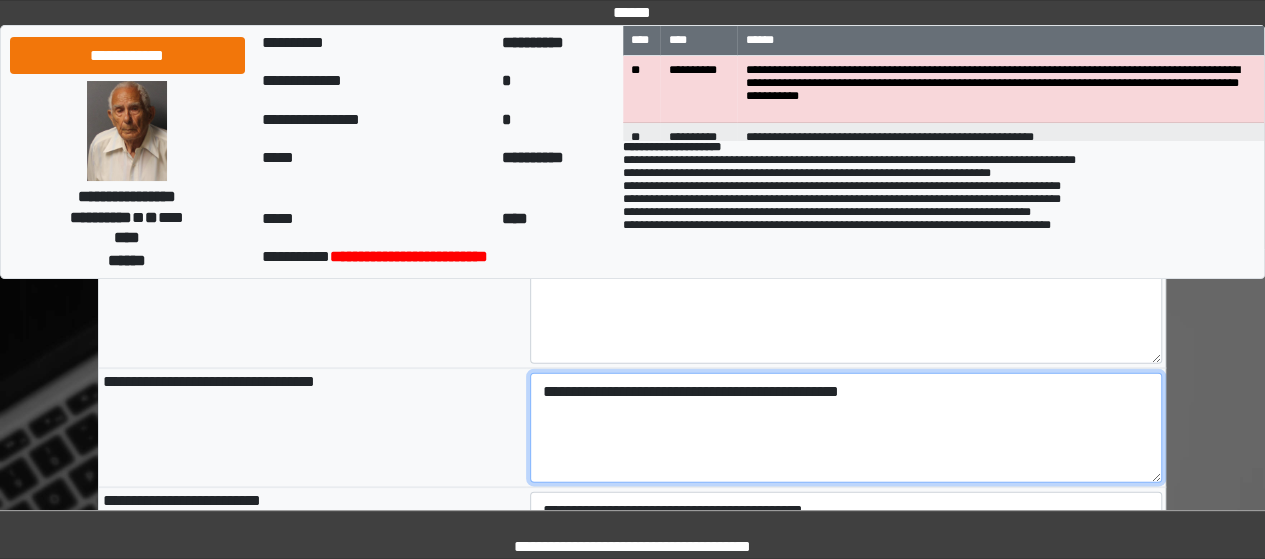 drag, startPoint x: 920, startPoint y: 405, endPoint x: 504, endPoint y: 361, distance: 418.32047 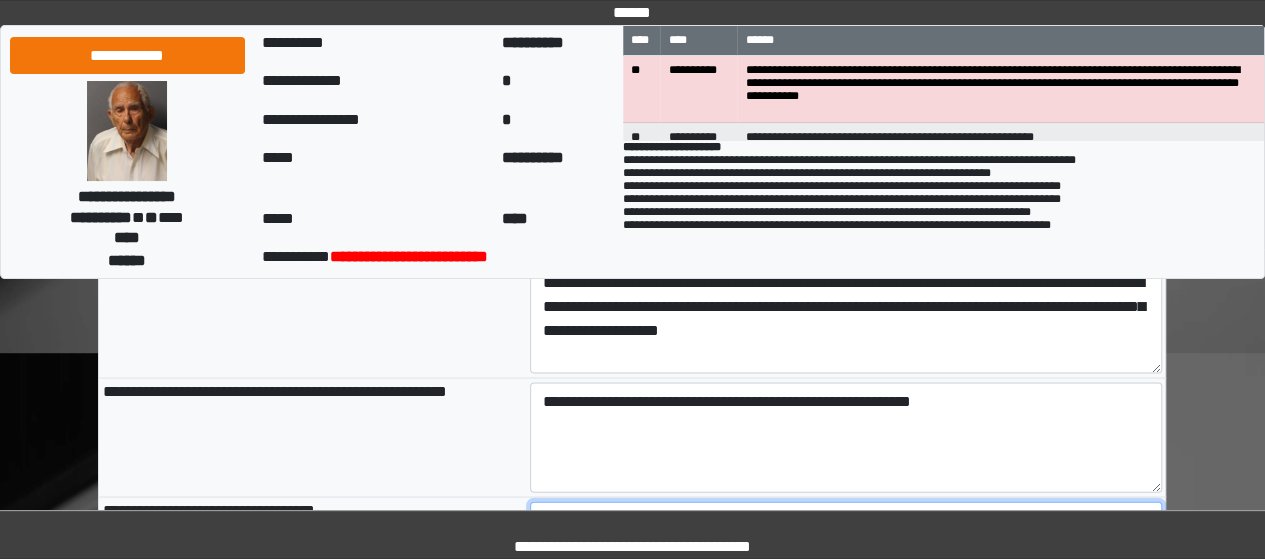 scroll, scrollTop: 1943, scrollLeft: 0, axis: vertical 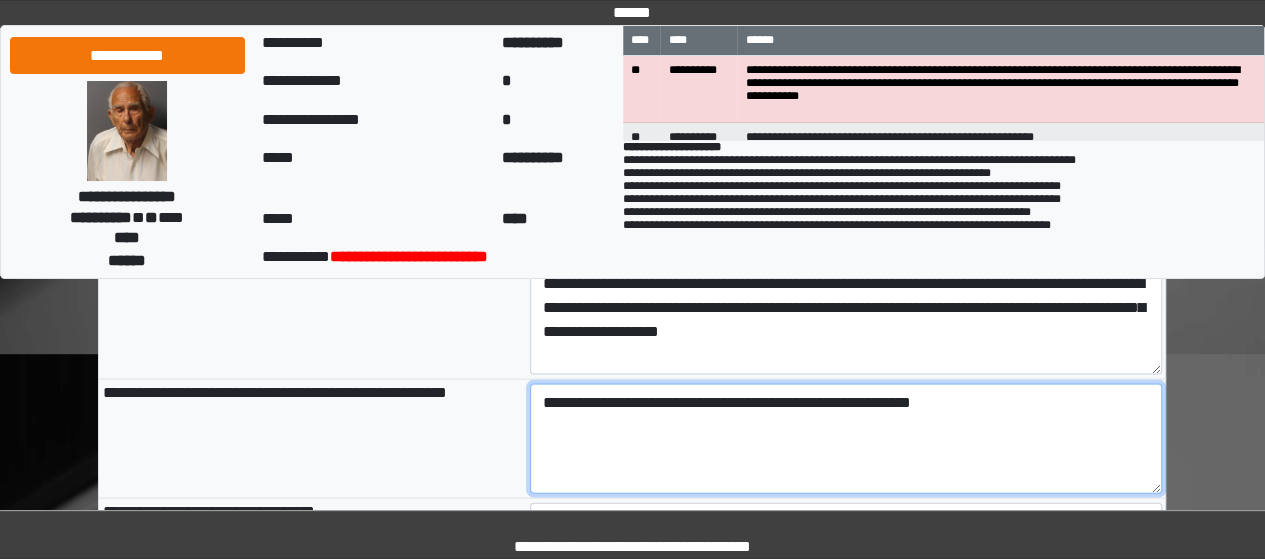drag, startPoint x: 1006, startPoint y: 397, endPoint x: 384, endPoint y: 341, distance: 624.5158 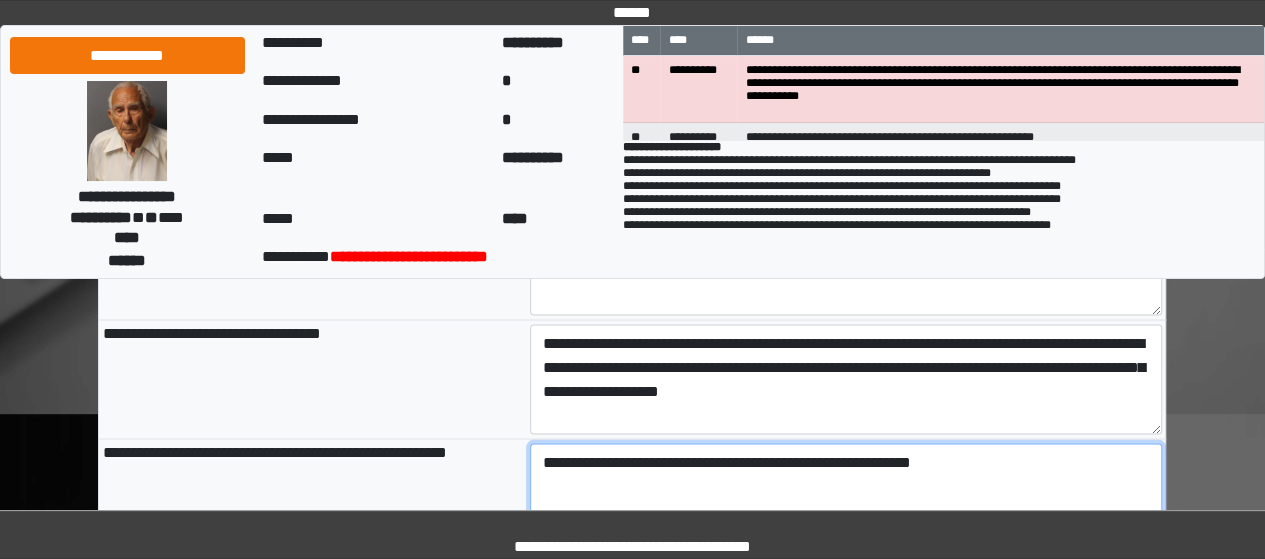 scroll, scrollTop: 1879, scrollLeft: 0, axis: vertical 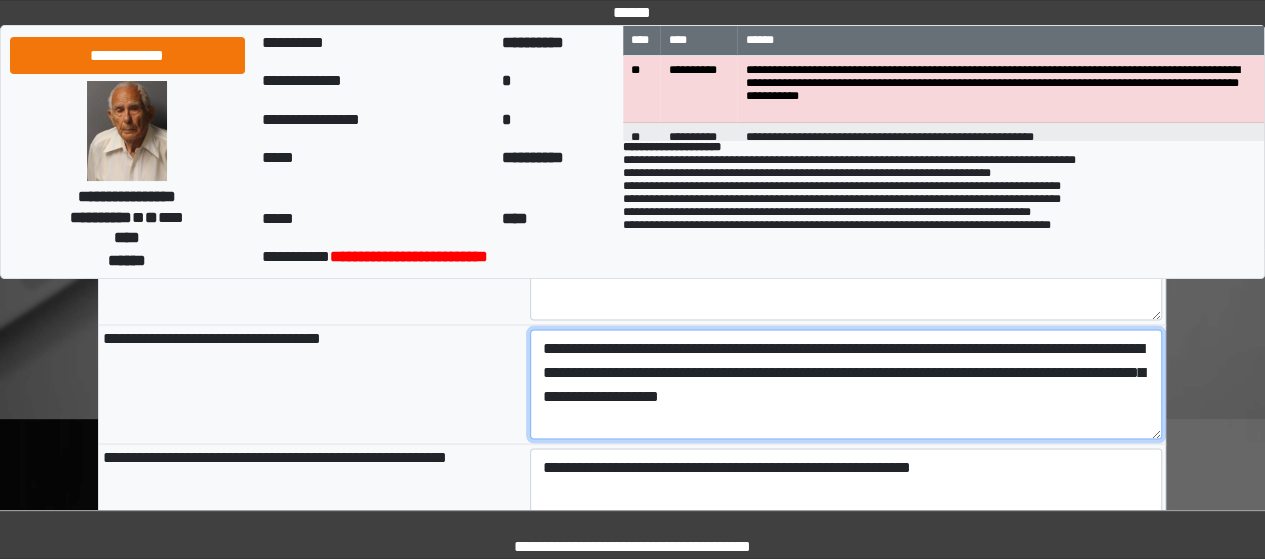 drag, startPoint x: 864, startPoint y: 389, endPoint x: 356, endPoint y: 308, distance: 514.4172 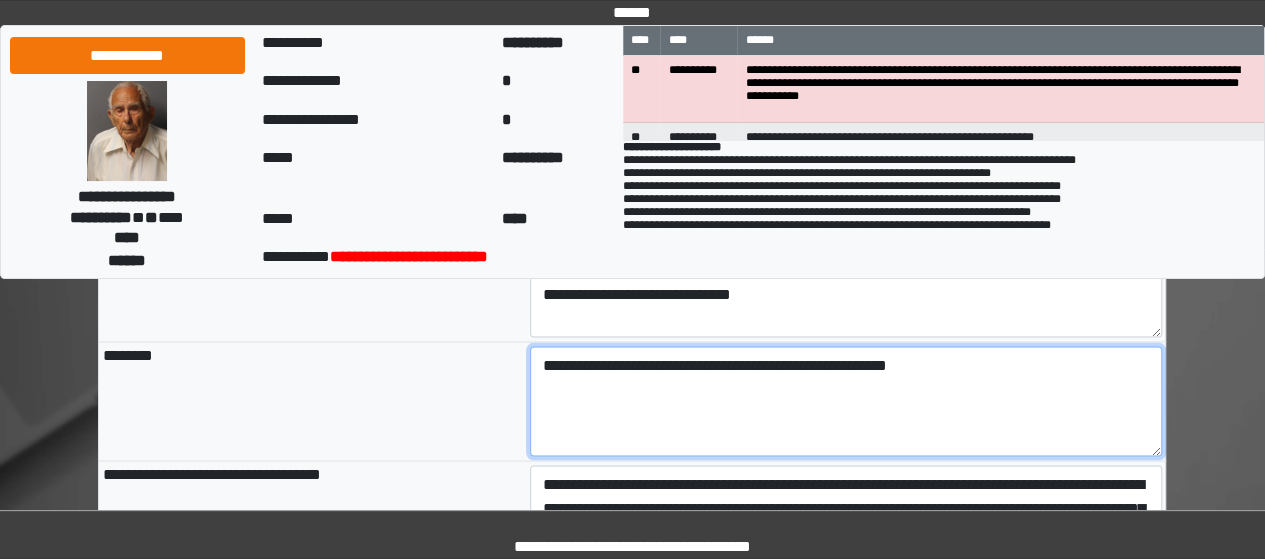 drag, startPoint x: 985, startPoint y: 372, endPoint x: 412, endPoint y: 307, distance: 576.6749 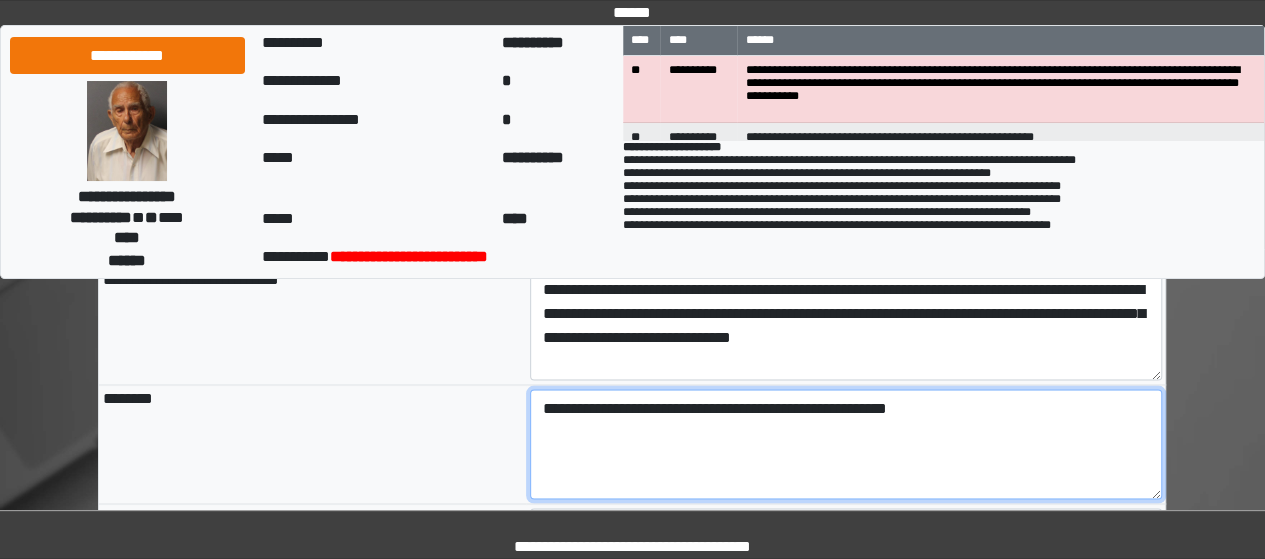 scroll, scrollTop: 1699, scrollLeft: 0, axis: vertical 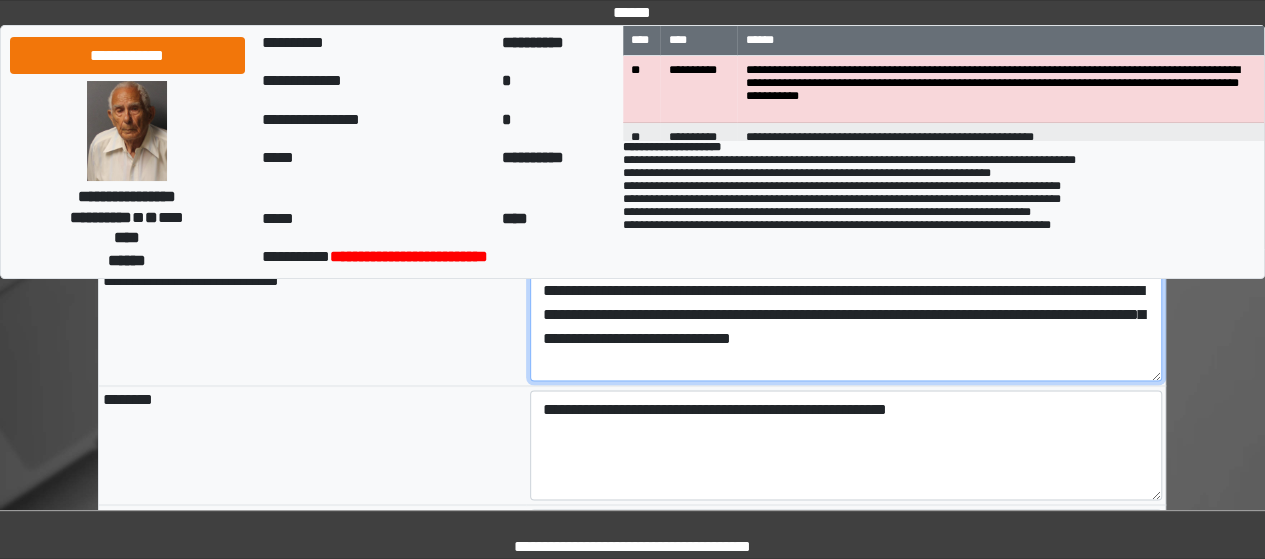 drag, startPoint x: 1056, startPoint y: 351, endPoint x: 510, endPoint y: 238, distance: 557.5706 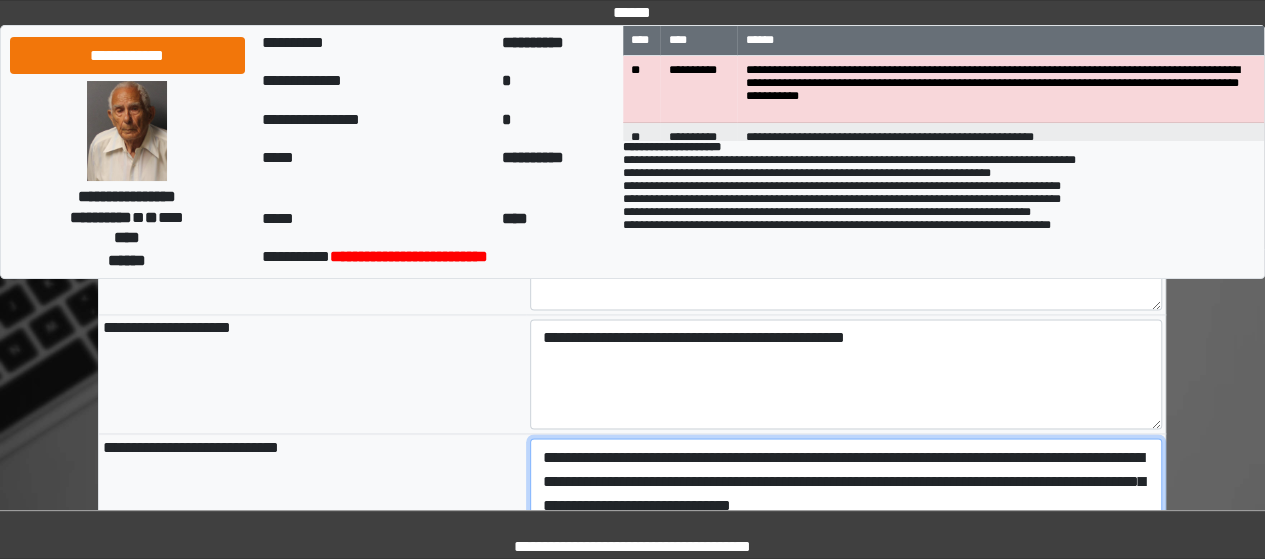 scroll, scrollTop: 1531, scrollLeft: 0, axis: vertical 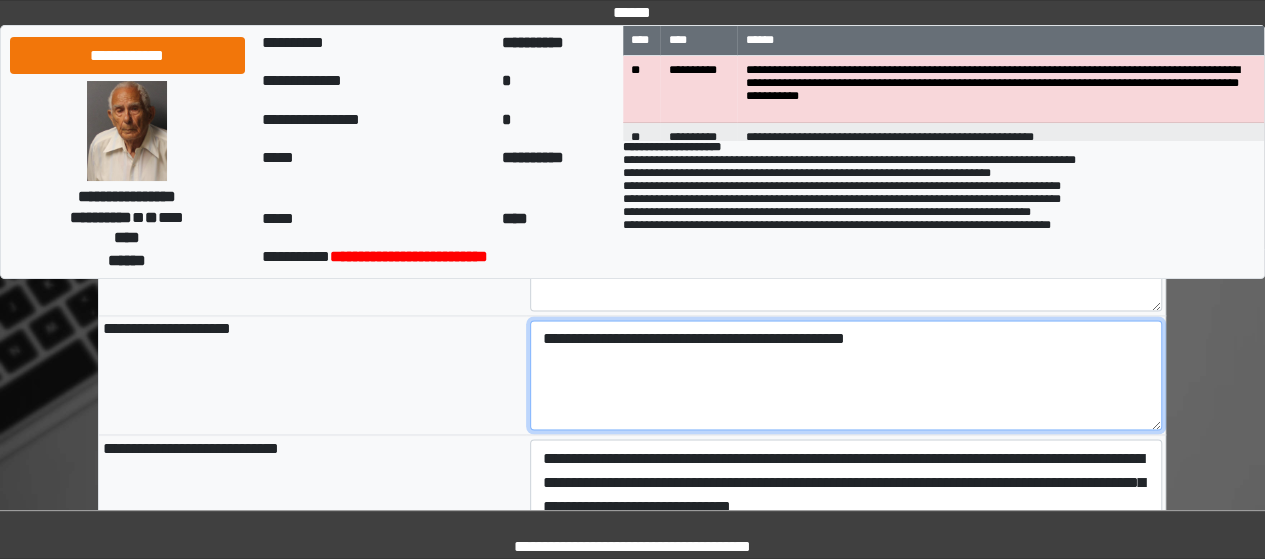 drag, startPoint x: 951, startPoint y: 344, endPoint x: 462, endPoint y: 299, distance: 491.0662 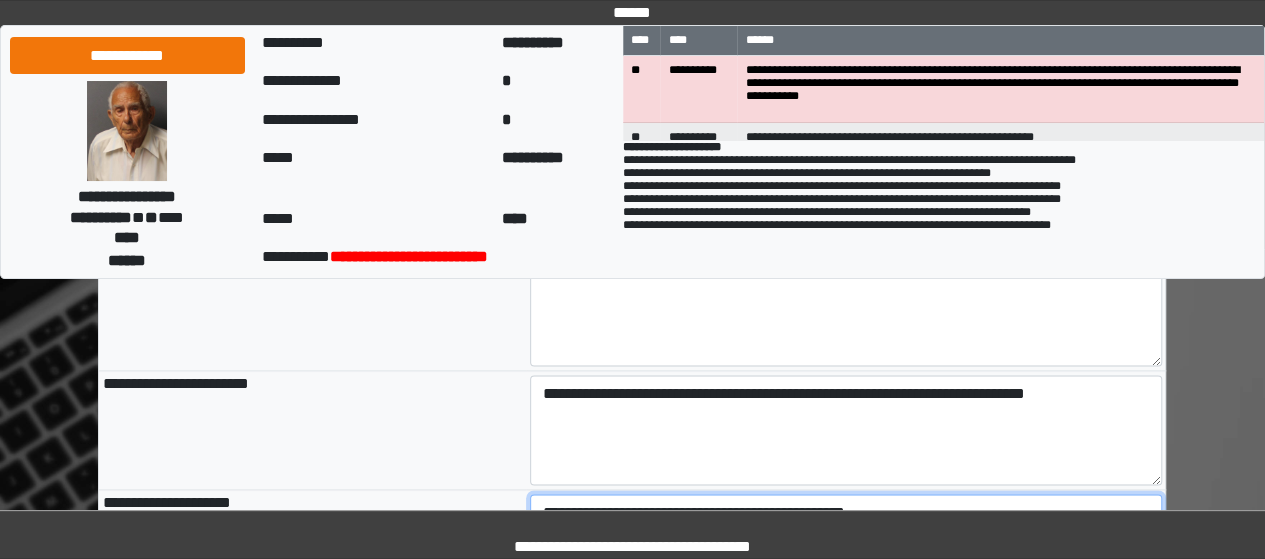 scroll, scrollTop: 1356, scrollLeft: 0, axis: vertical 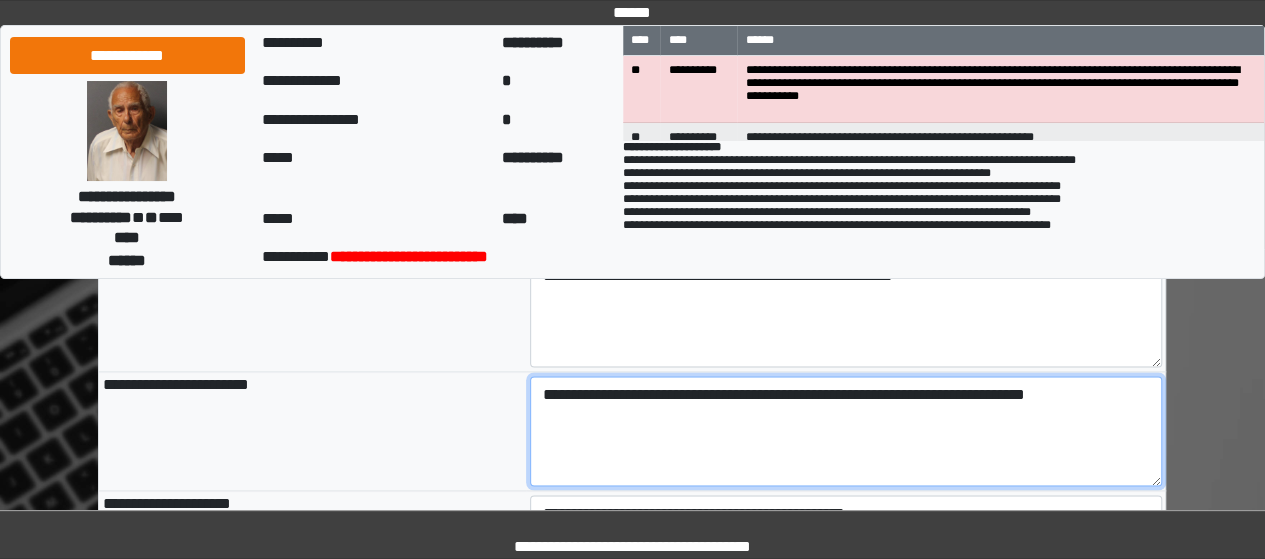 drag, startPoint x: 1120, startPoint y: 390, endPoint x: 373, endPoint y: 347, distance: 748.2366 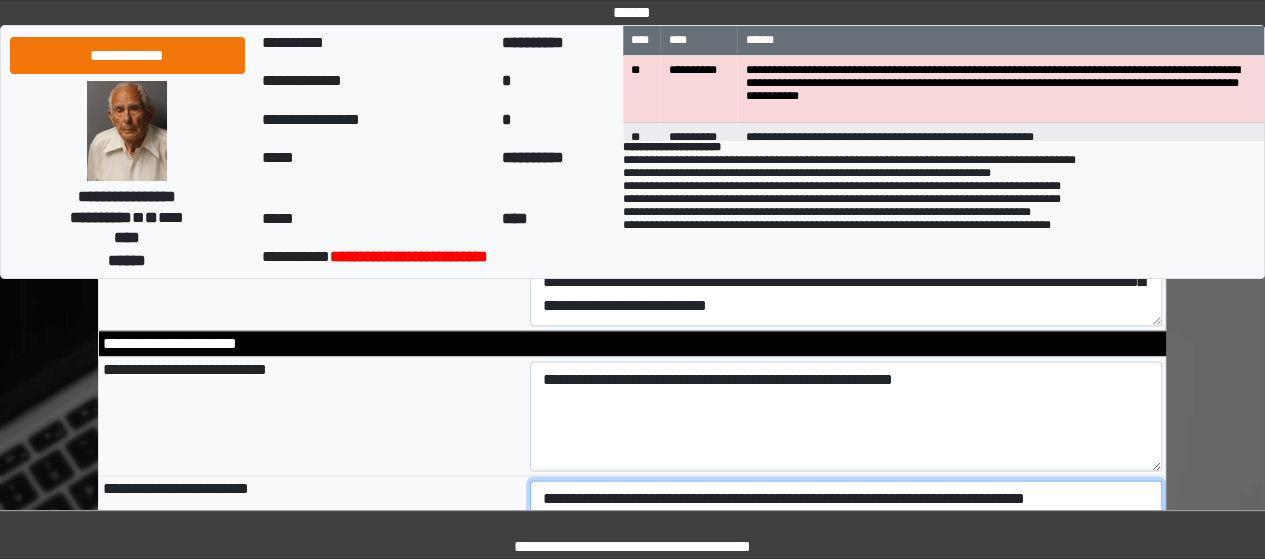 scroll, scrollTop: 1249, scrollLeft: 0, axis: vertical 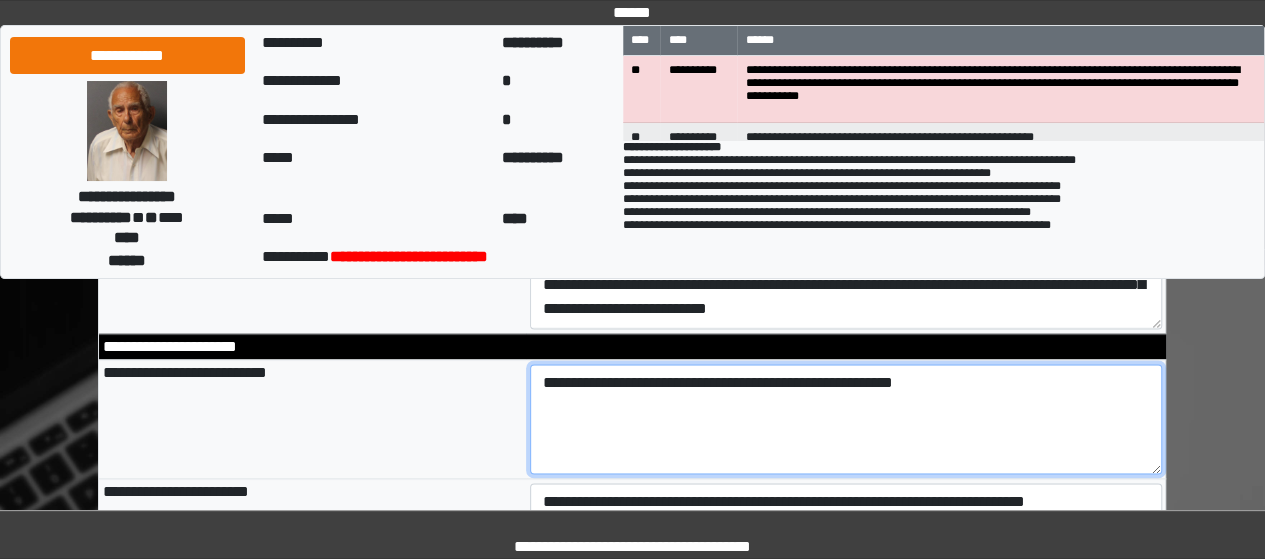 drag, startPoint x: 983, startPoint y: 389, endPoint x: 327, endPoint y: 339, distance: 657.9027 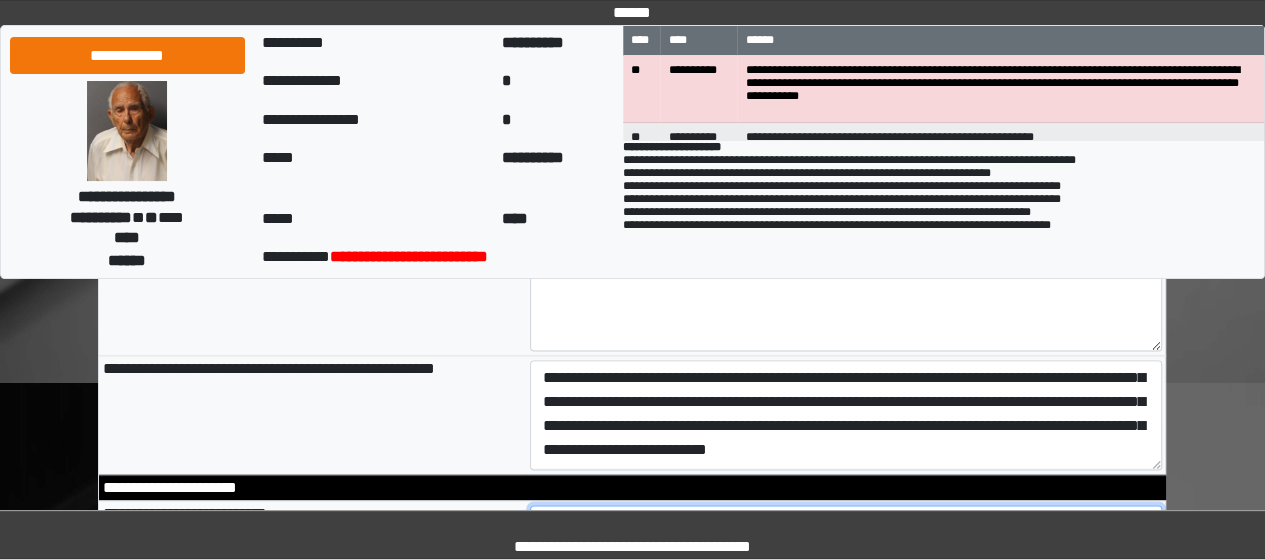 scroll, scrollTop: 1107, scrollLeft: 0, axis: vertical 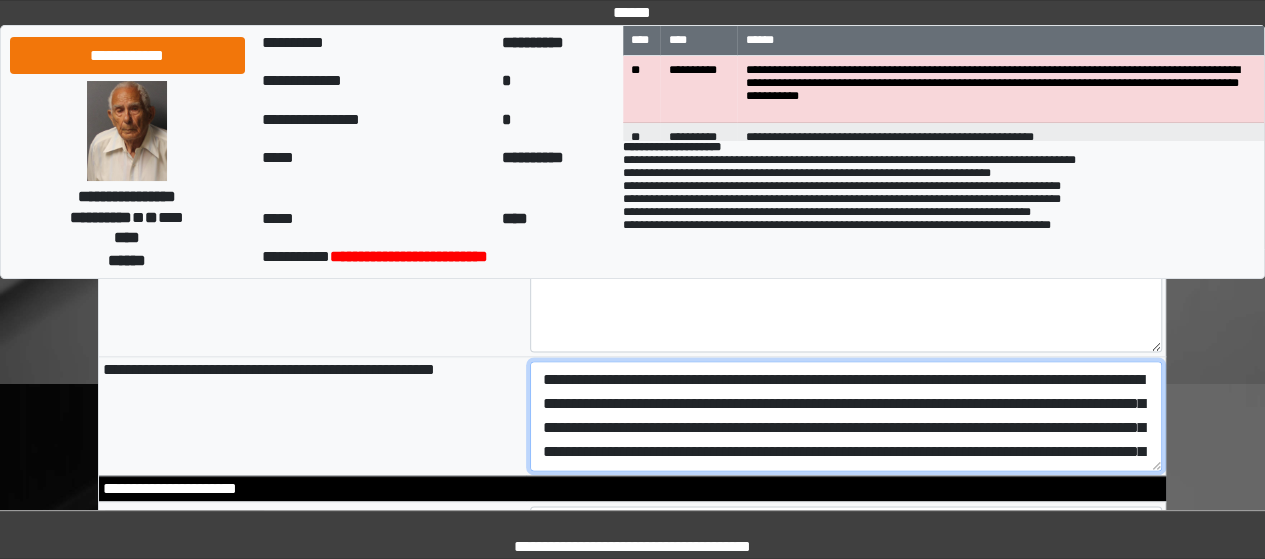 drag, startPoint x: 782, startPoint y: 456, endPoint x: 490, endPoint y: 320, distance: 322.11798 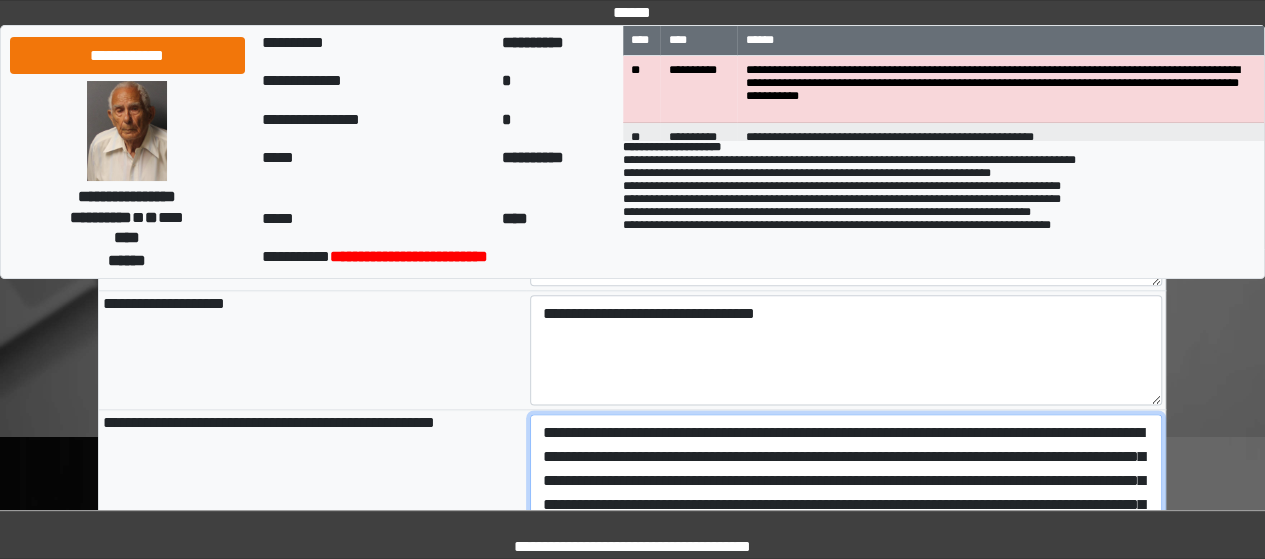 scroll, scrollTop: 1053, scrollLeft: 0, axis: vertical 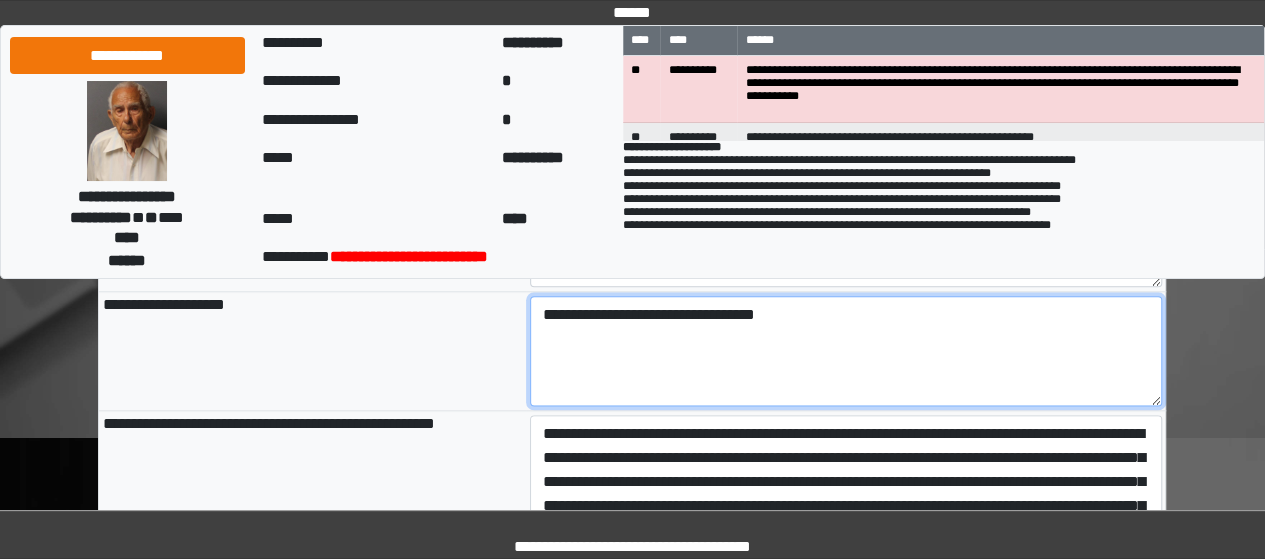 drag, startPoint x: 792, startPoint y: 321, endPoint x: 362, endPoint y: 291, distance: 431.04523 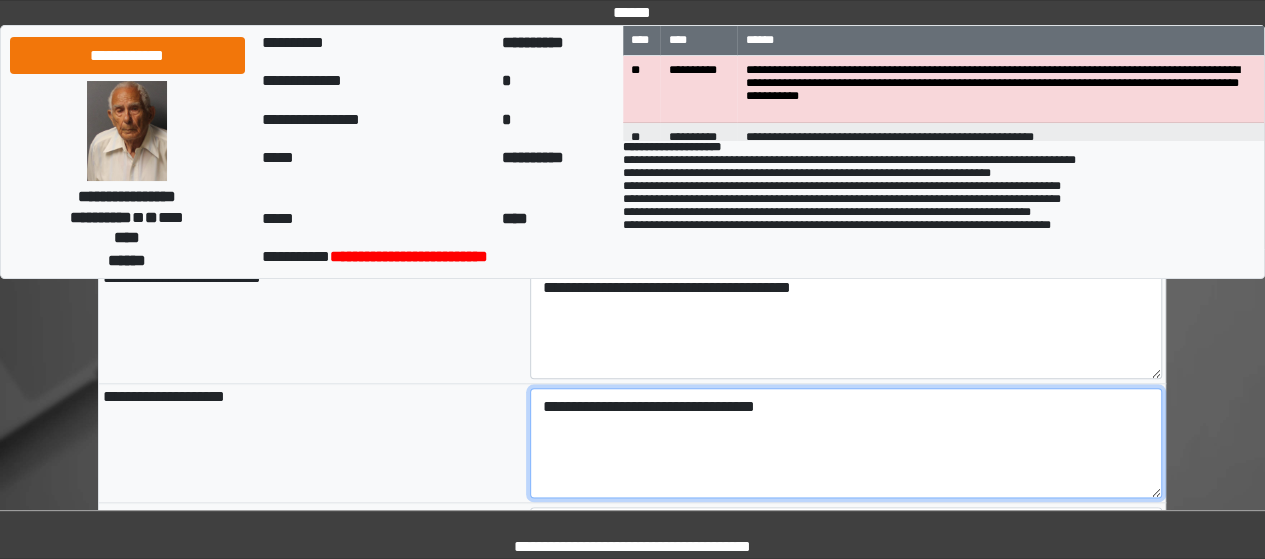 scroll, scrollTop: 953, scrollLeft: 0, axis: vertical 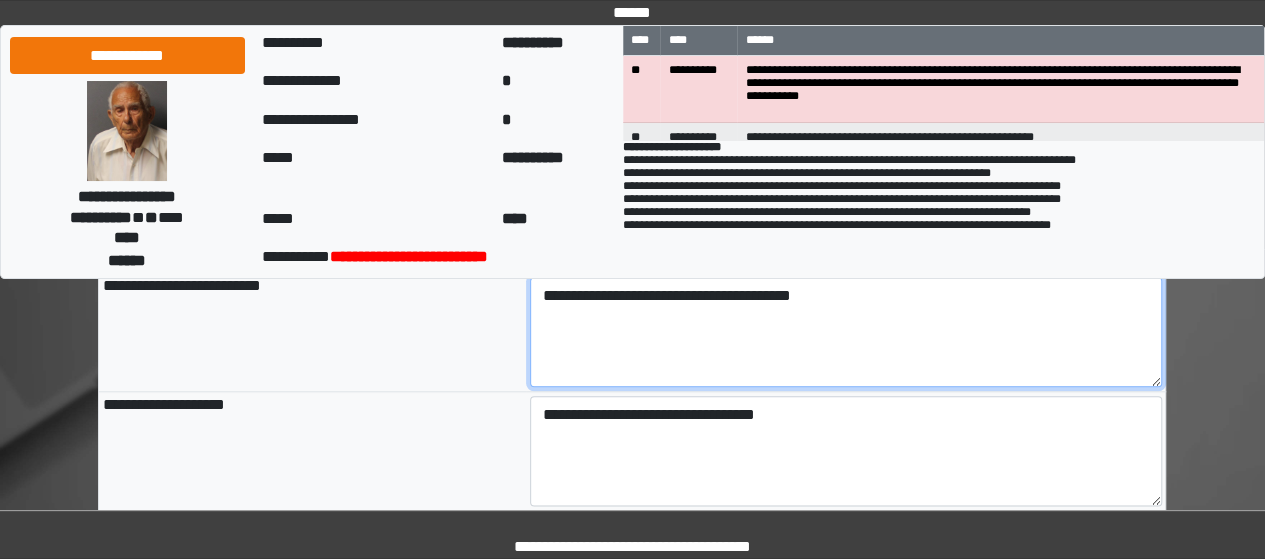 drag, startPoint x: 868, startPoint y: 309, endPoint x: 501, endPoint y: 257, distance: 370.66562 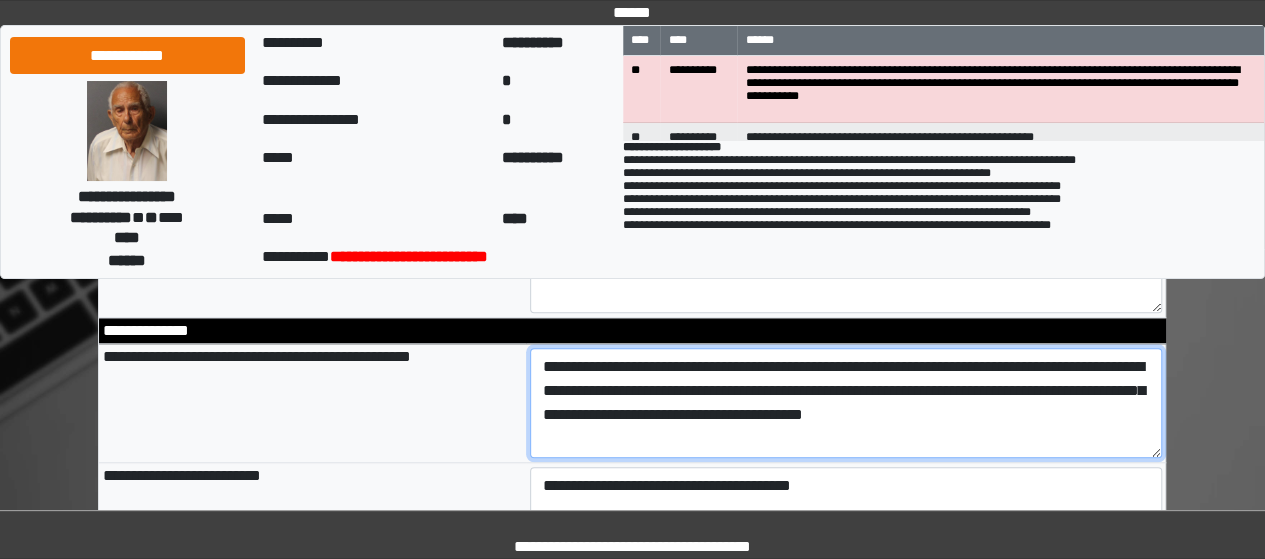 drag, startPoint x: 1111, startPoint y: 414, endPoint x: 430, endPoint y: 285, distance: 693.11035 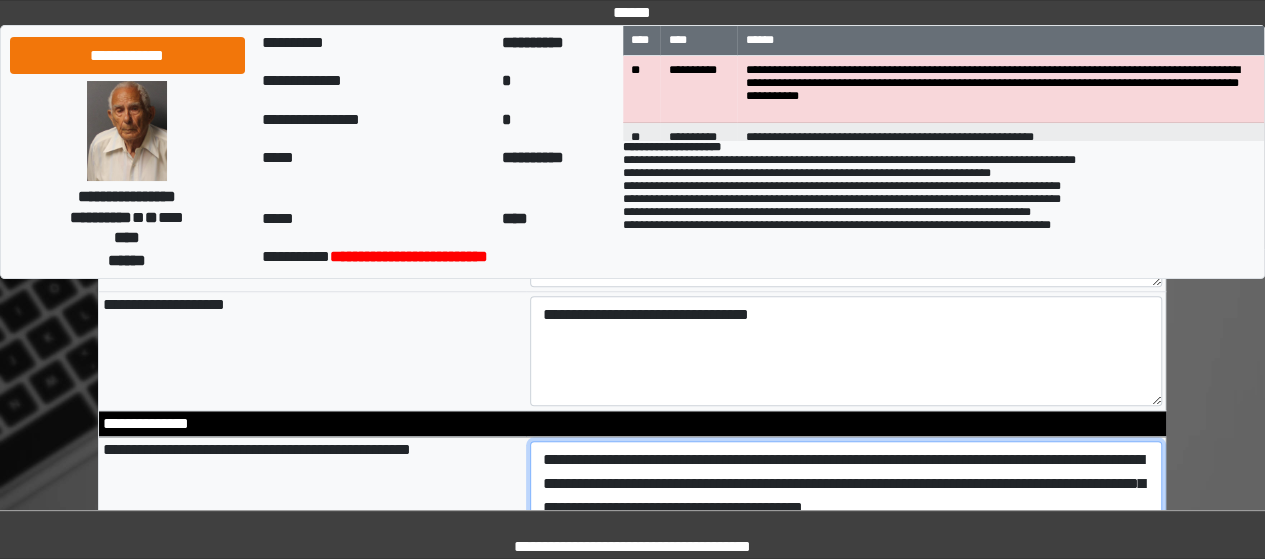 scroll, scrollTop: 668, scrollLeft: 0, axis: vertical 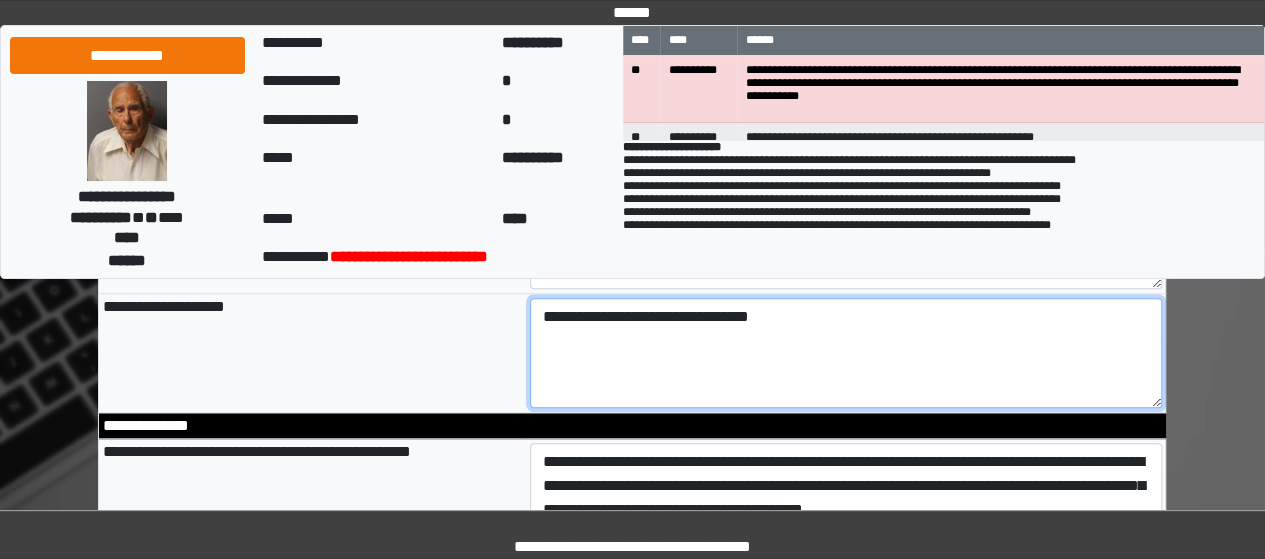 drag, startPoint x: 808, startPoint y: 320, endPoint x: 366, endPoint y: 251, distance: 447.35333 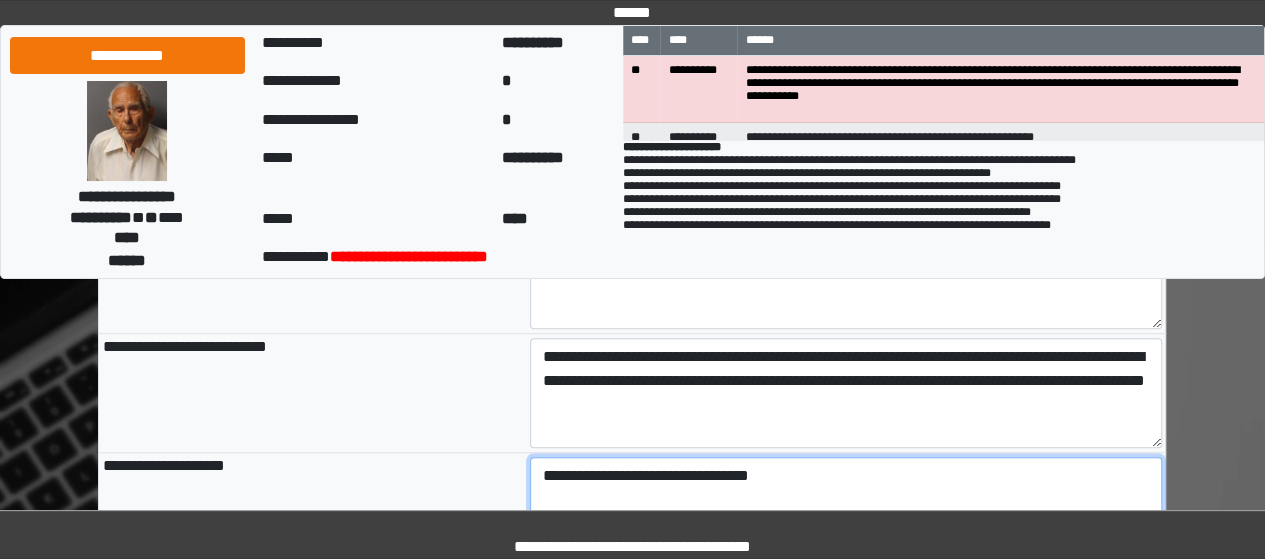scroll, scrollTop: 508, scrollLeft: 0, axis: vertical 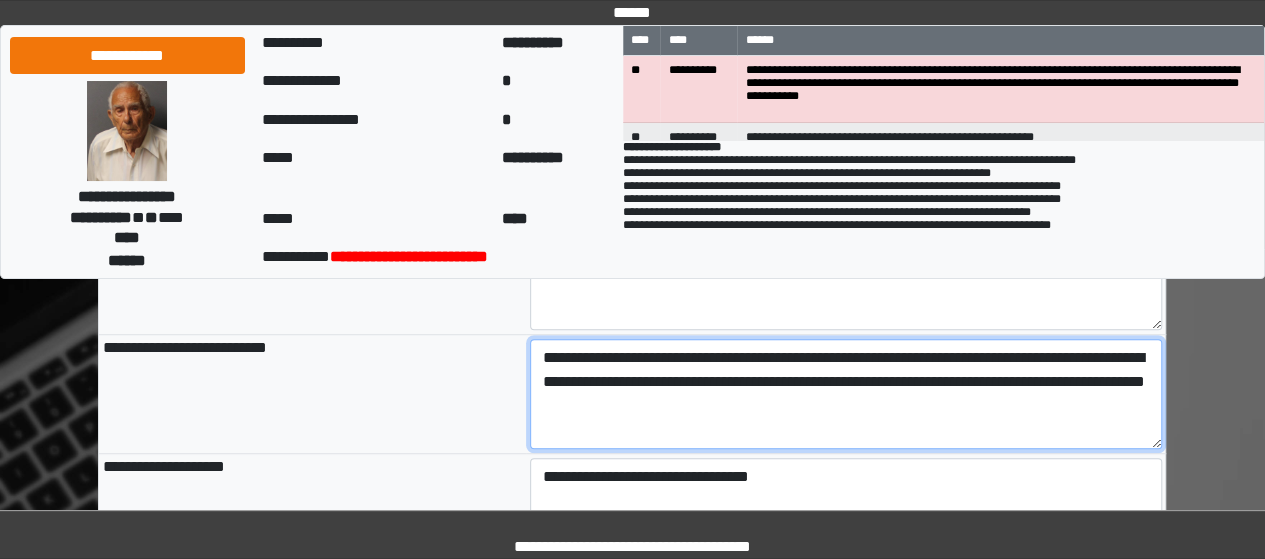 drag, startPoint x: 823, startPoint y: 421, endPoint x: 470, endPoint y: 289, distance: 376.87265 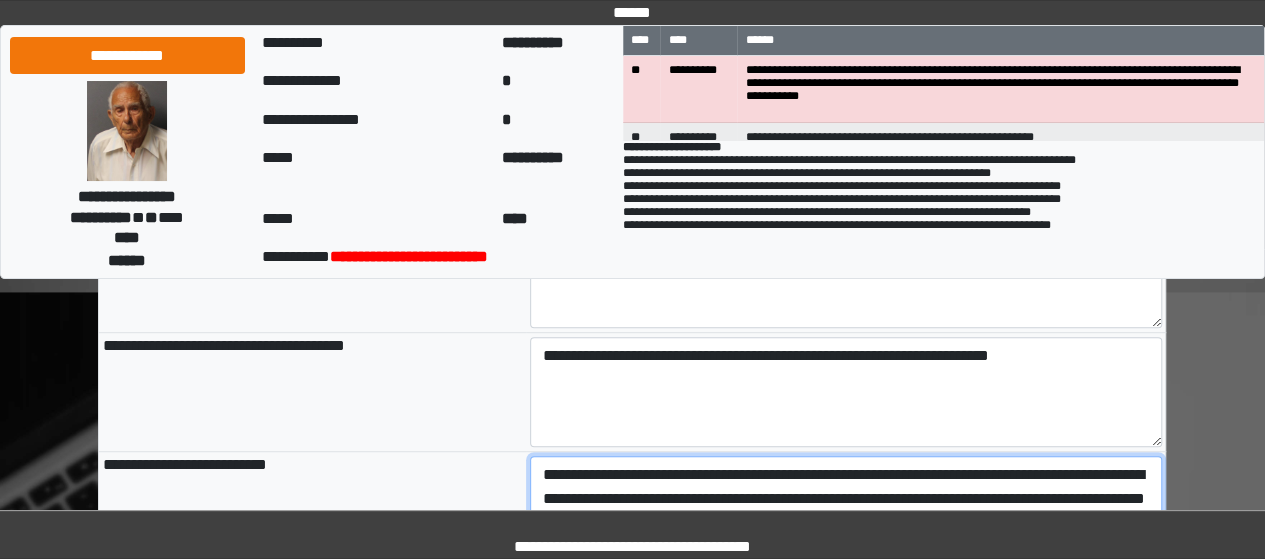 scroll, scrollTop: 387, scrollLeft: 0, axis: vertical 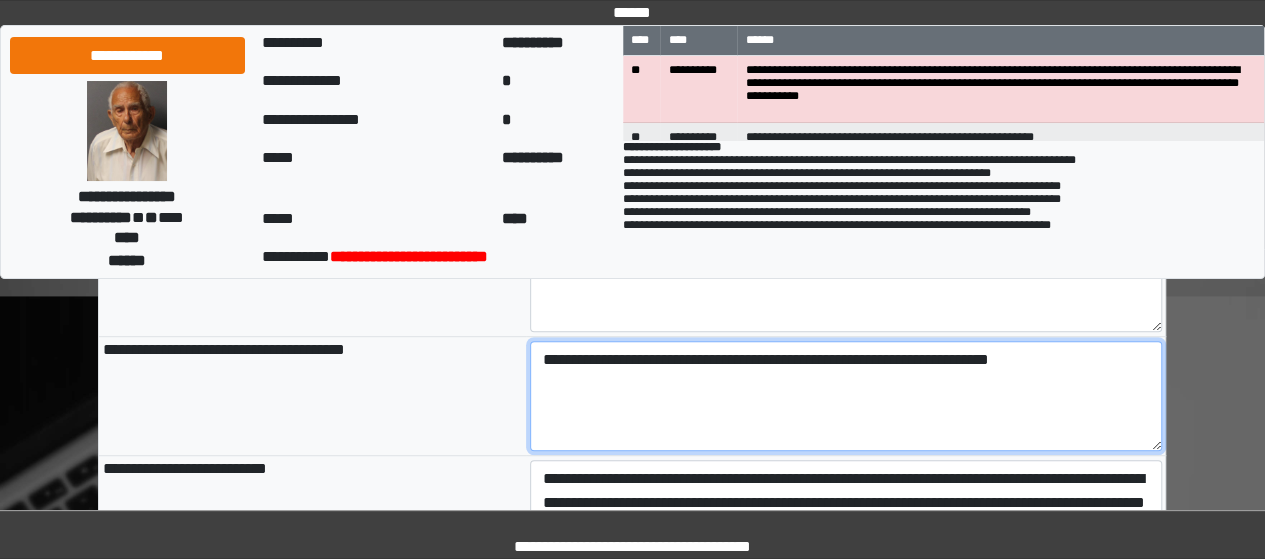 drag, startPoint x: 1107, startPoint y: 355, endPoint x: 346, endPoint y: 323, distance: 761.6725 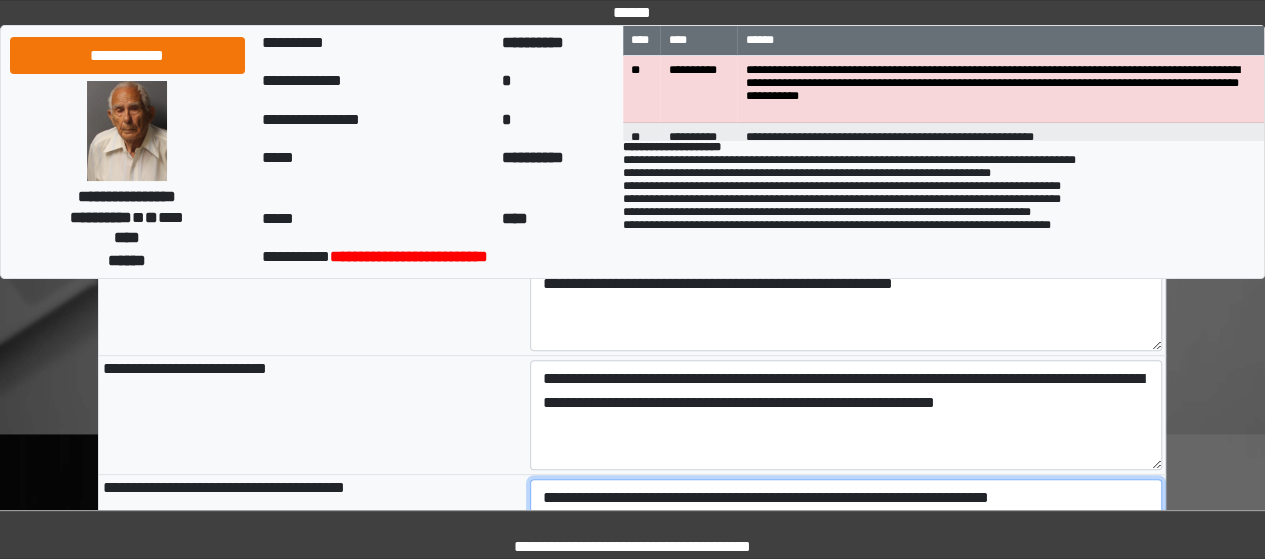 scroll, scrollTop: 247, scrollLeft: 0, axis: vertical 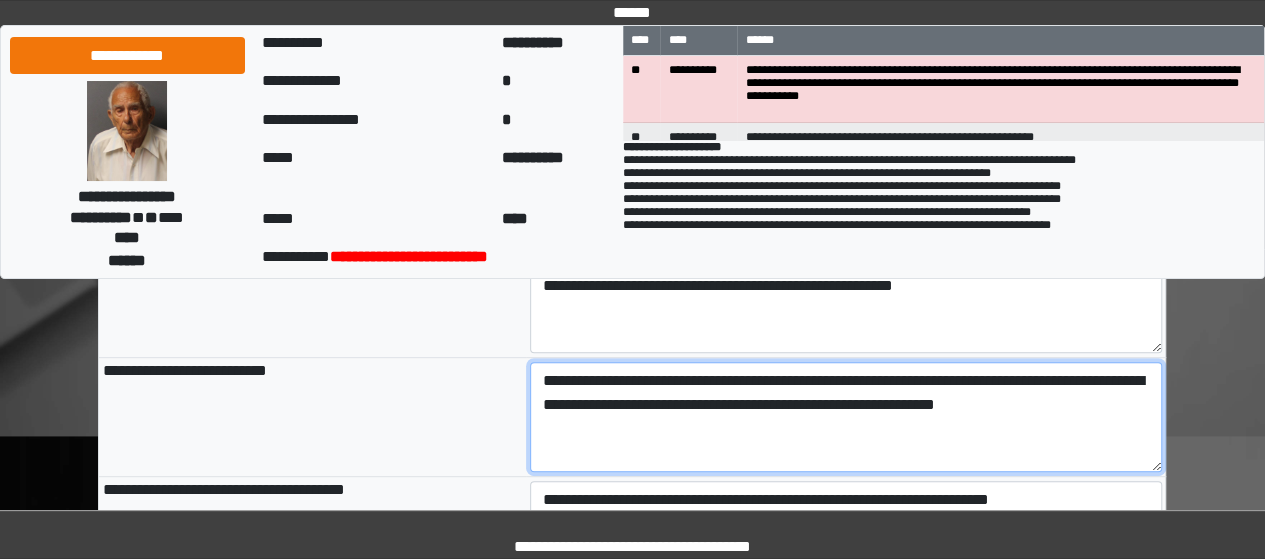 drag, startPoint x: 1138, startPoint y: 395, endPoint x: 398, endPoint y: 318, distance: 743.9953 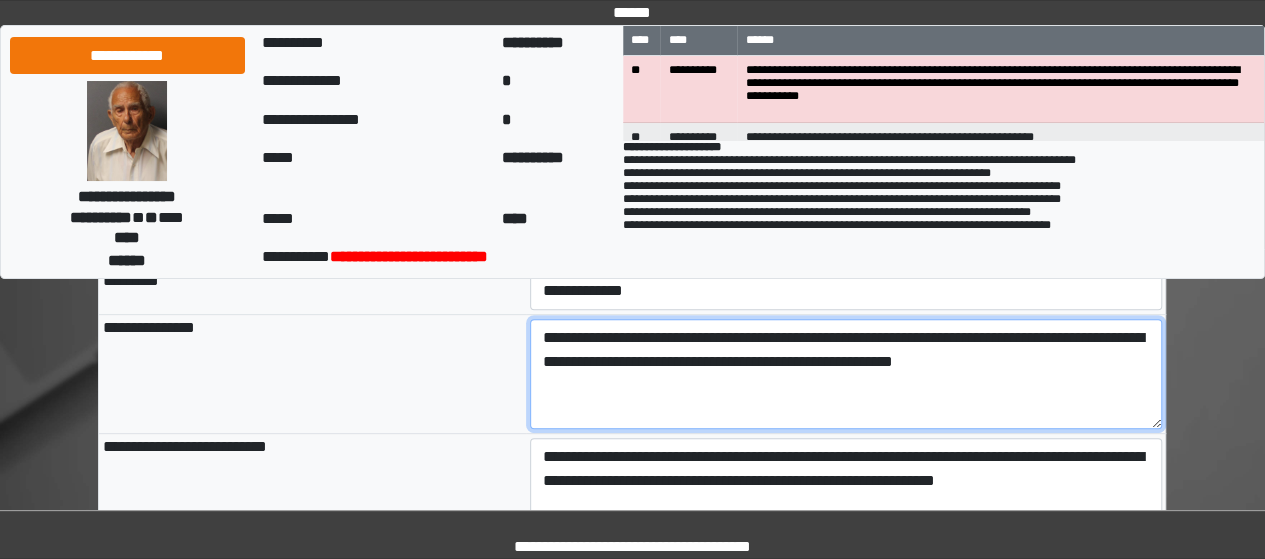 drag, startPoint x: 1020, startPoint y: 365, endPoint x: 394, endPoint y: 188, distance: 650.54205 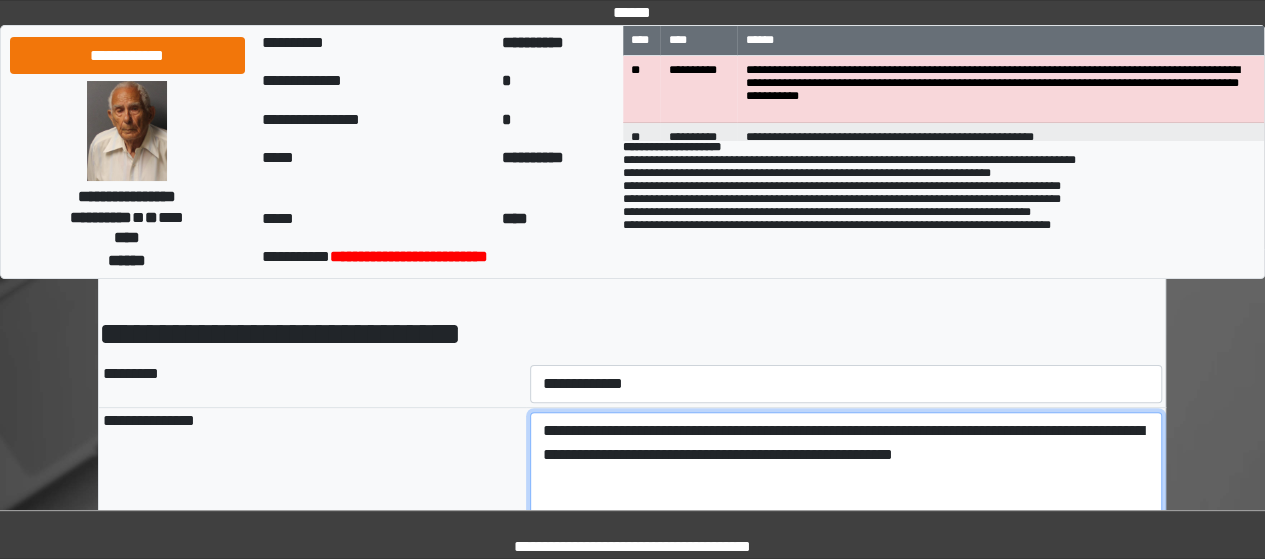 scroll, scrollTop: 77, scrollLeft: 0, axis: vertical 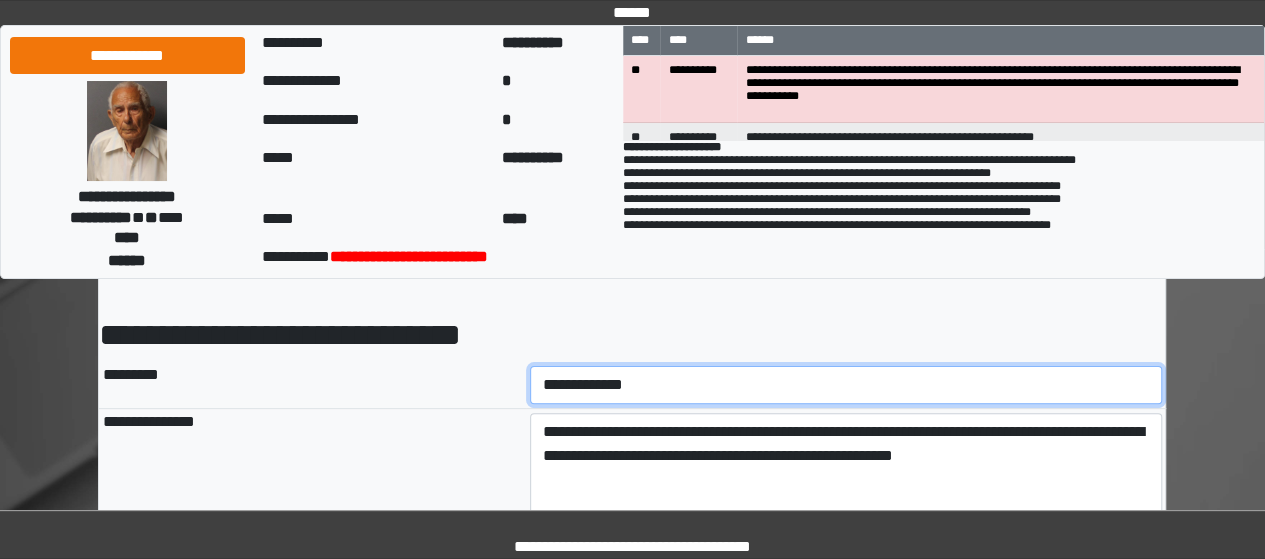 click on "**********" at bounding box center (846, 385) 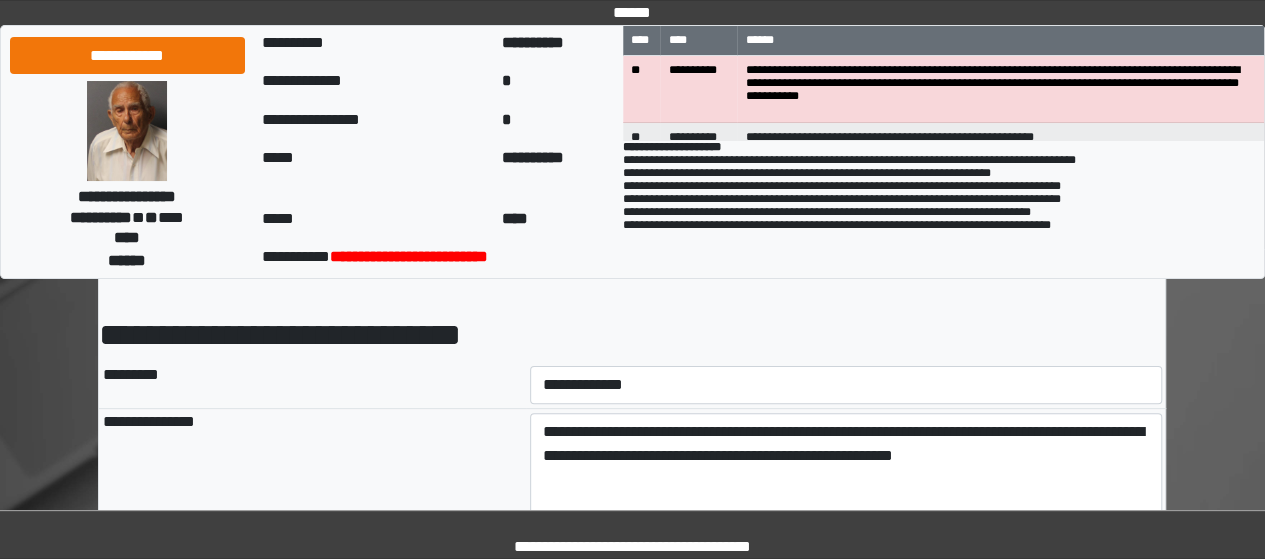 click on "**********" at bounding box center [533, 42] 